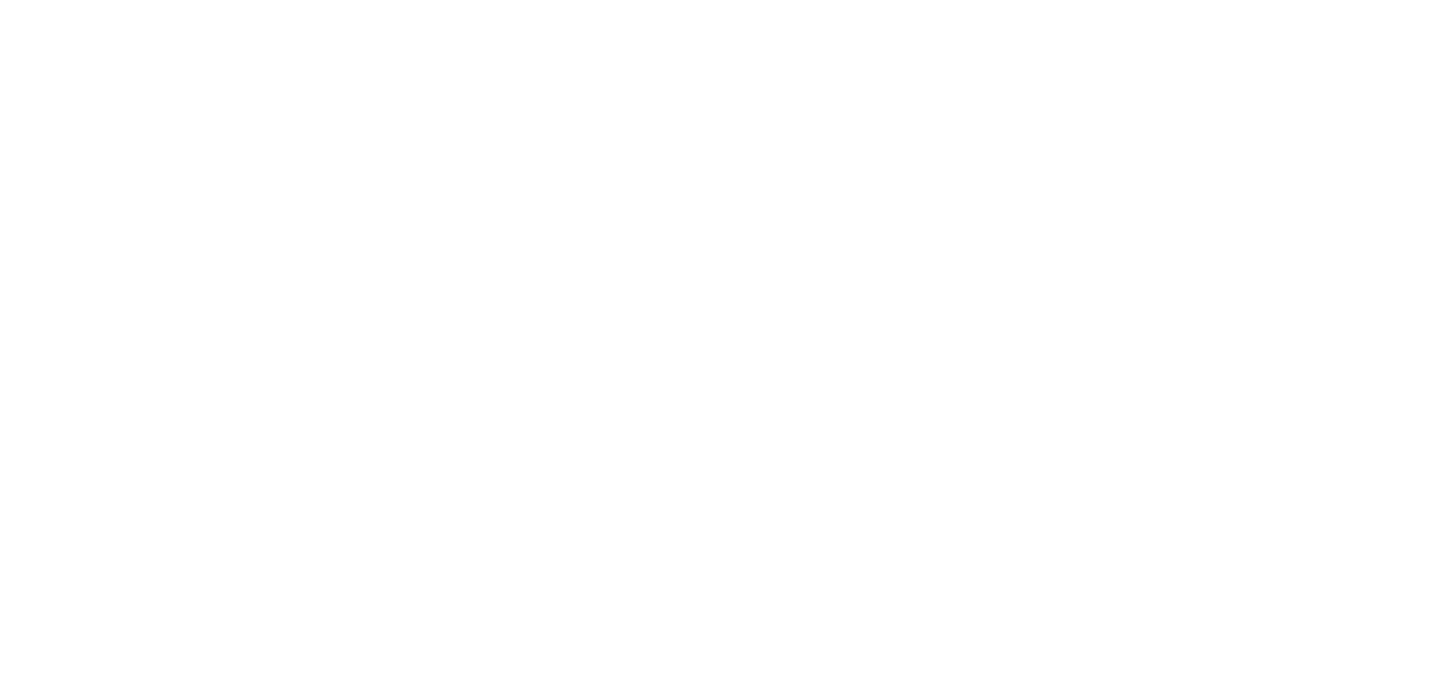 scroll, scrollTop: 0, scrollLeft: 0, axis: both 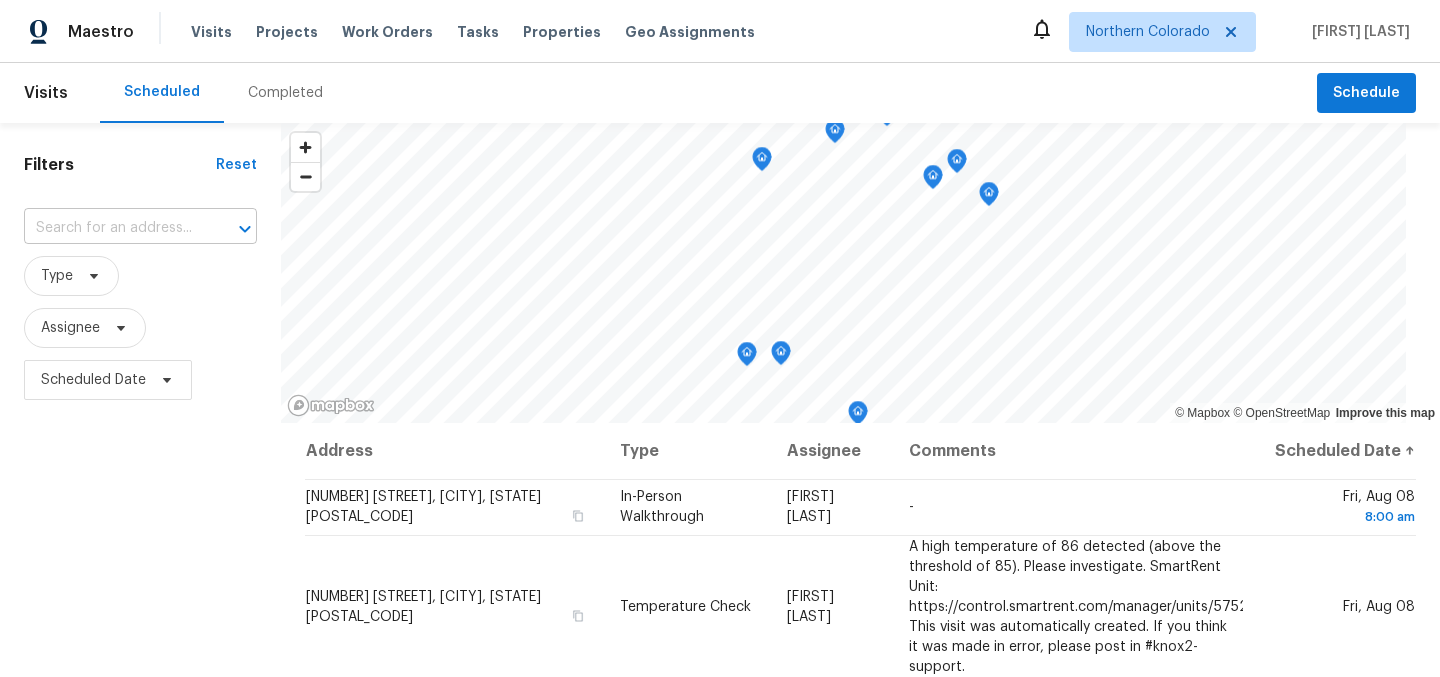 click on "​" at bounding box center [140, 228] 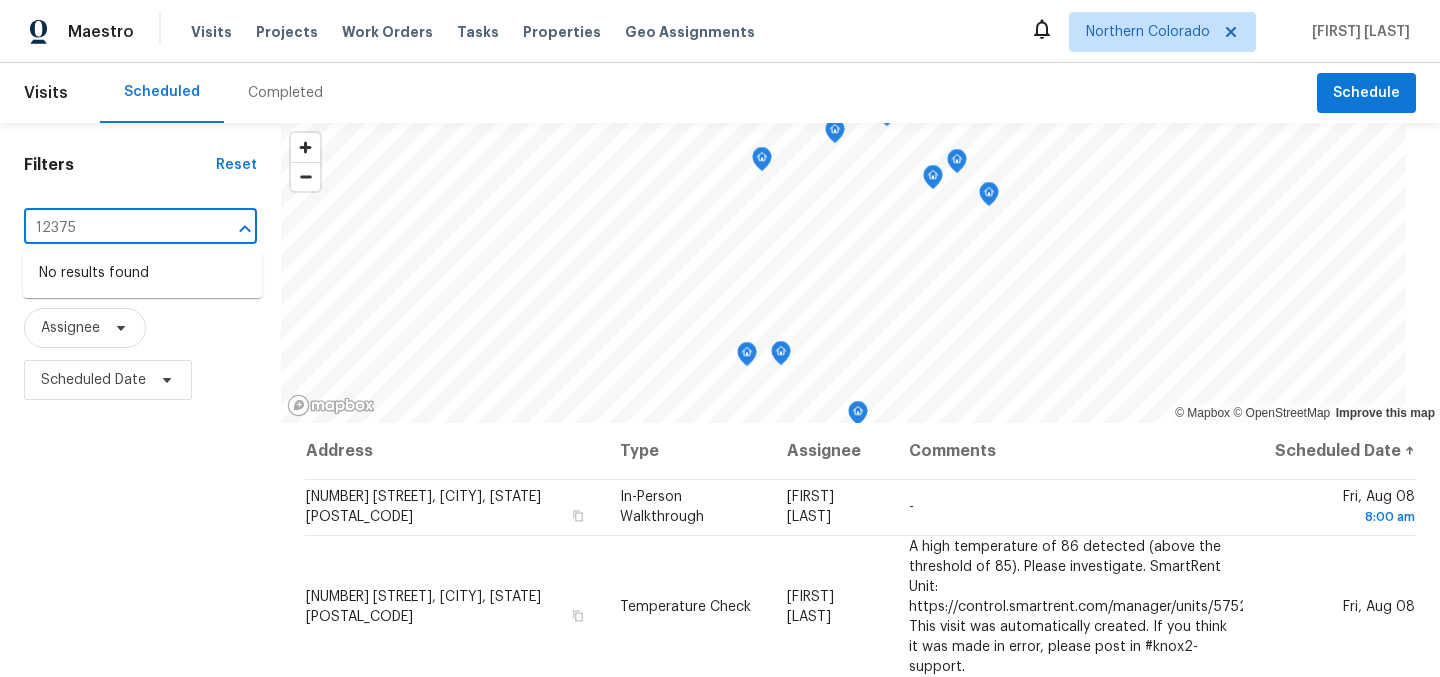 type on "12375" 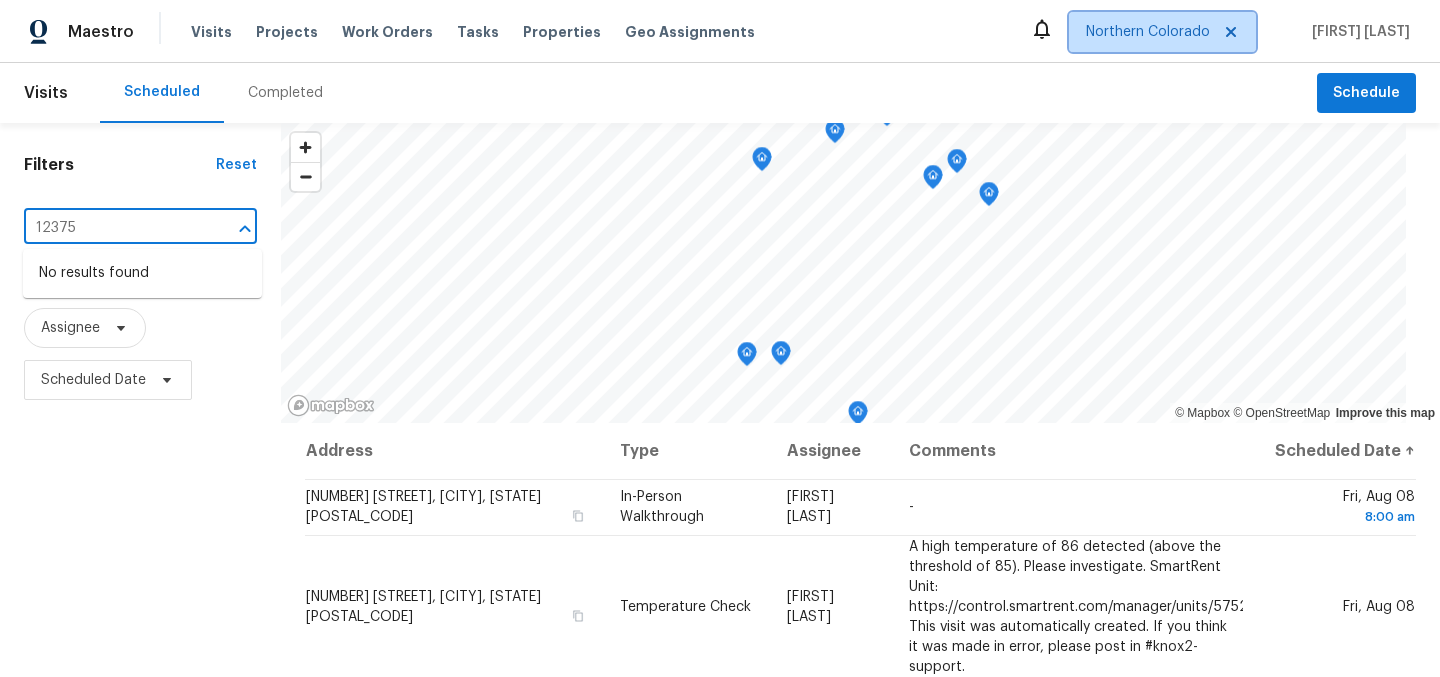 type 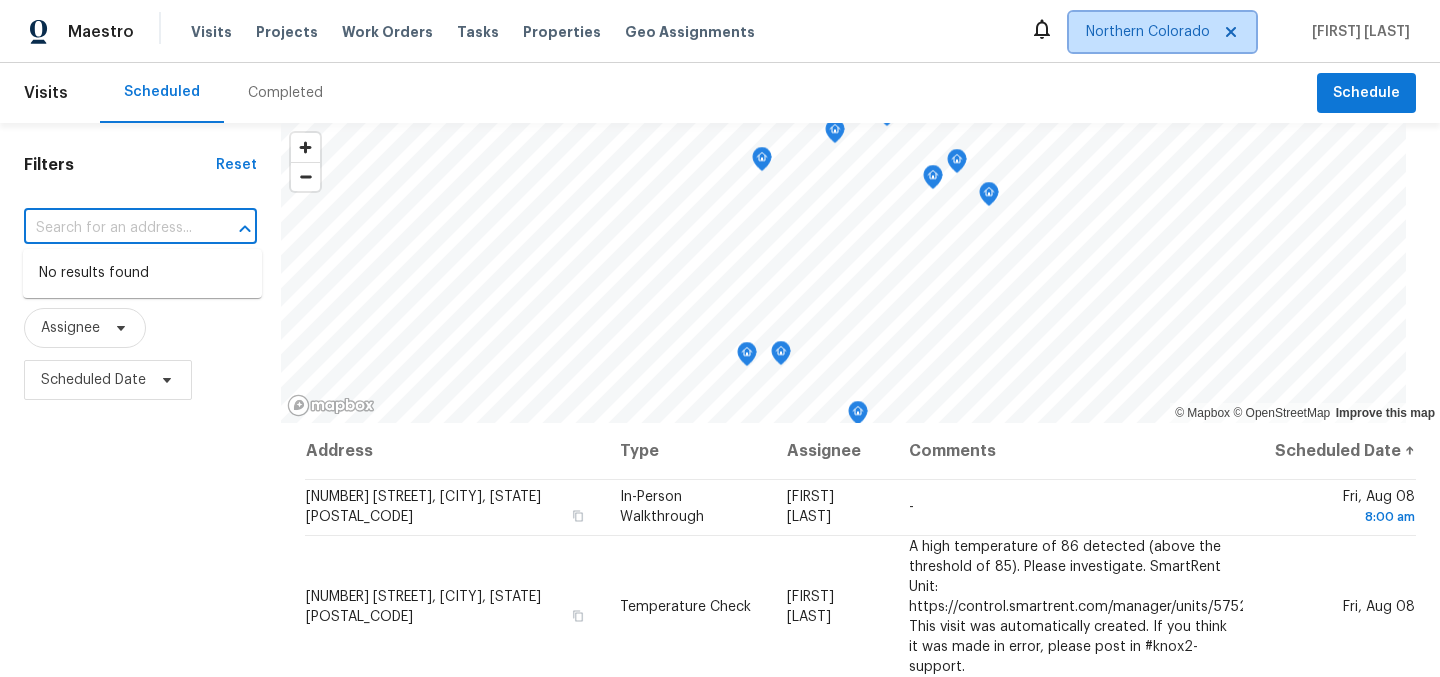 click on "Northern Colorado" at bounding box center (1148, 32) 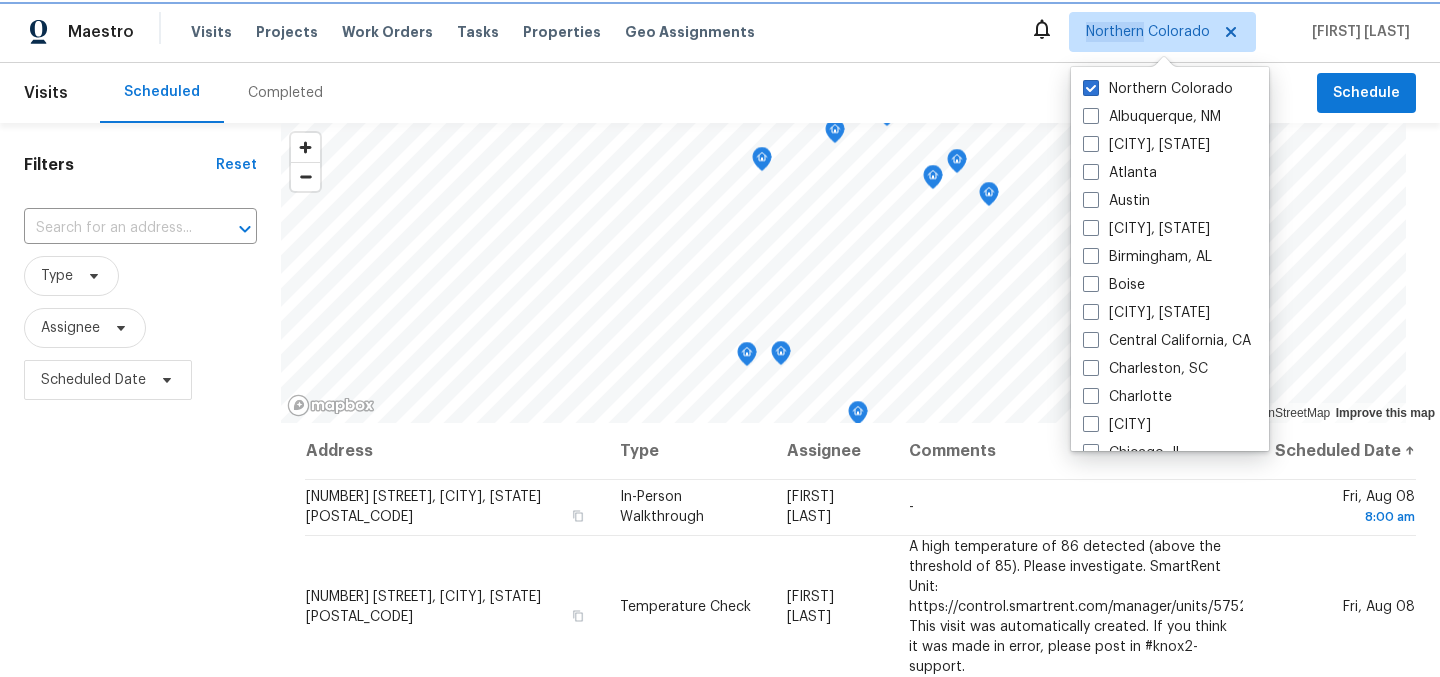 click on "Northern Colorado" at bounding box center (1148, 32) 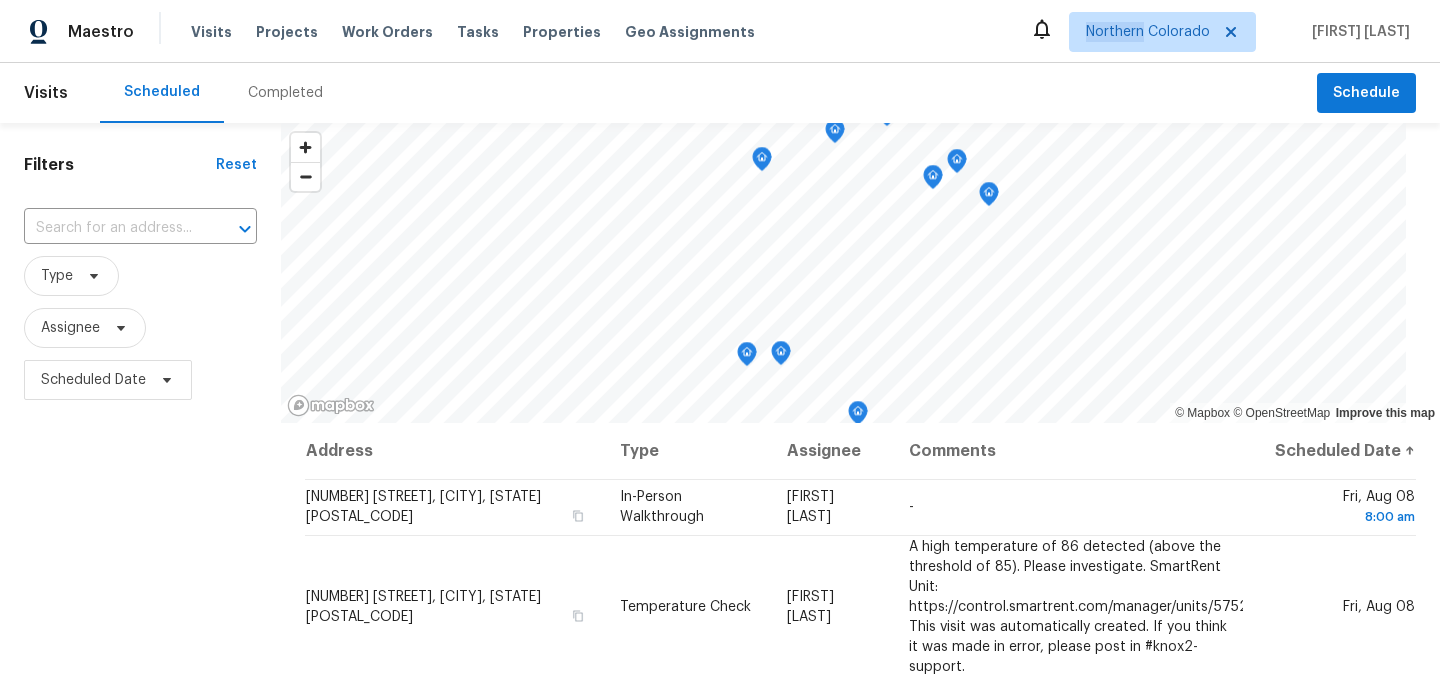 click on "Maestro Visits Projects Work Orders Tasks Properties Geo Assignments Northern Colorado John Gonzalez" at bounding box center (720, 31) 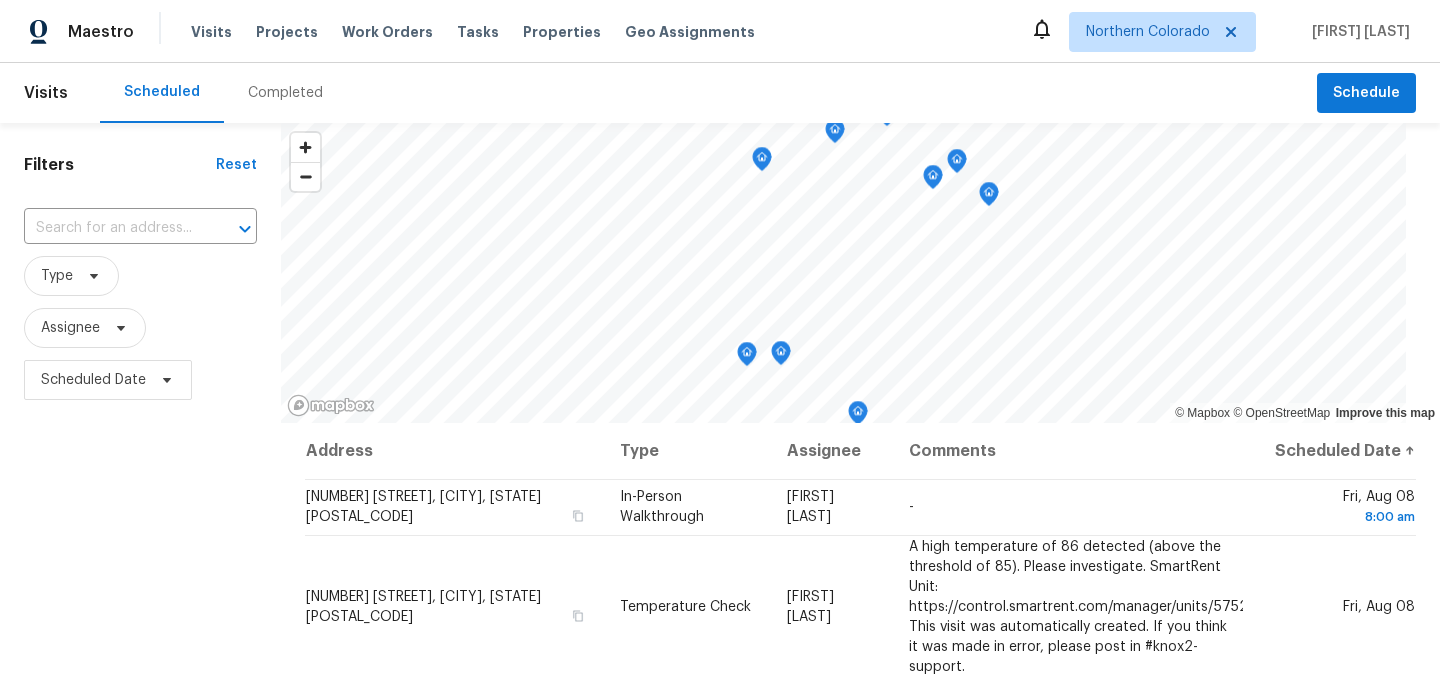 click on "Maestro Visits Projects Work Orders Tasks Properties Geo Assignments Northern Colorado John Gonzalez" at bounding box center (720, 31) 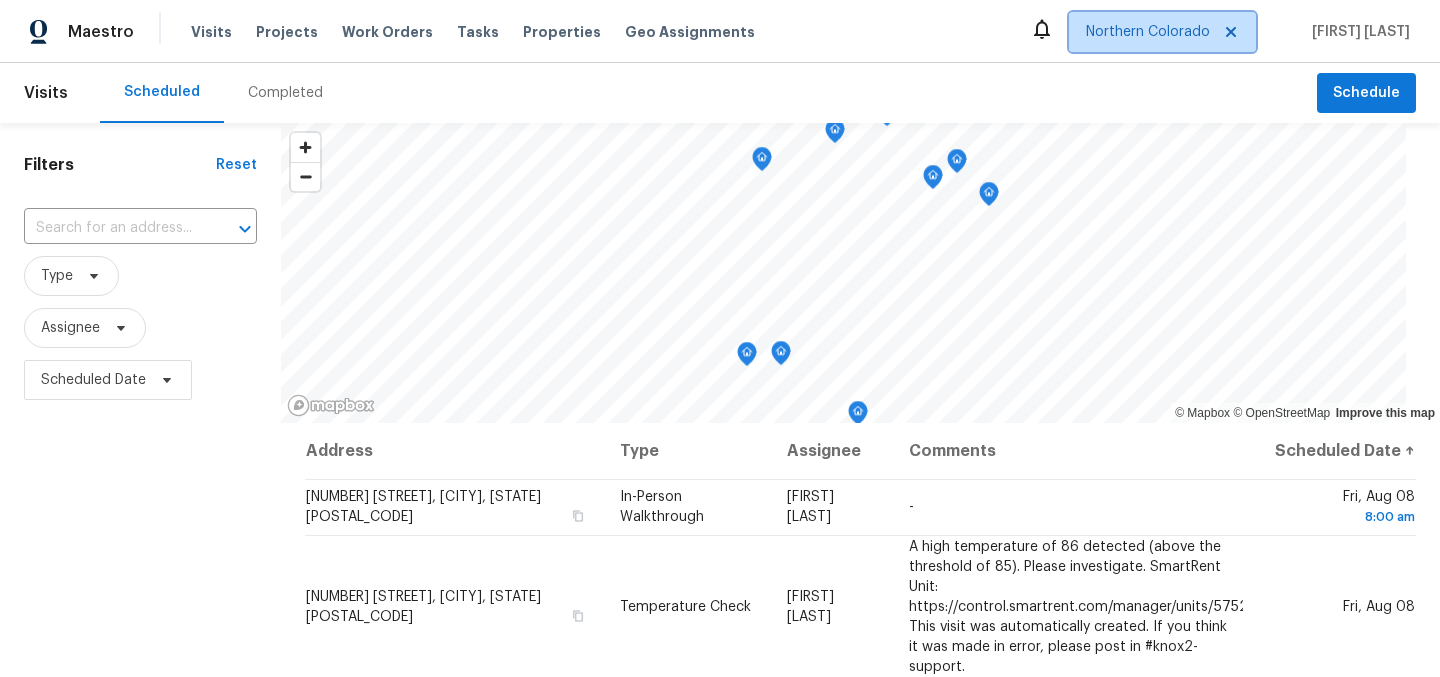 click on "Northern Colorado" at bounding box center (1148, 32) 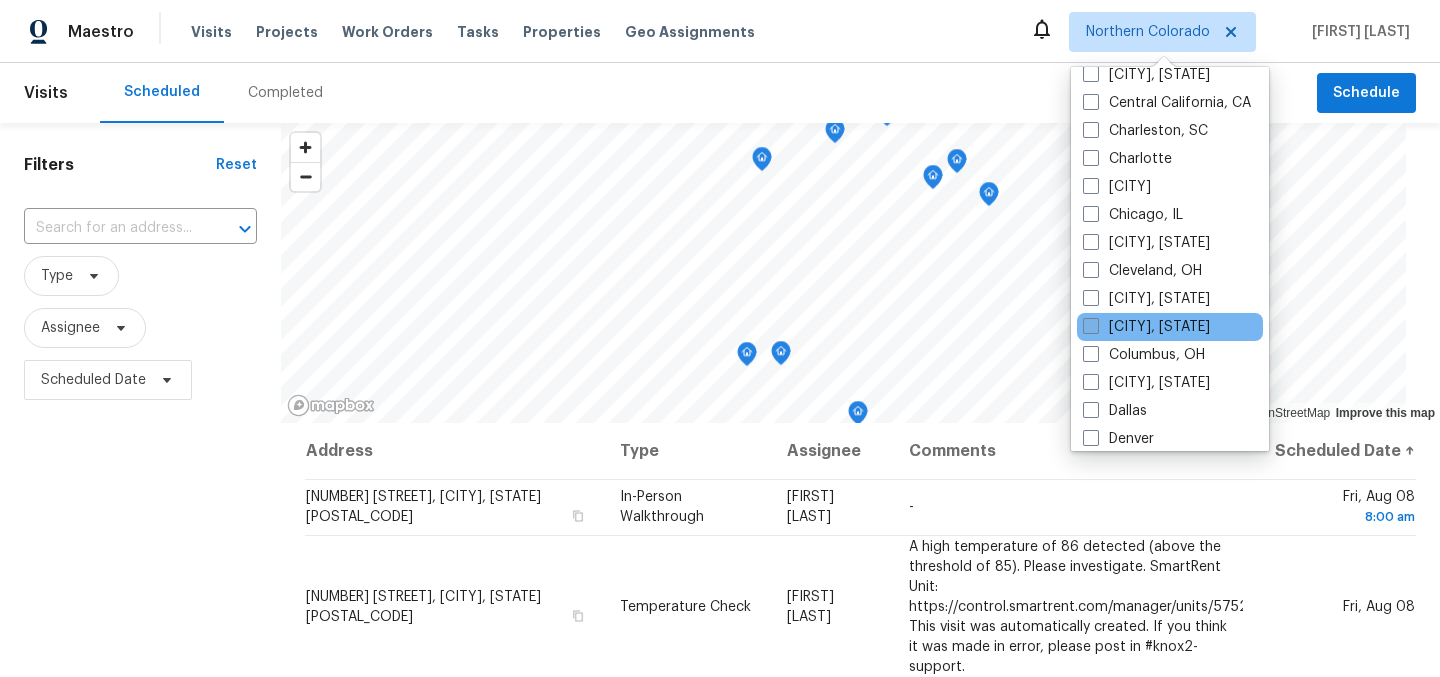 scroll, scrollTop: 239, scrollLeft: 0, axis: vertical 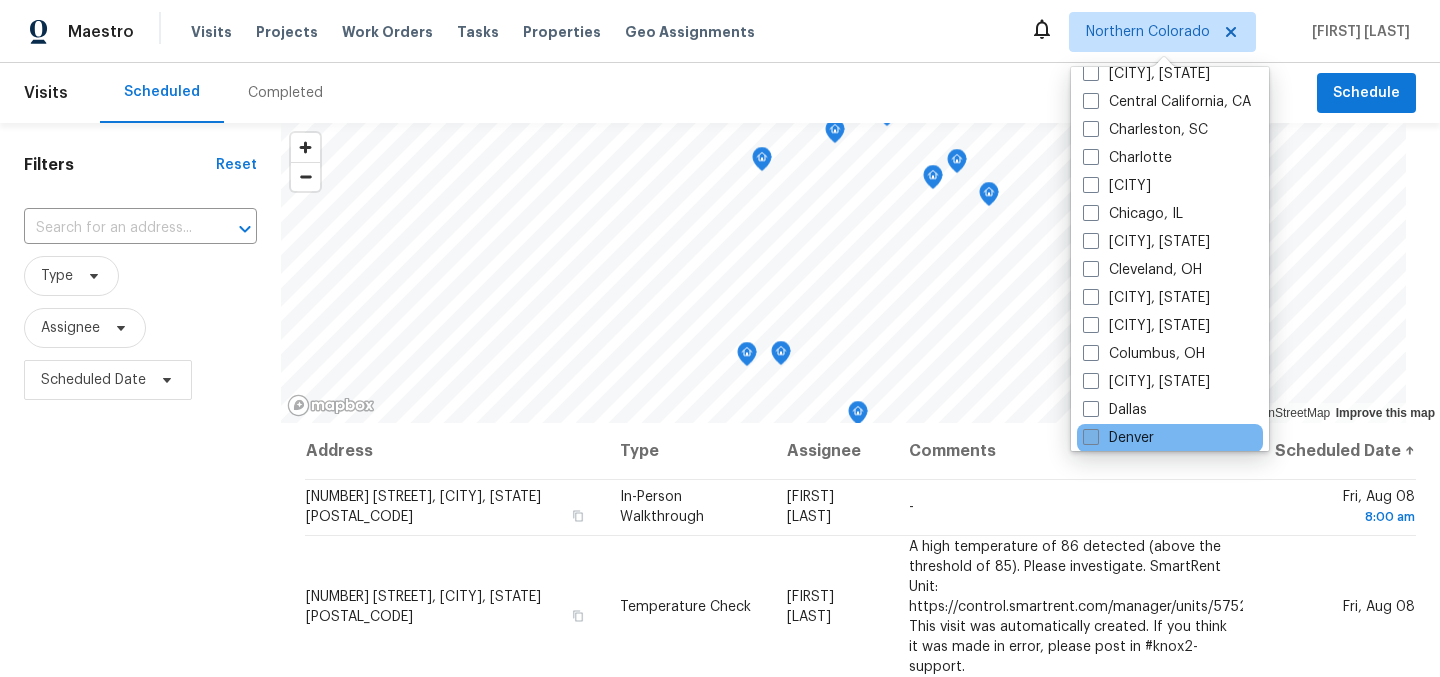 click on "Denver" at bounding box center [1118, 438] 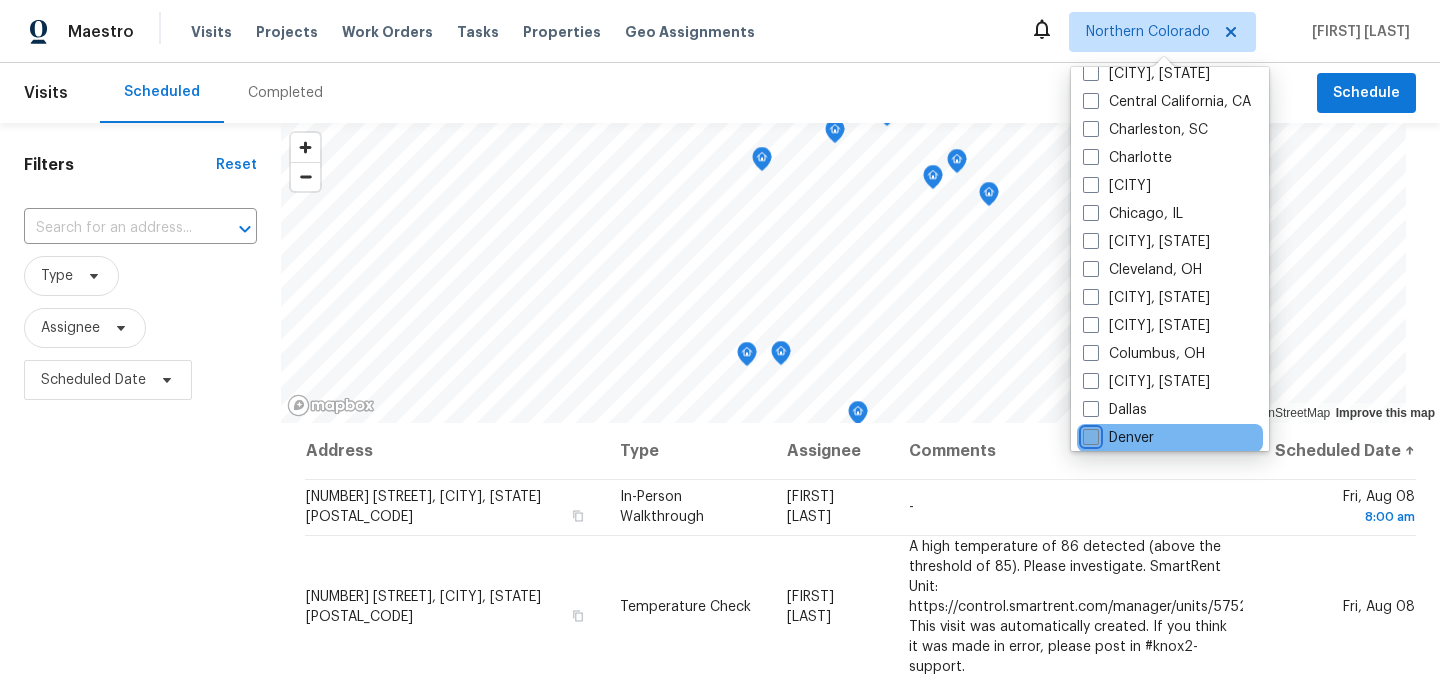 click on "Denver" at bounding box center (1089, 434) 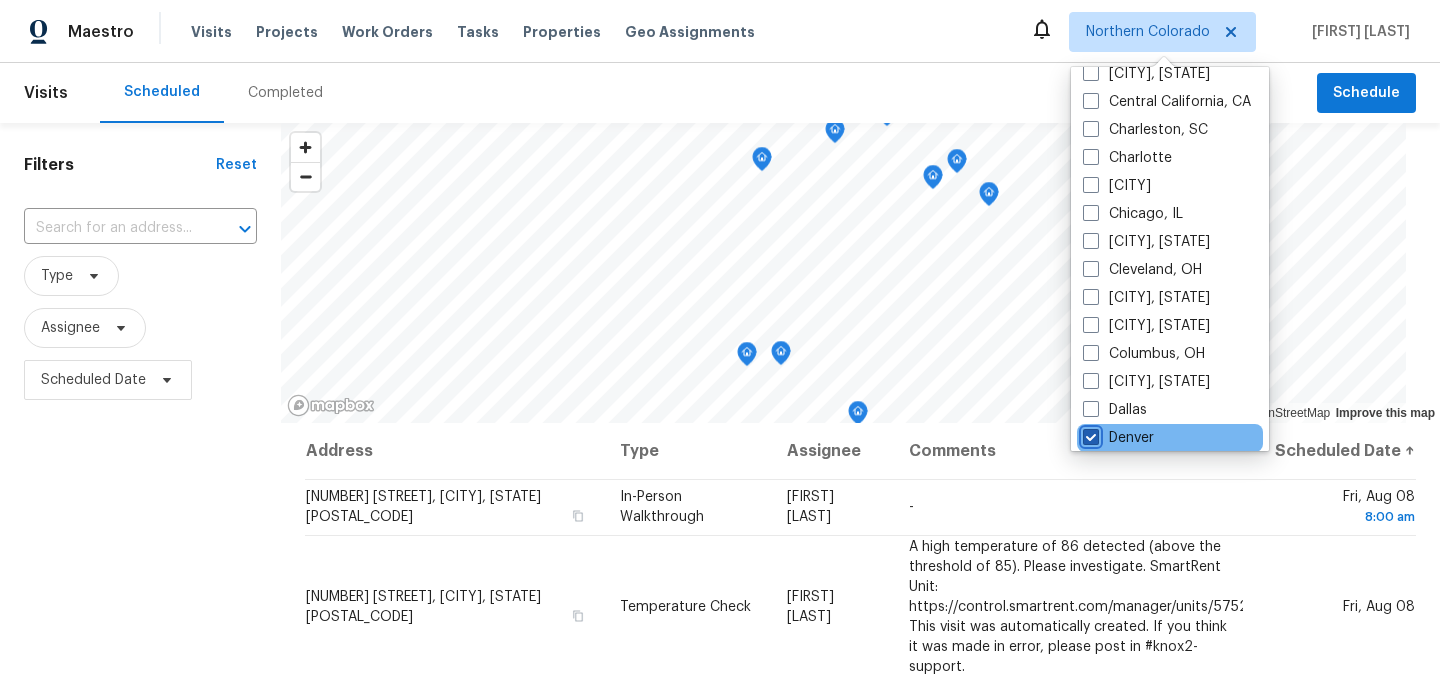 checkbox on "true" 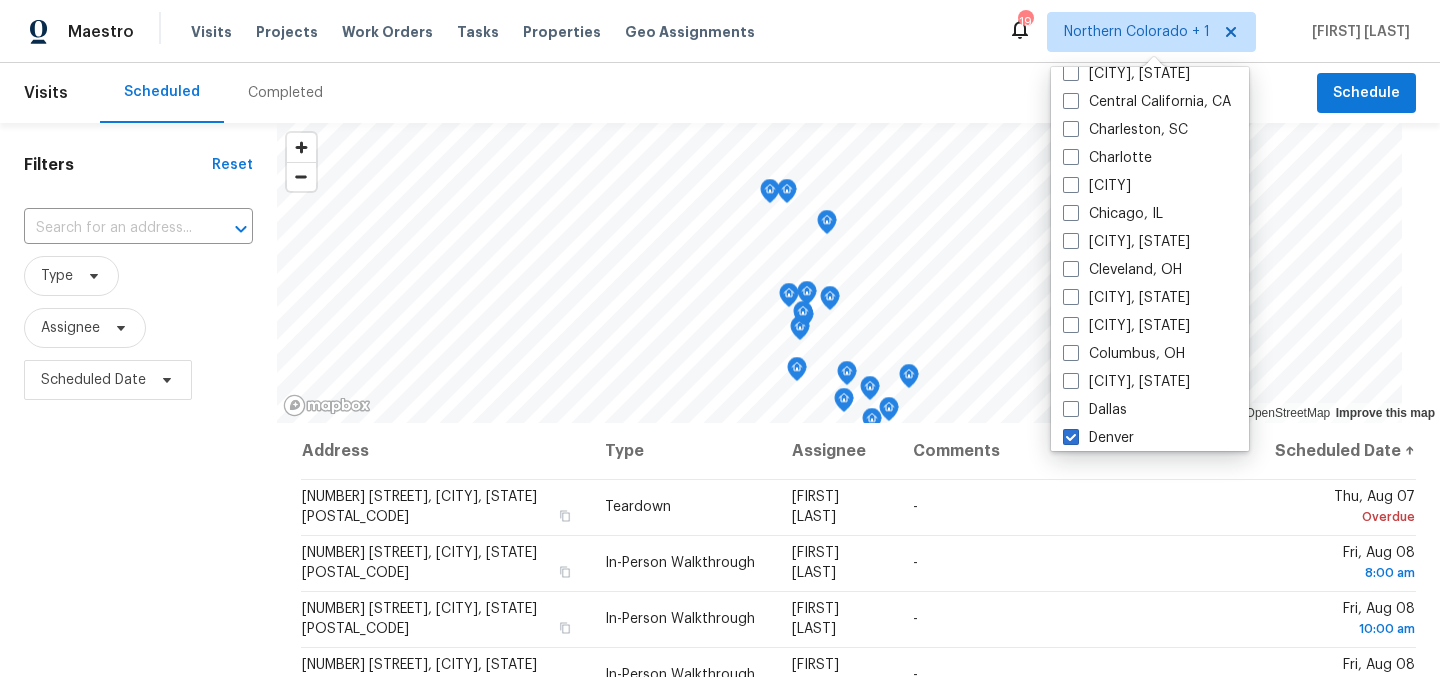 click on "Scheduled Completed" at bounding box center (708, 93) 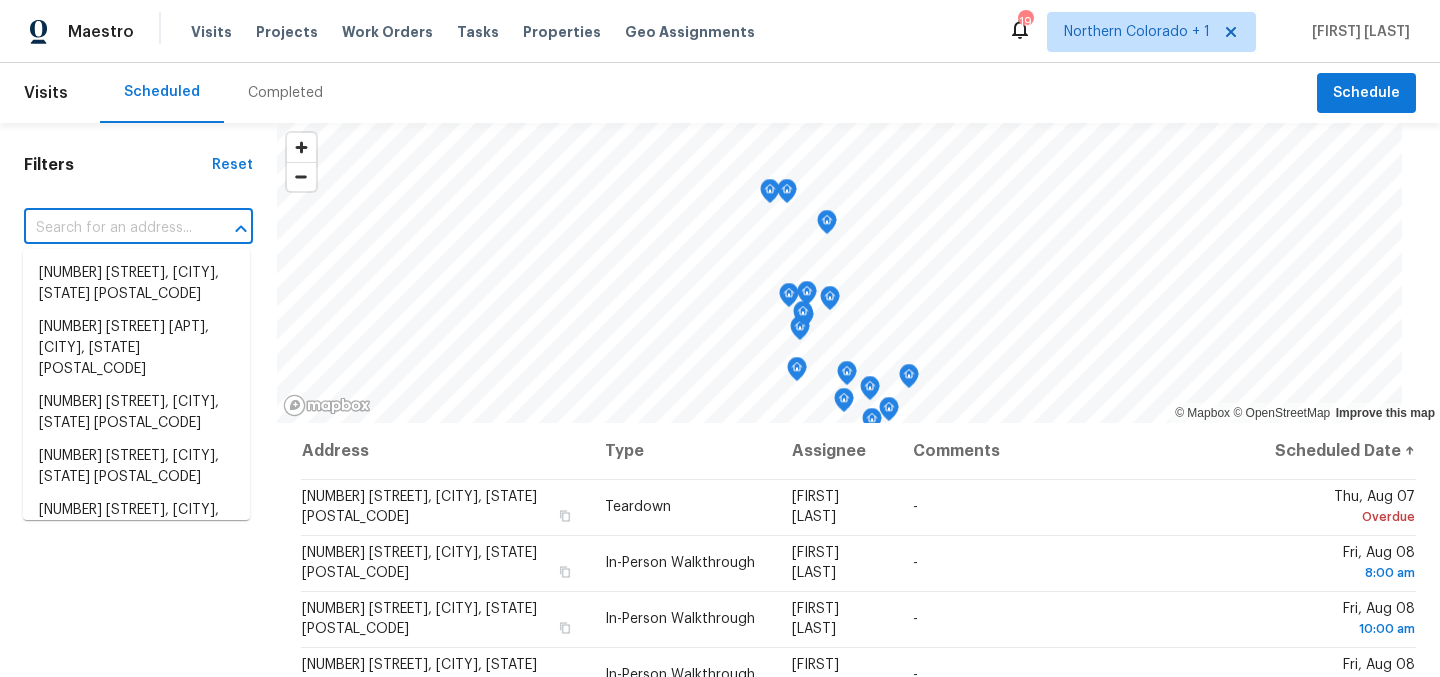 click at bounding box center (110, 228) 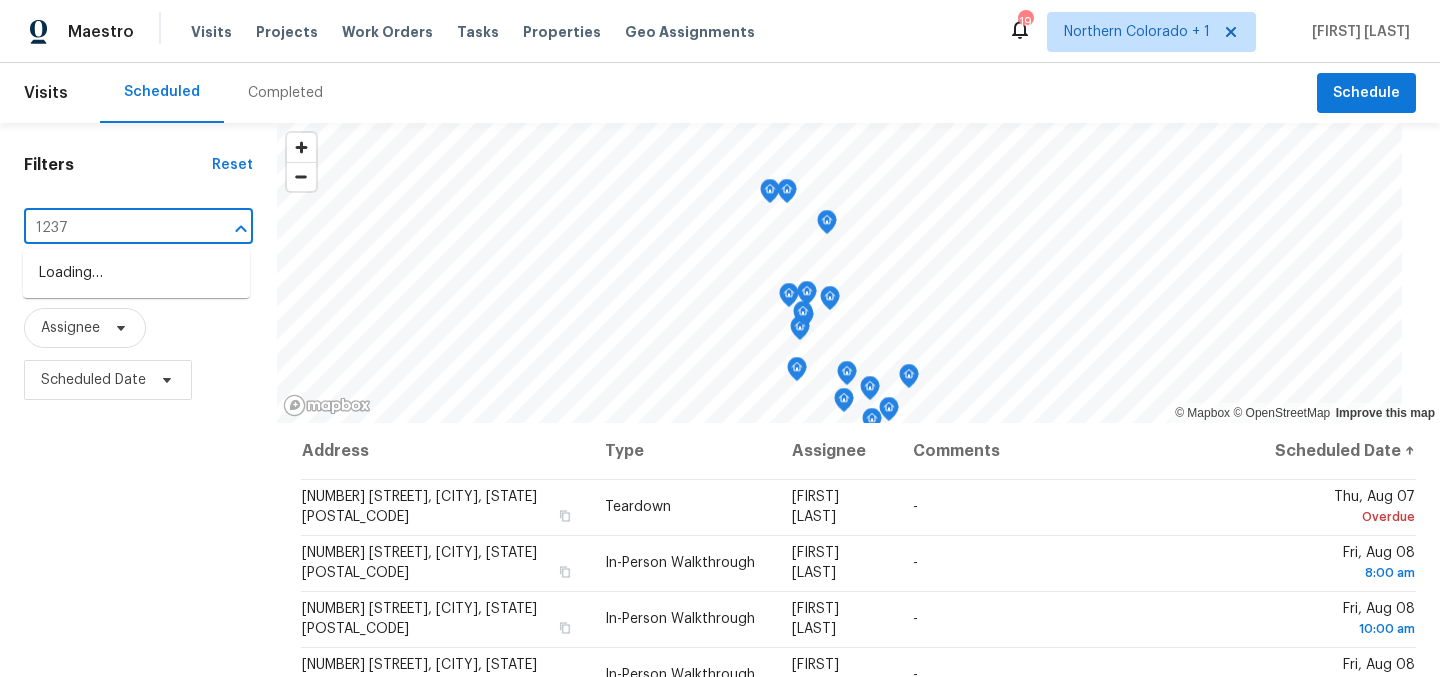 type on "12375" 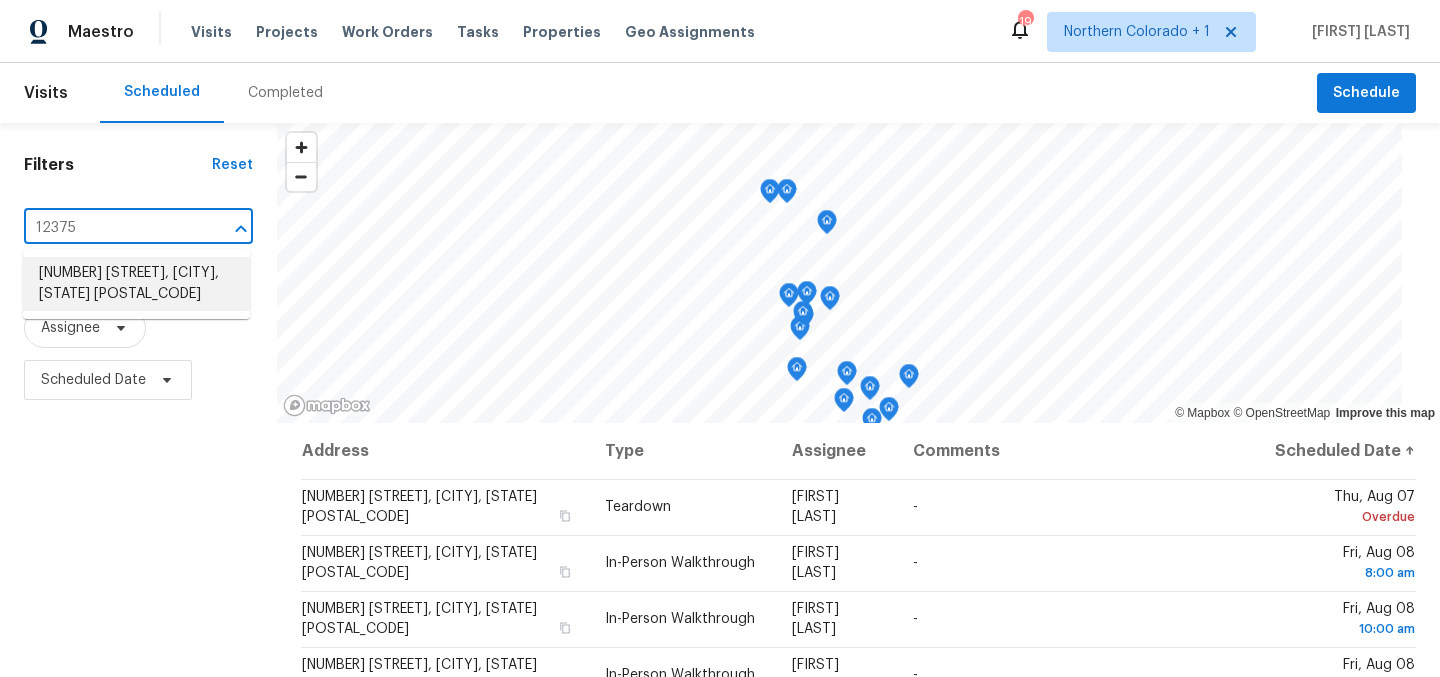 click on "[NUMBER] [STREET], [CITY], [STATE] [ZIP]" at bounding box center (136, 284) 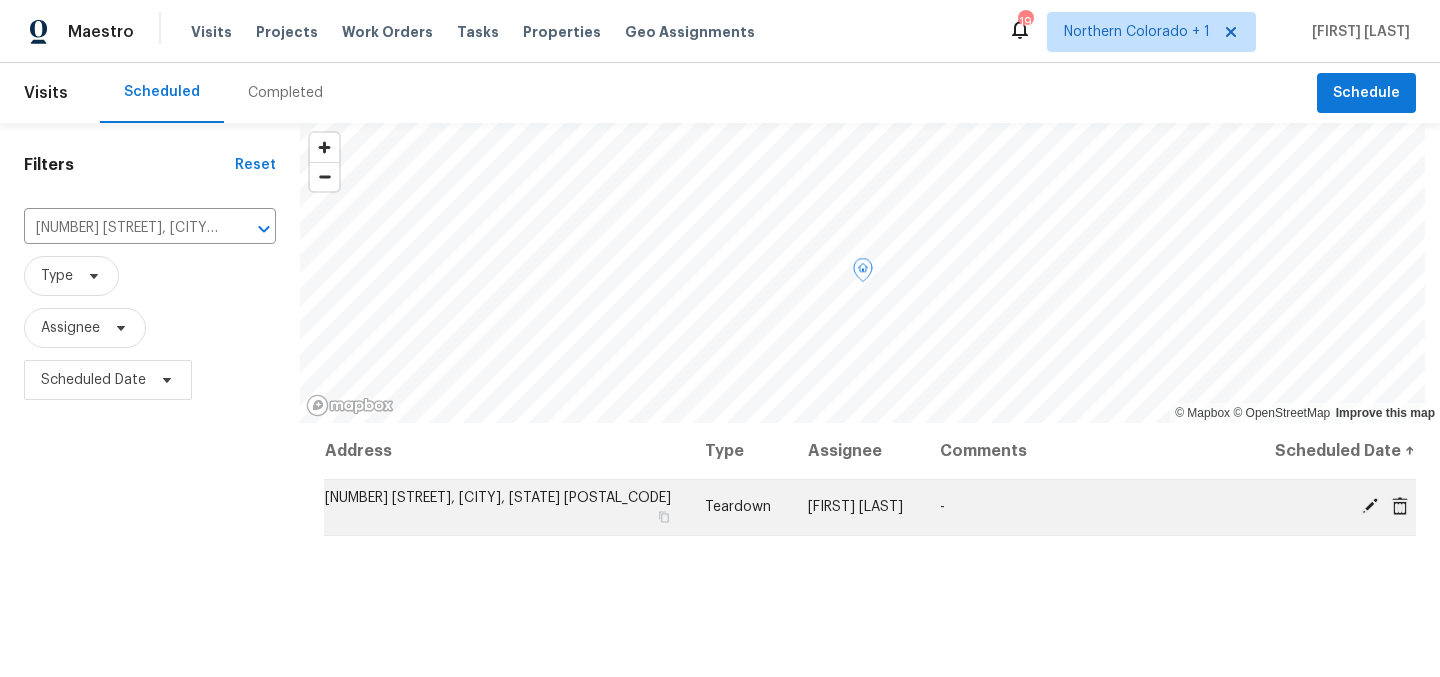 click 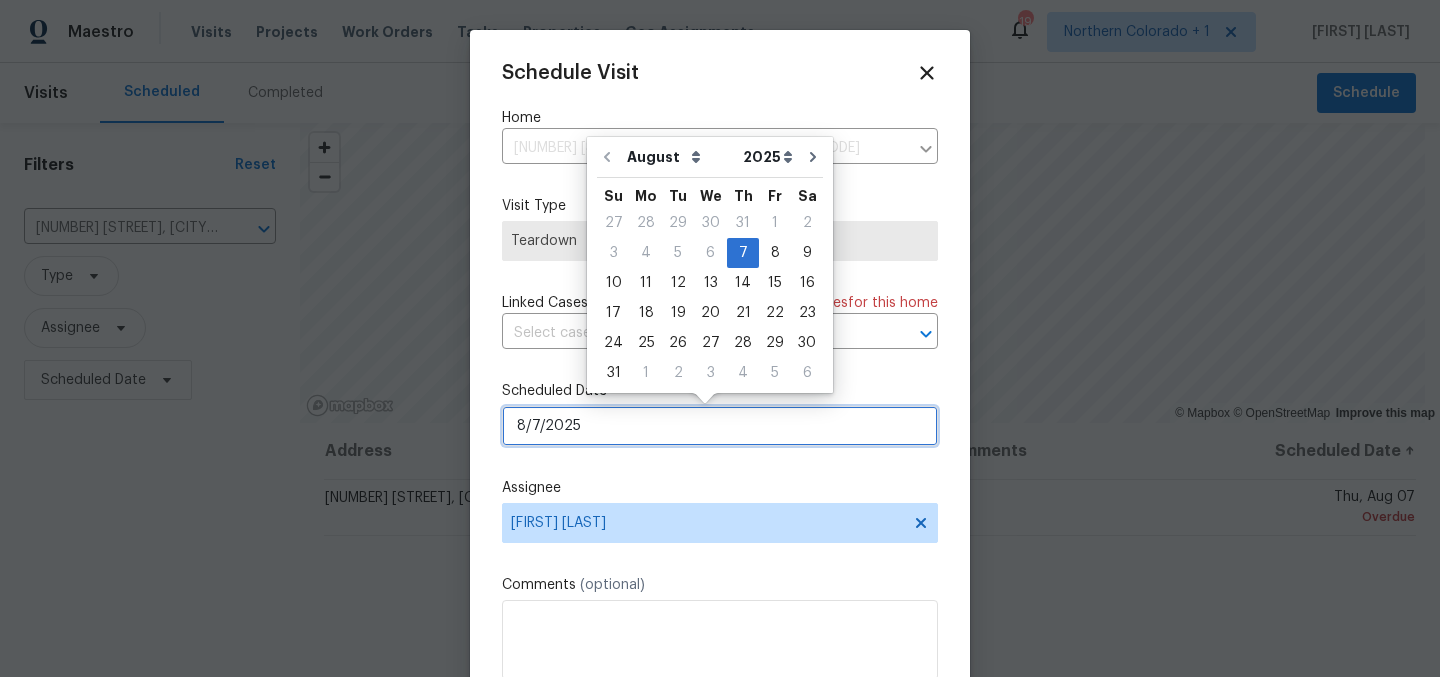 drag, startPoint x: 662, startPoint y: 431, endPoint x: 672, endPoint y: 424, distance: 12.206555 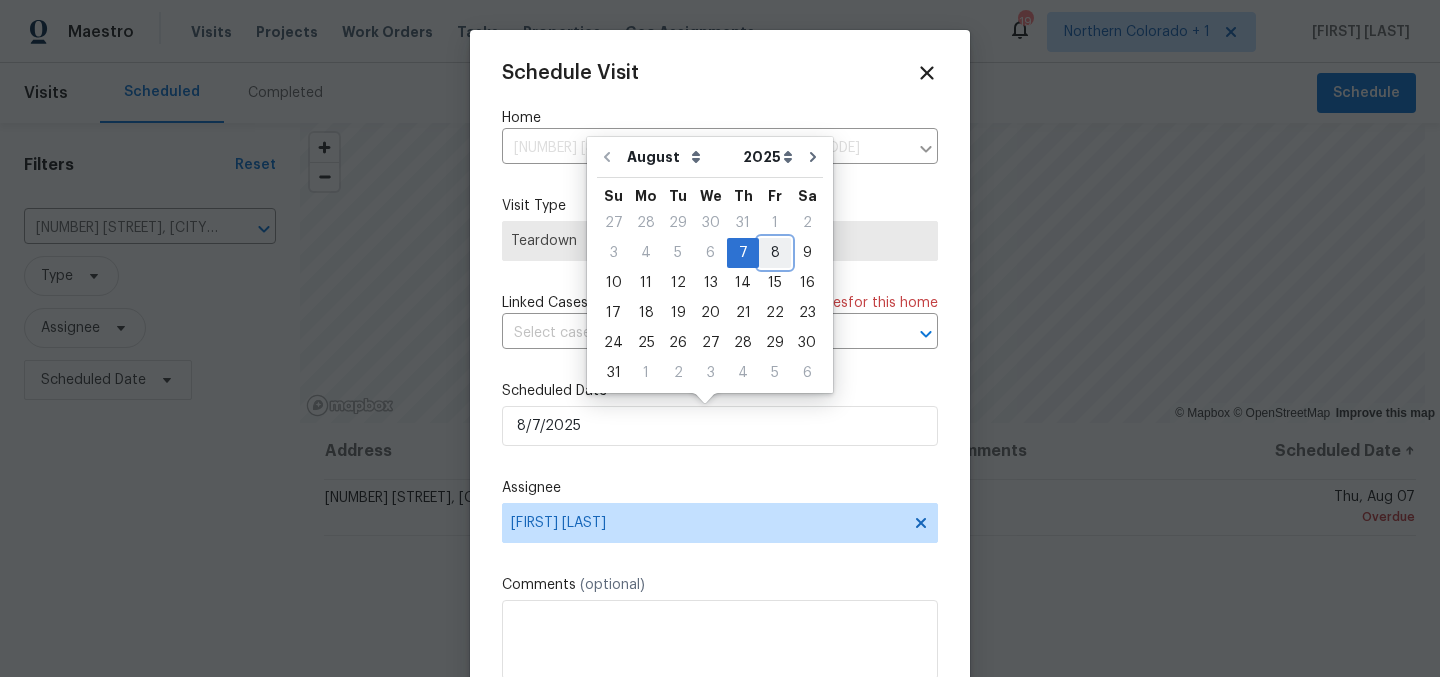 click on "8" at bounding box center (775, 253) 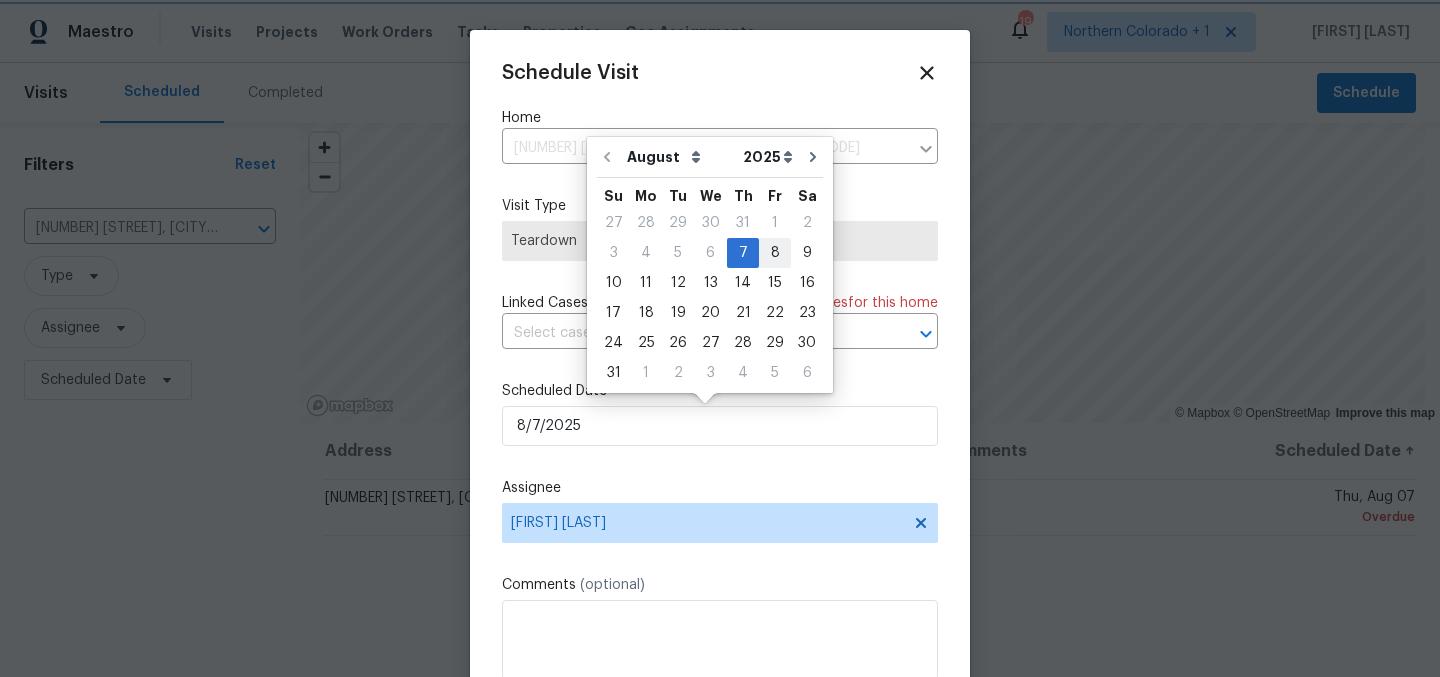 type on "8/8/2025" 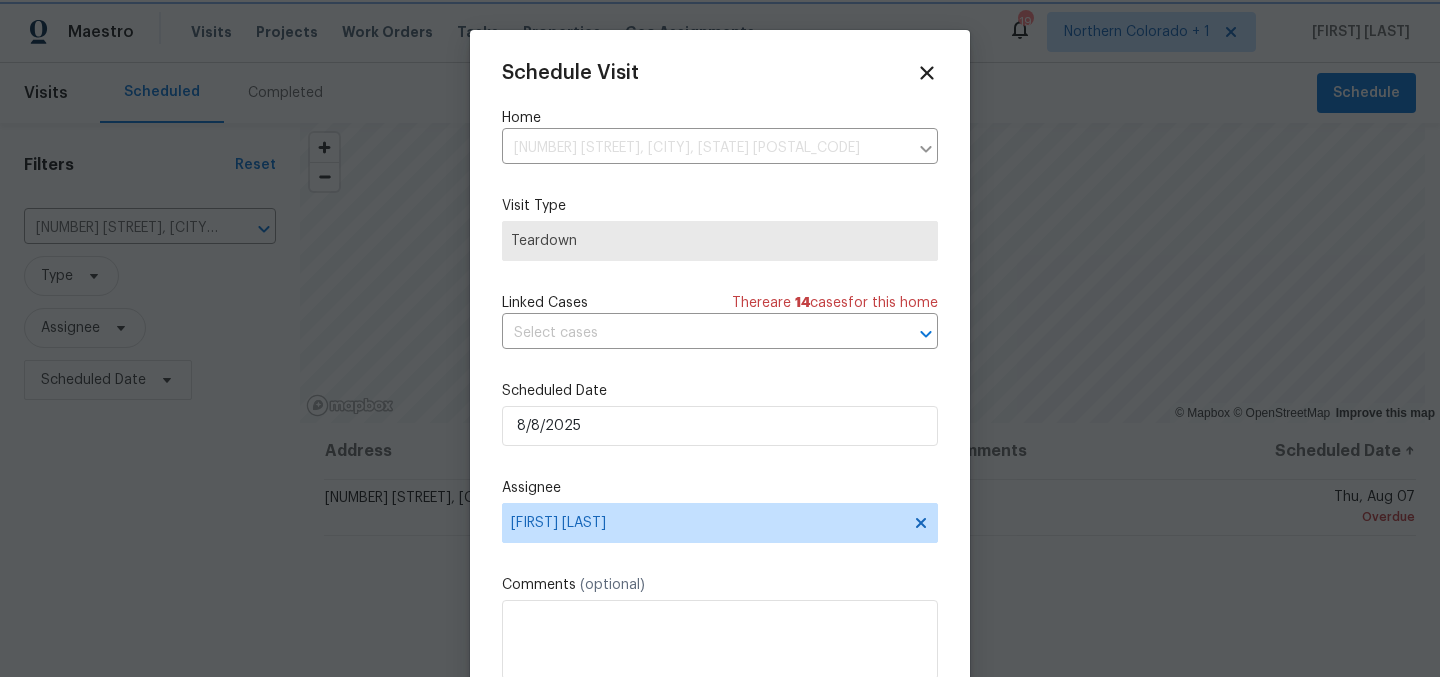 scroll, scrollTop: 36, scrollLeft: 0, axis: vertical 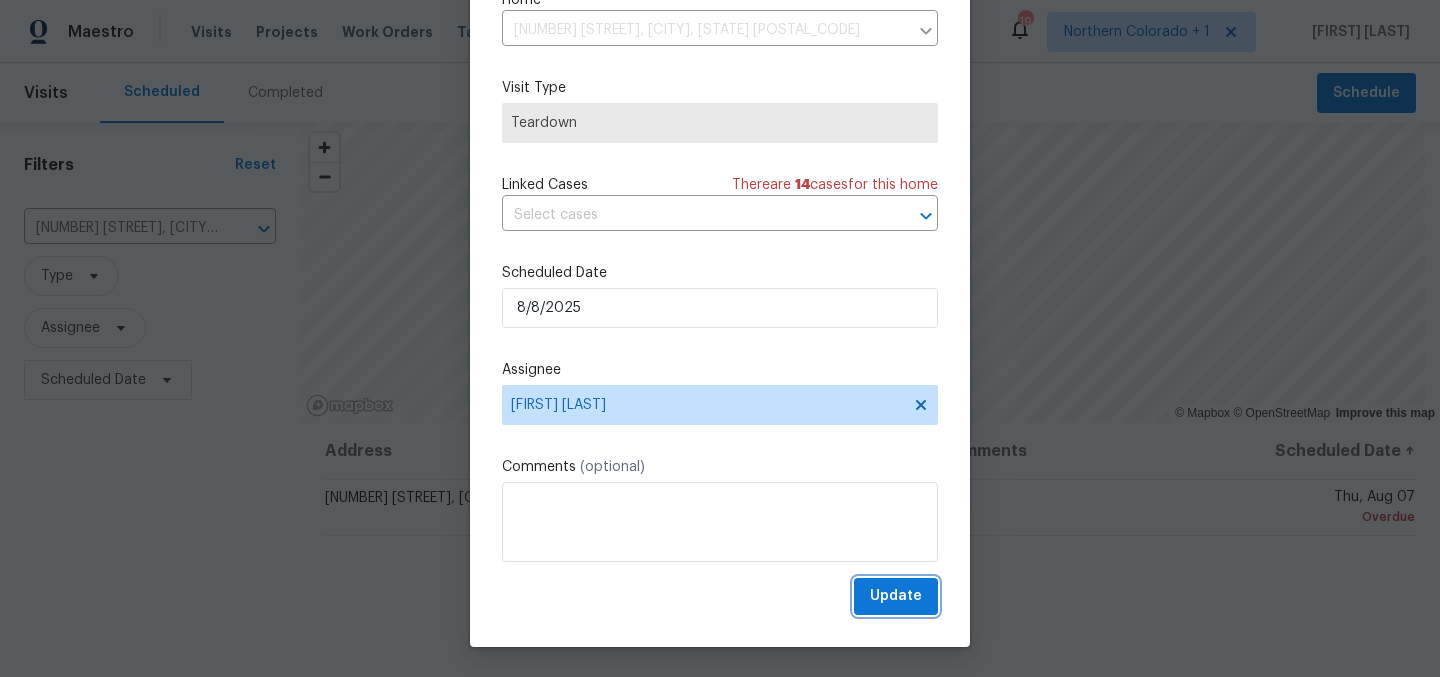 click on "Update" at bounding box center (896, 596) 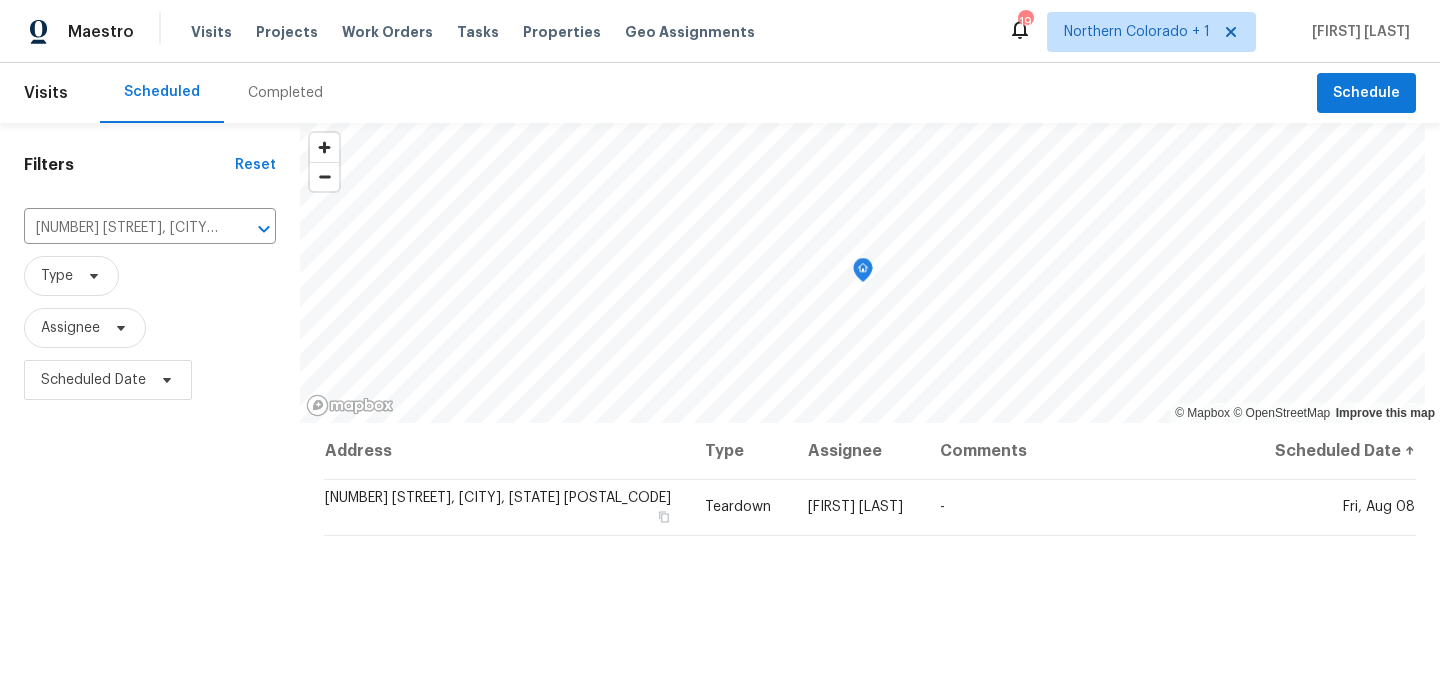 scroll, scrollTop: 0, scrollLeft: 0, axis: both 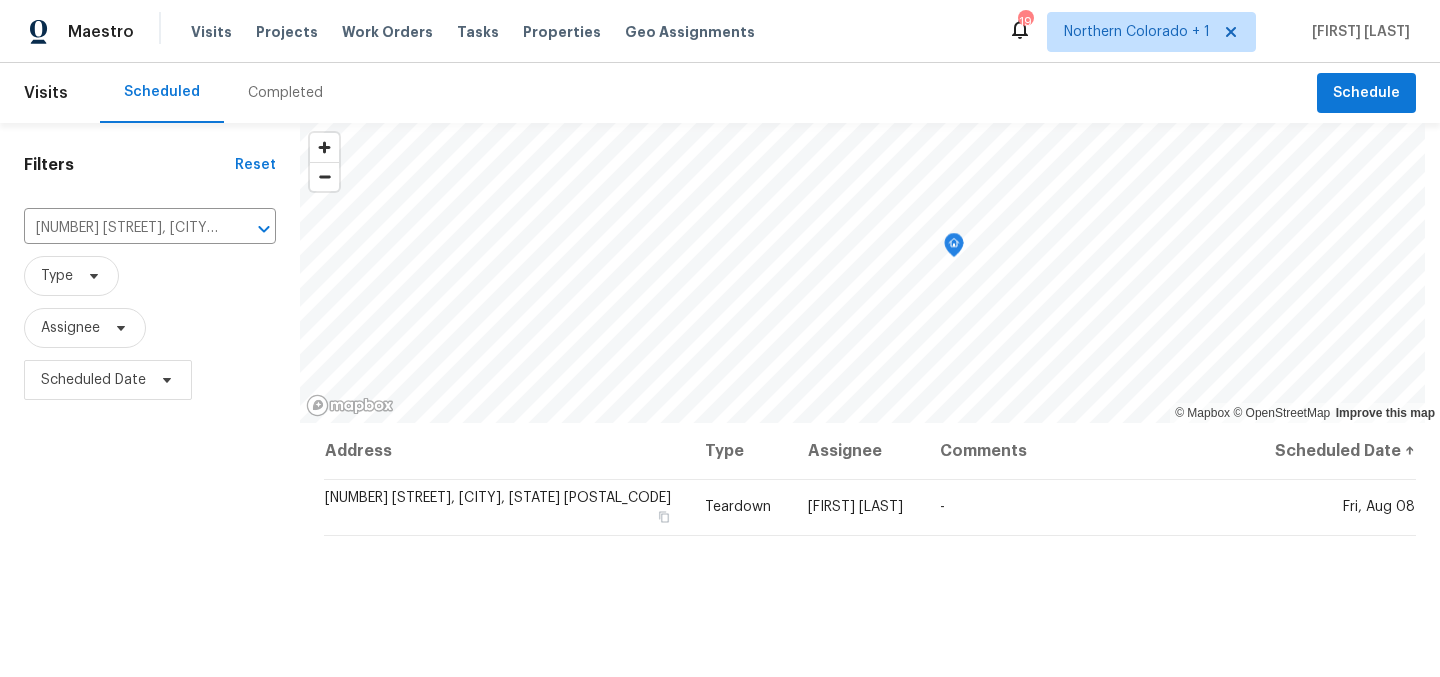click on "Scheduled Completed" at bounding box center [708, 93] 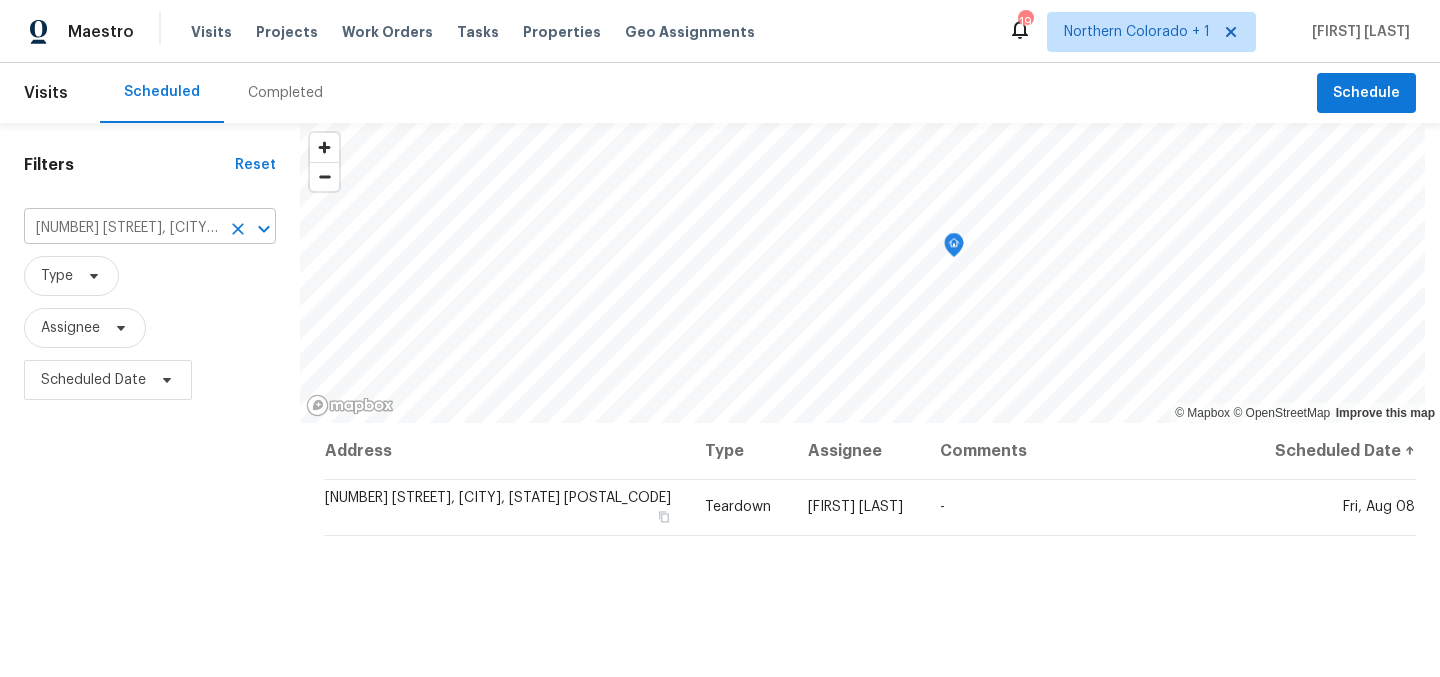 click 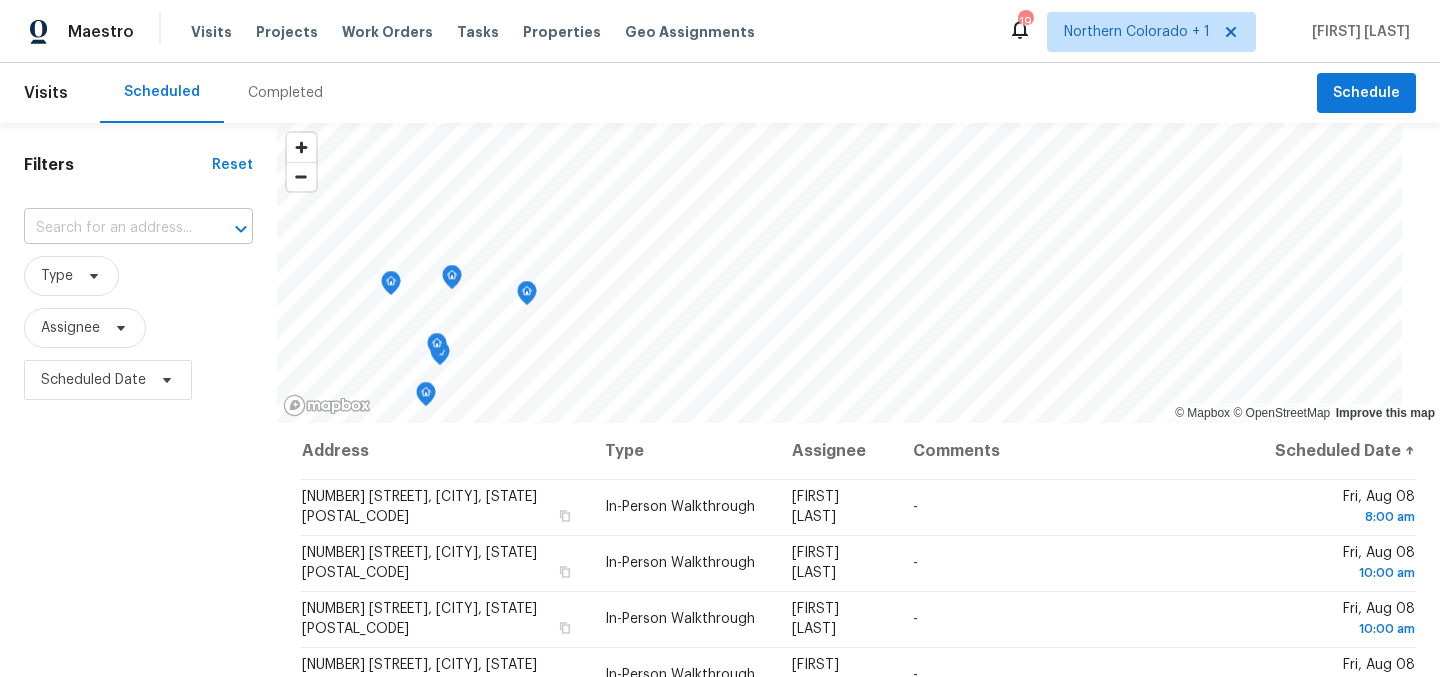 click at bounding box center [110, 228] 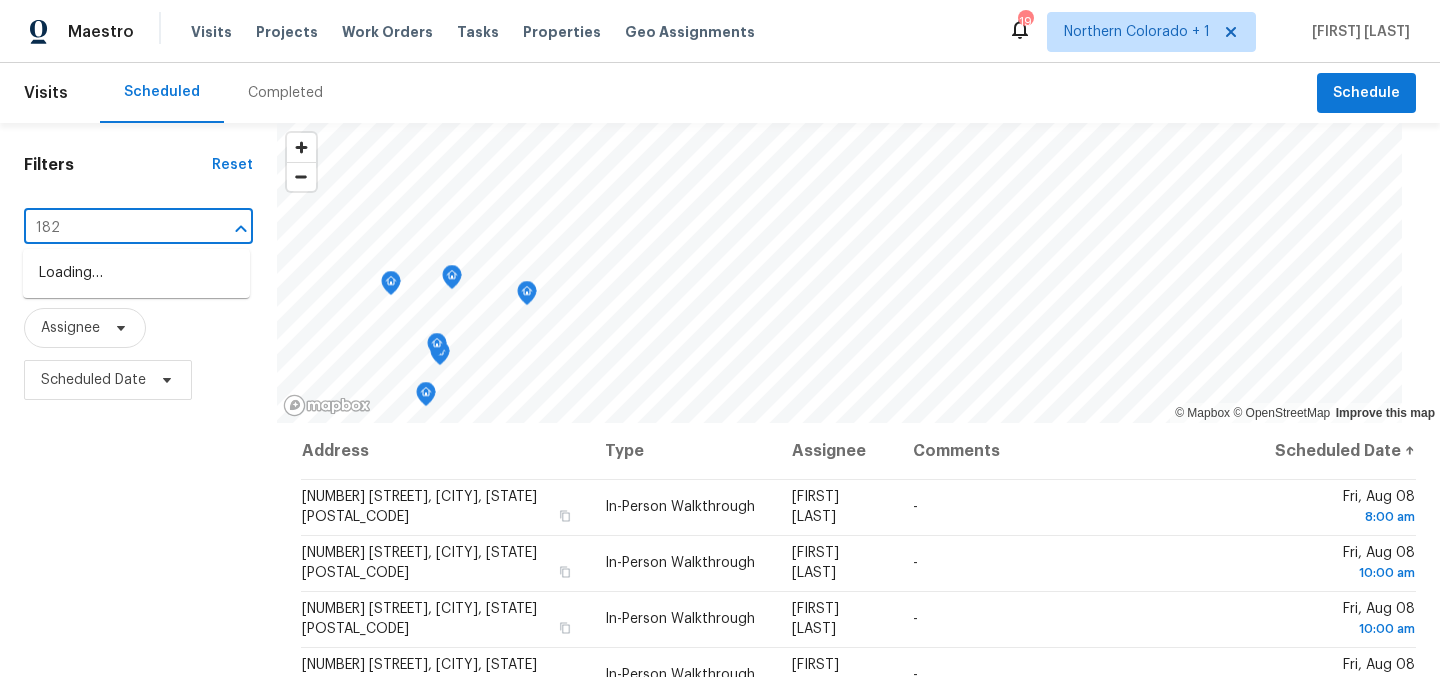 type on "1826" 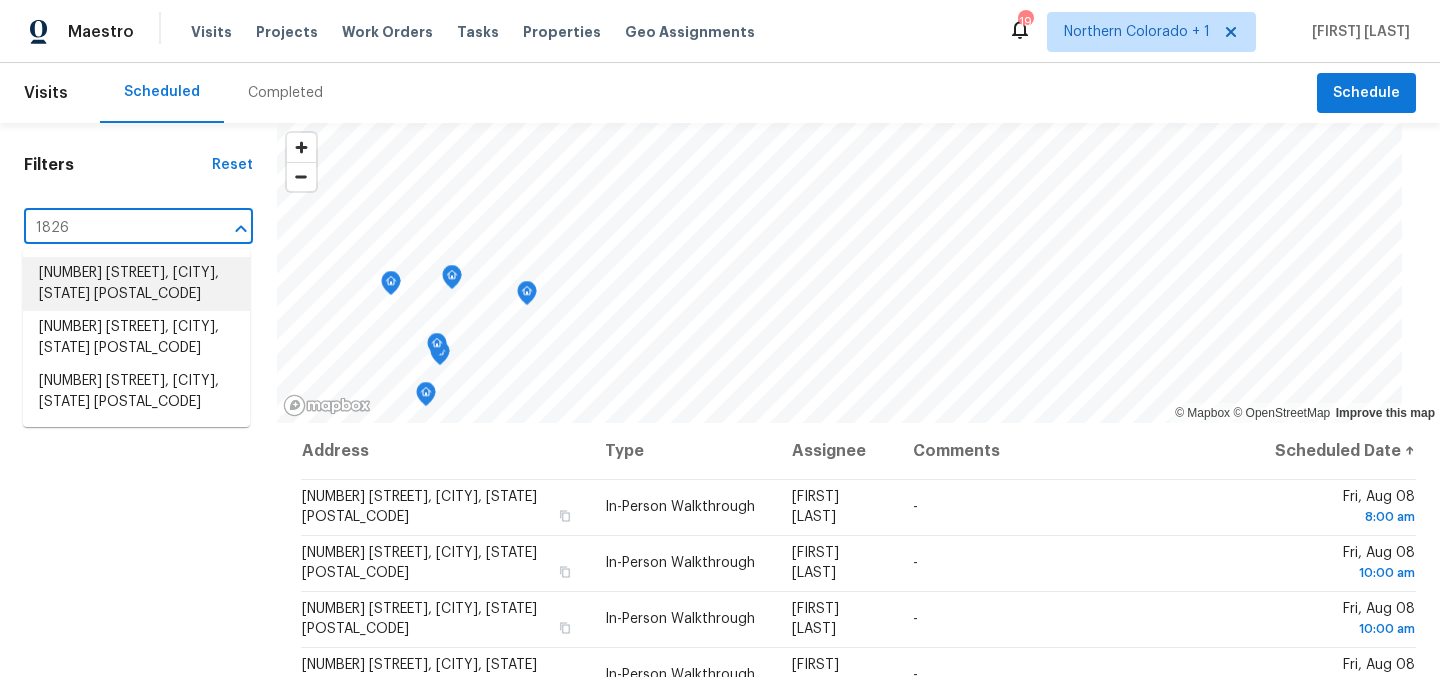 click on "[NUMBER] [STREET], [CITY], [STATE] [ZIP]" at bounding box center (136, 284) 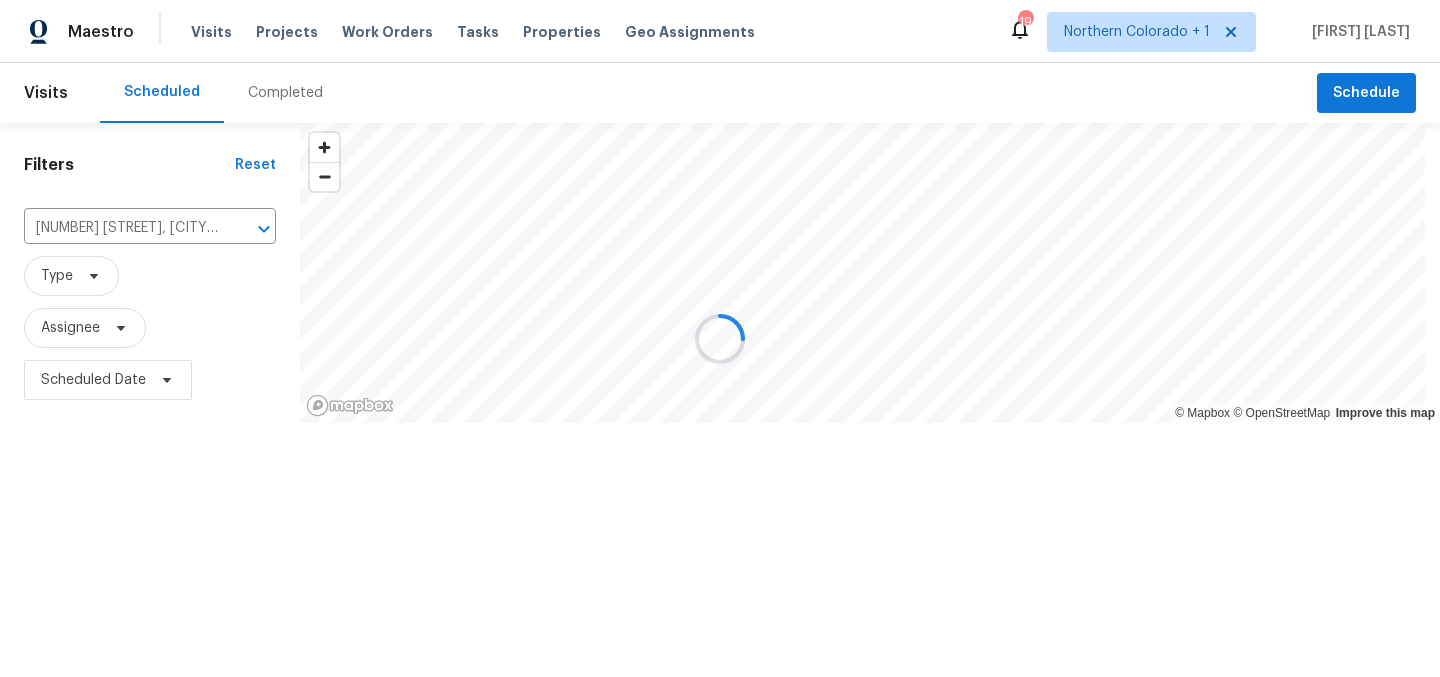 click at bounding box center (720, 338) 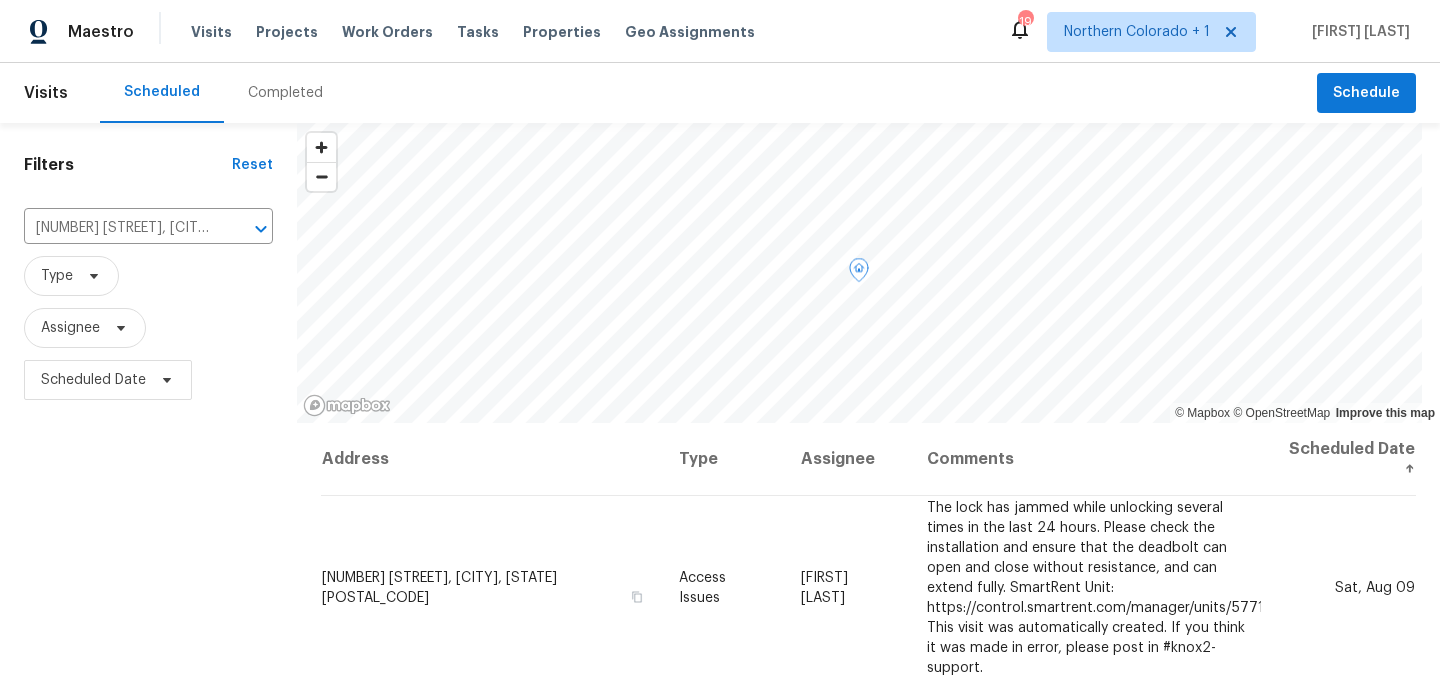 drag, startPoint x: 332, startPoint y: 542, endPoint x: 317, endPoint y: 535, distance: 16.552946 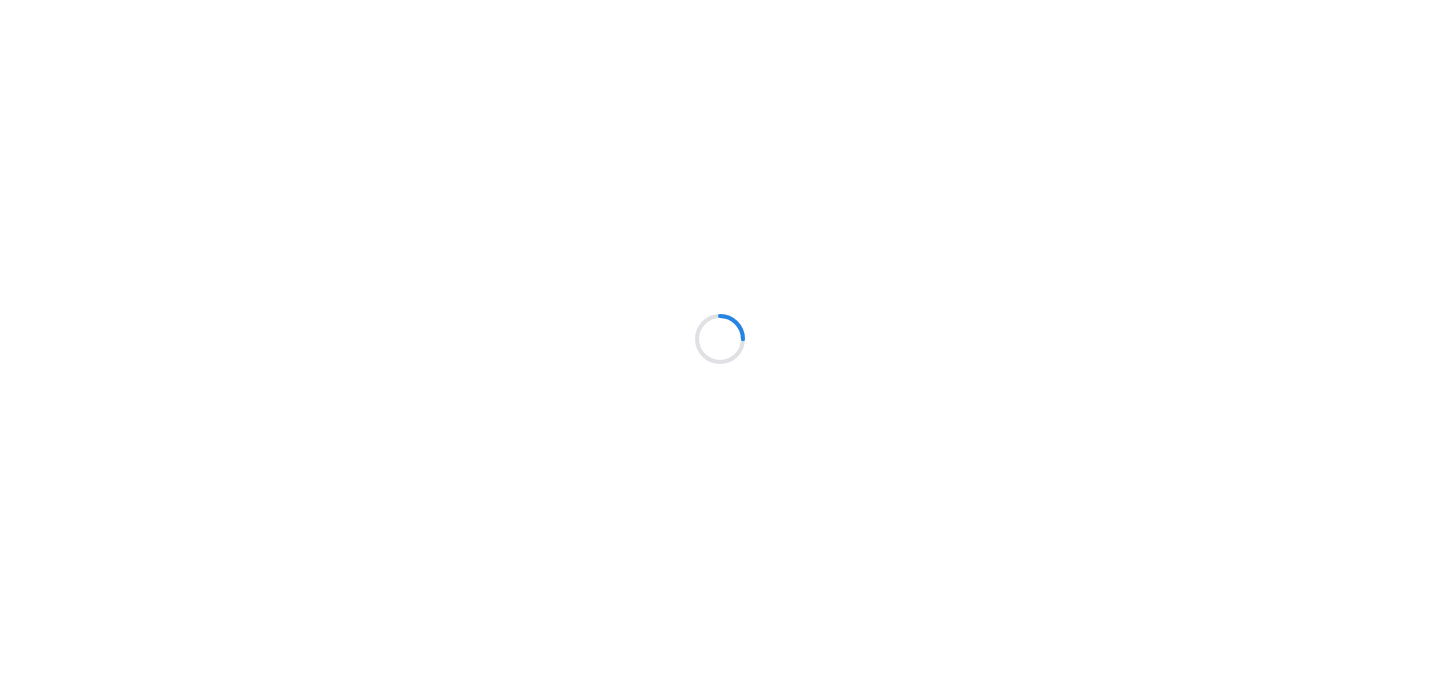 scroll, scrollTop: 0, scrollLeft: 0, axis: both 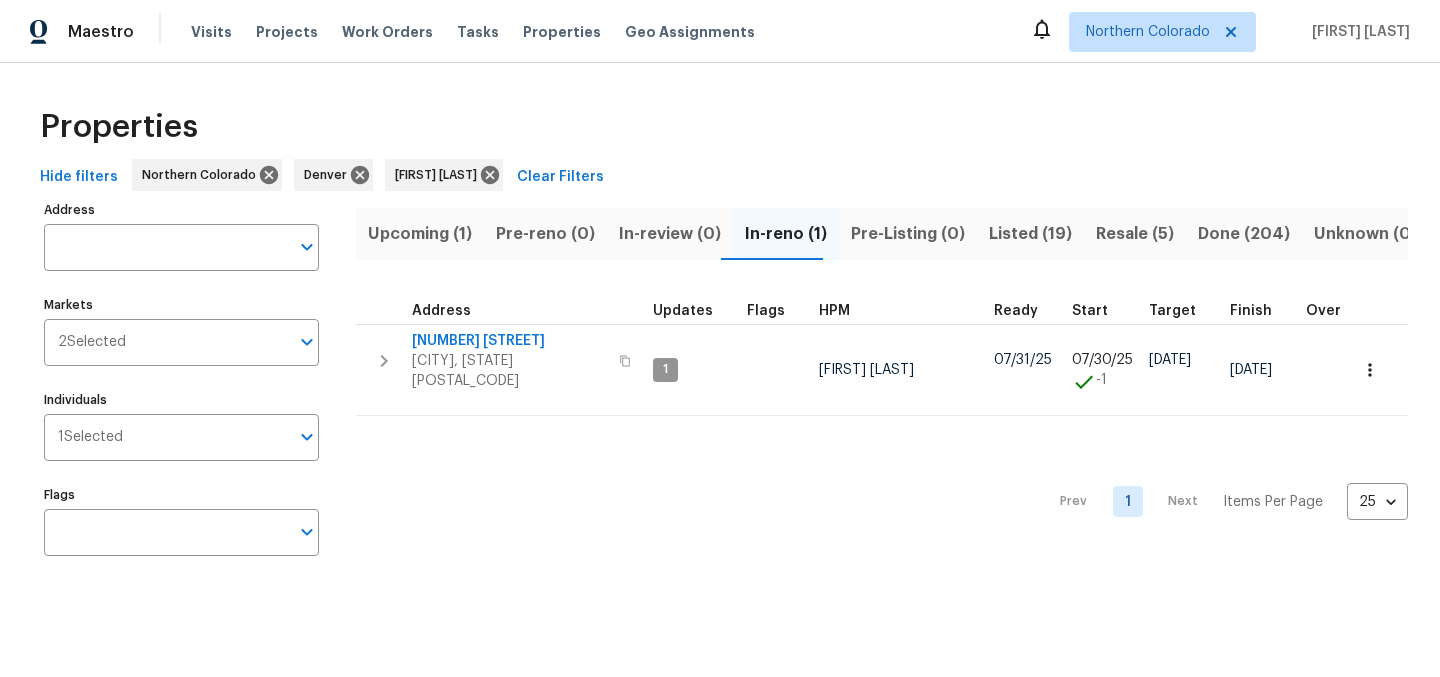 click on "Resale (5)" at bounding box center (1135, 234) 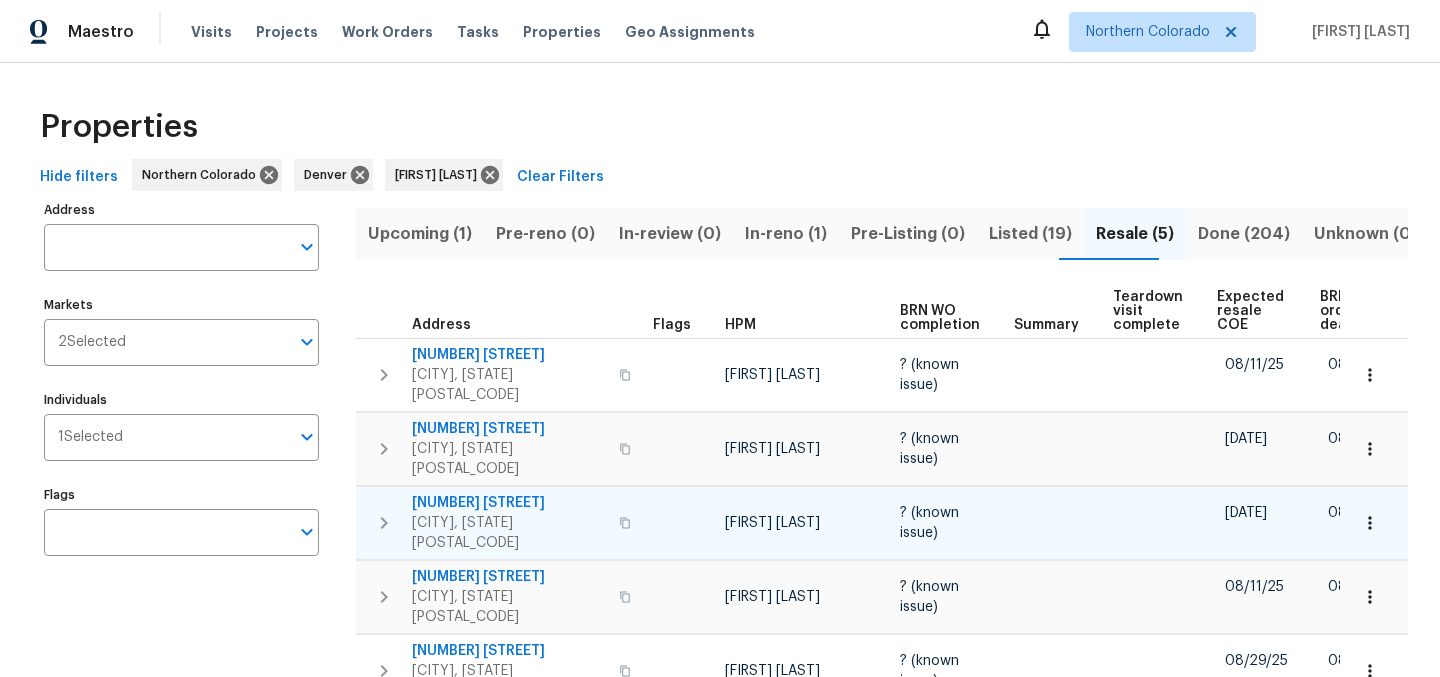scroll, scrollTop: 101, scrollLeft: 0, axis: vertical 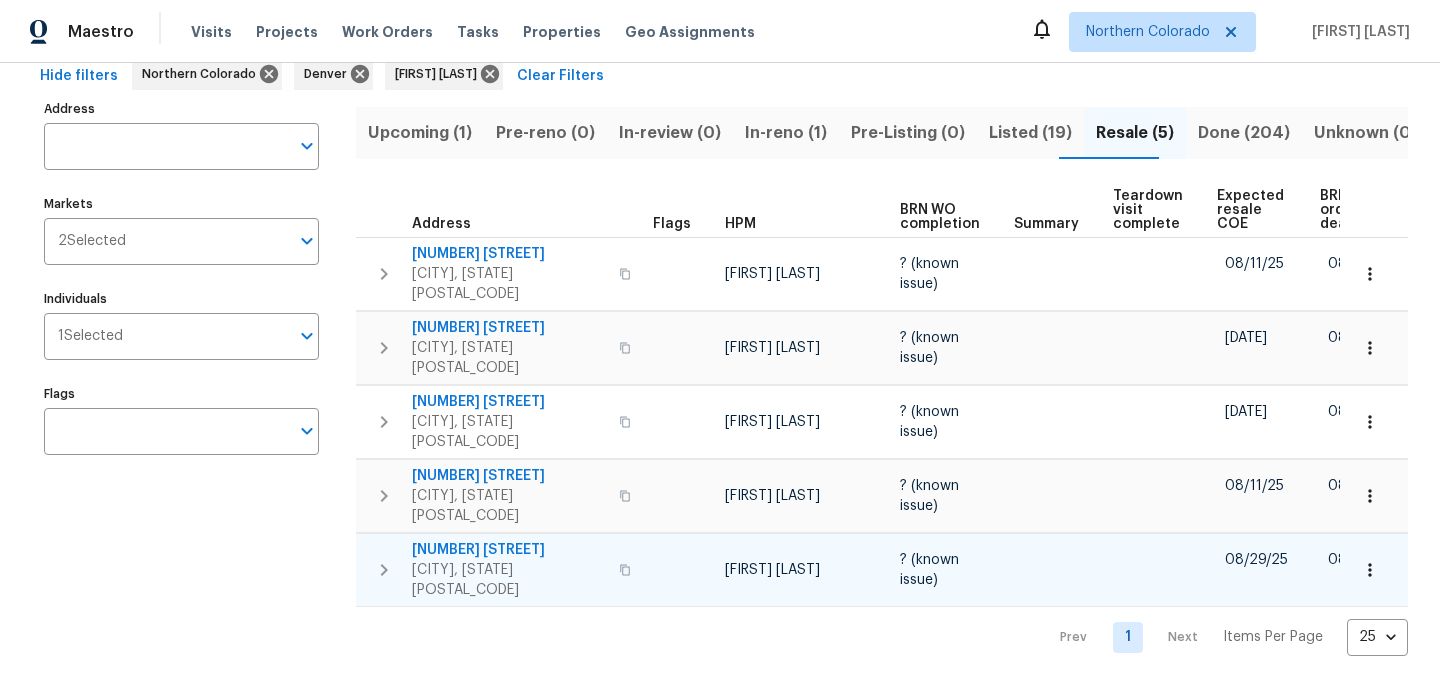 click on "[NUMBER] [STREET]" at bounding box center [509, 550] 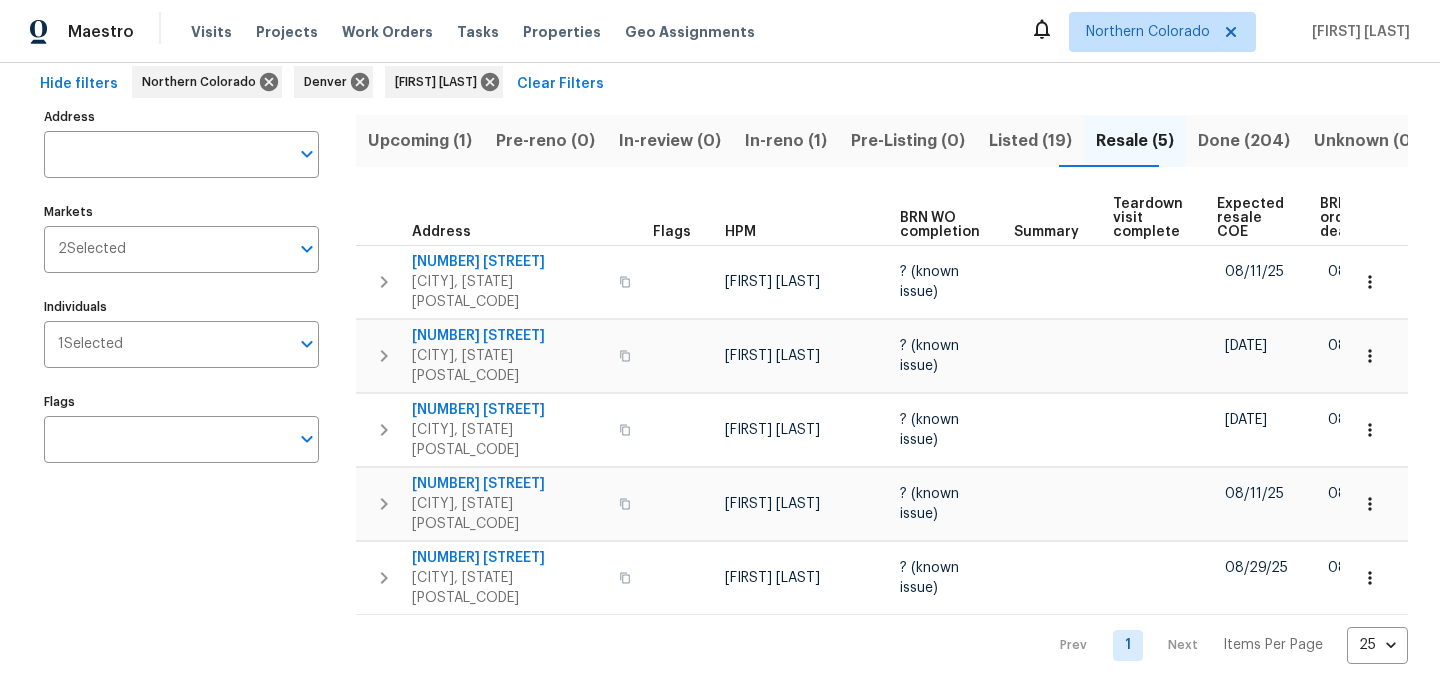 scroll, scrollTop: 0, scrollLeft: 0, axis: both 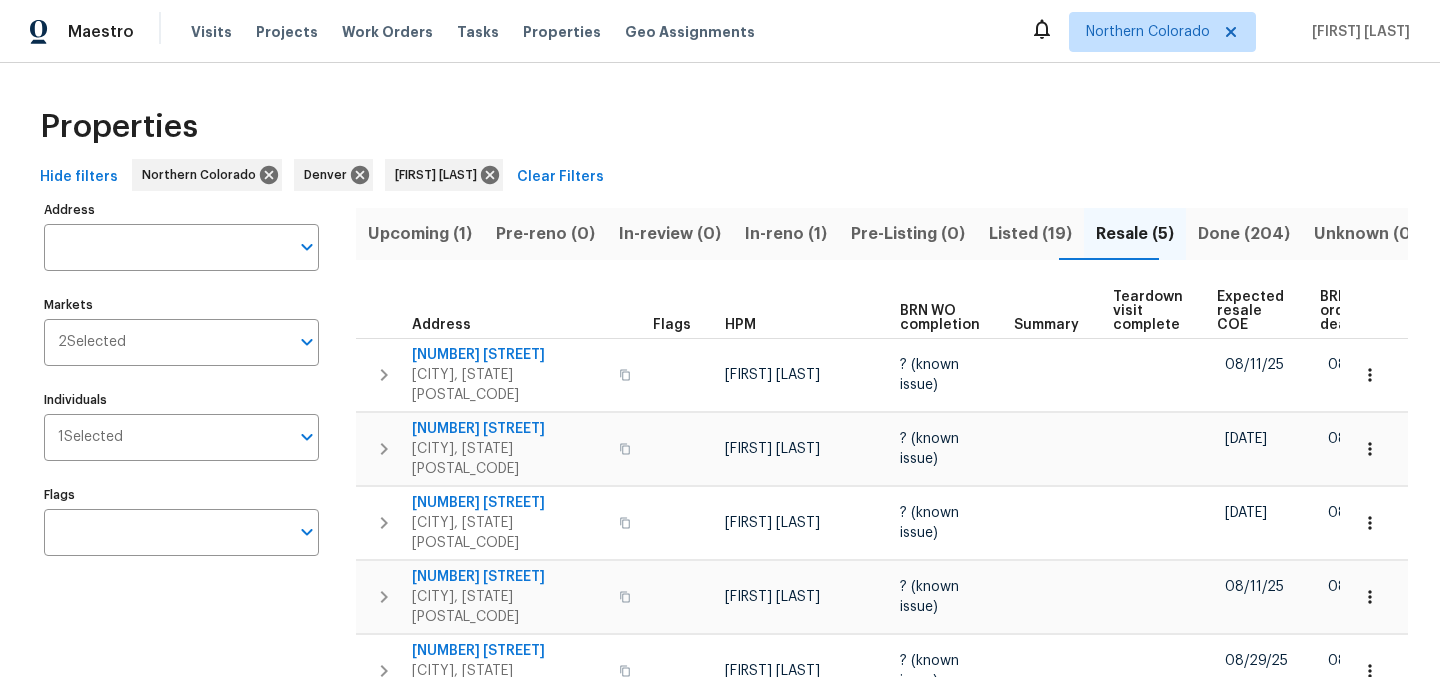 click on "Properties Hide filters Northern Colorado Denver John Gonzalez Clear Filters Address Address Markets 2  Selected Markets Individuals 1  Selected Individuals Flags Flags Upcoming (1) Pre-reno (0) In-review (0) In-reno (1) Pre-Listing (0) Listed (19) Resale (5) Done (204) Unknown (0) Address Flags HPM BRN WO completion Summary Teardown visit complete Expected resale COE BRN Work order deadline 12375 Ivy Pl Brighton, CO 80602 John Gonzalez ? (known issue) 08/11/25 08/06/25 10371 Monterey Cir Northglenn, CO 80260 John Gonzalez ? (known issue) 08/25/25 08/20/25 642 52nd Ave Greeley, CO 80634 John Gonzalez ? (known issue) 08/22/25 08/17/25 542 Hawthorn Cir Frederick, CO 80530 John Gonzalez ? (known issue) 08/11/25 08/06/25 809 W 36th St Loveland, CO 80538 John Gonzalez ? (known issue) 08/29/25 08/24/25 Prev 1 Next Items Per Page 25 25 ​" at bounding box center [720, 426] 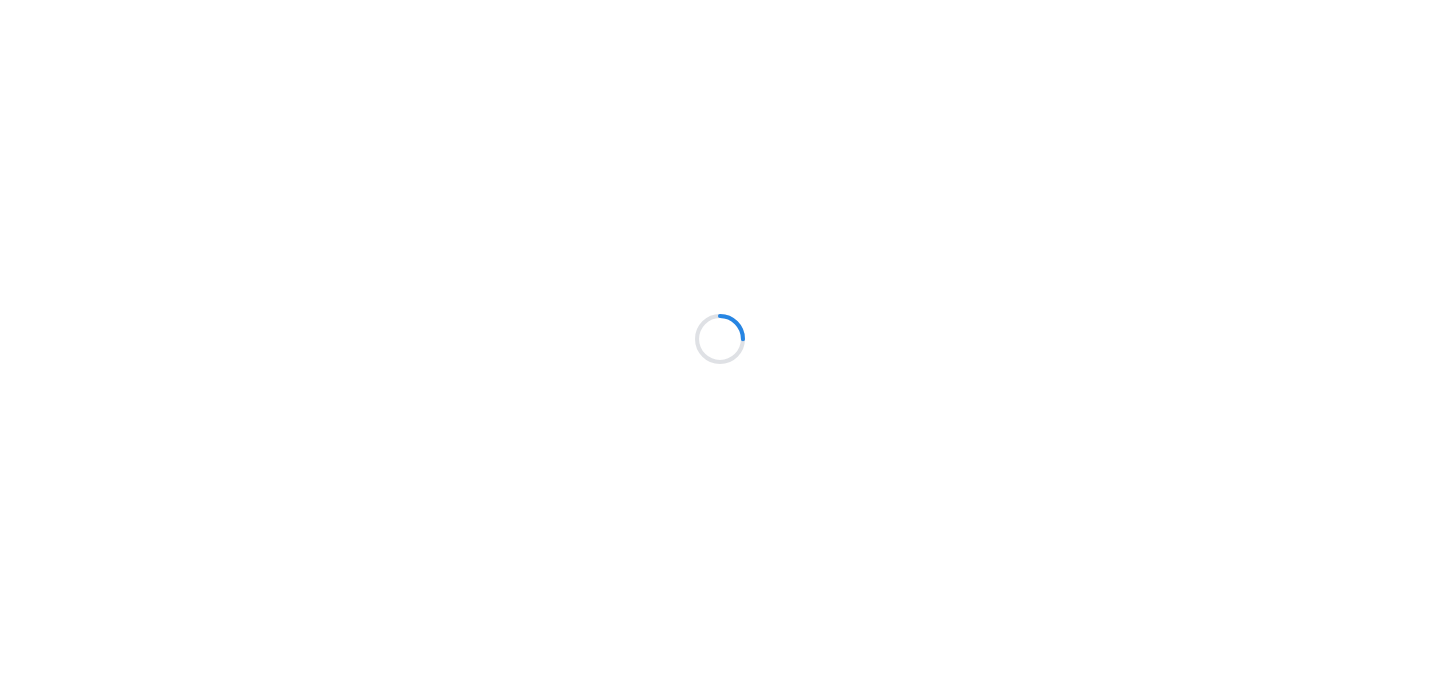 scroll, scrollTop: 0, scrollLeft: 0, axis: both 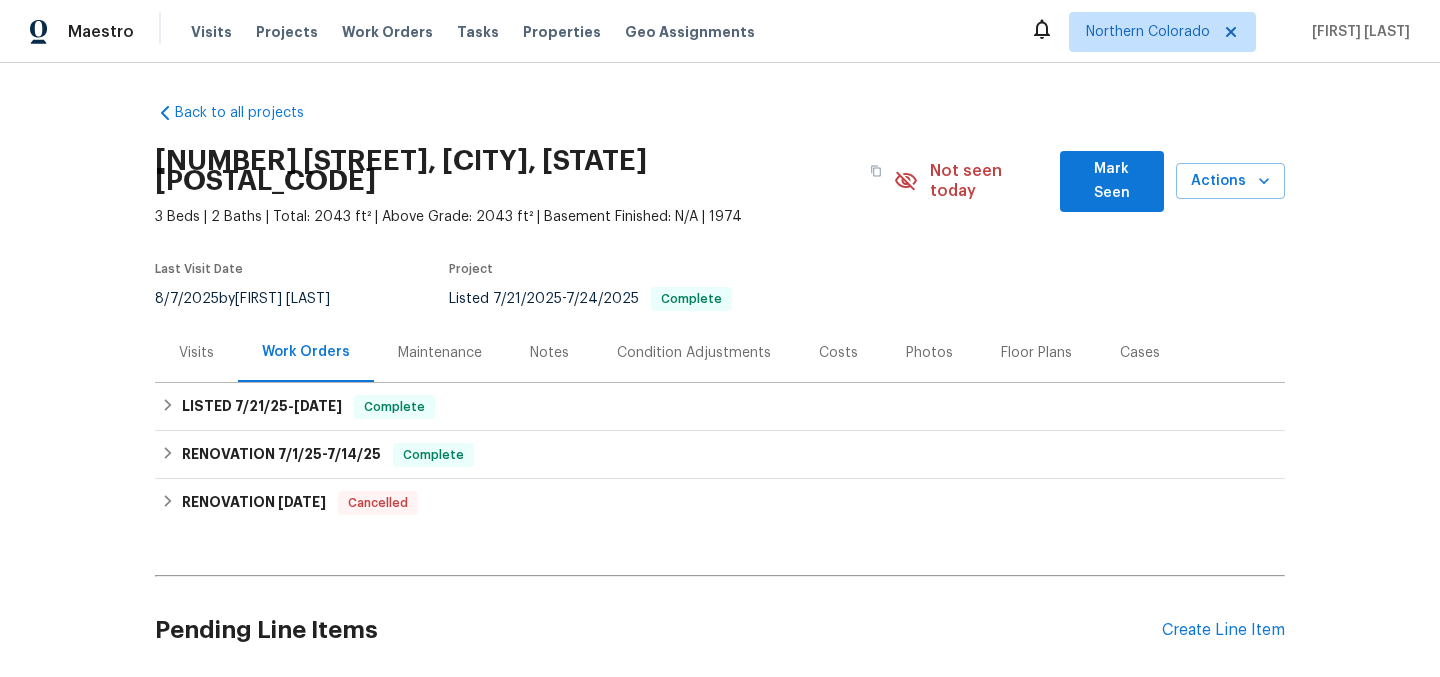 click on "Costs" at bounding box center (838, 353) 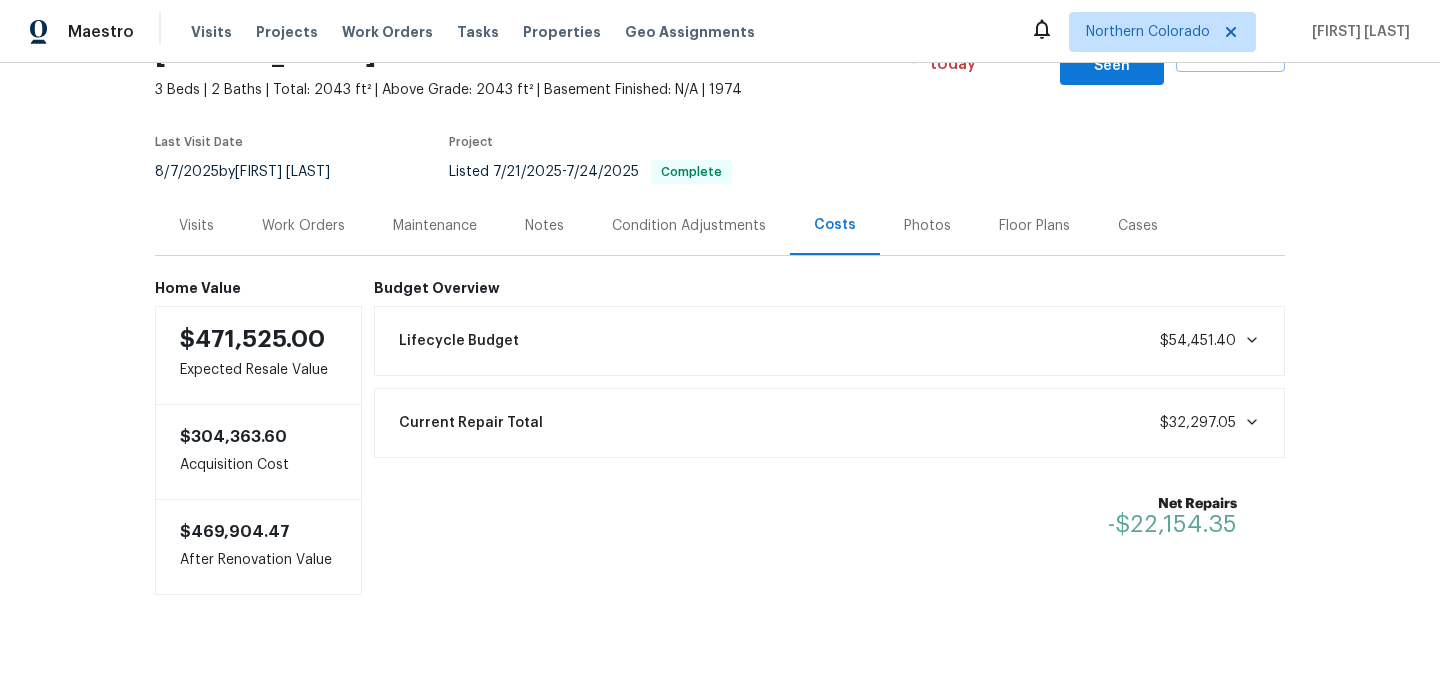 scroll, scrollTop: 161, scrollLeft: 0, axis: vertical 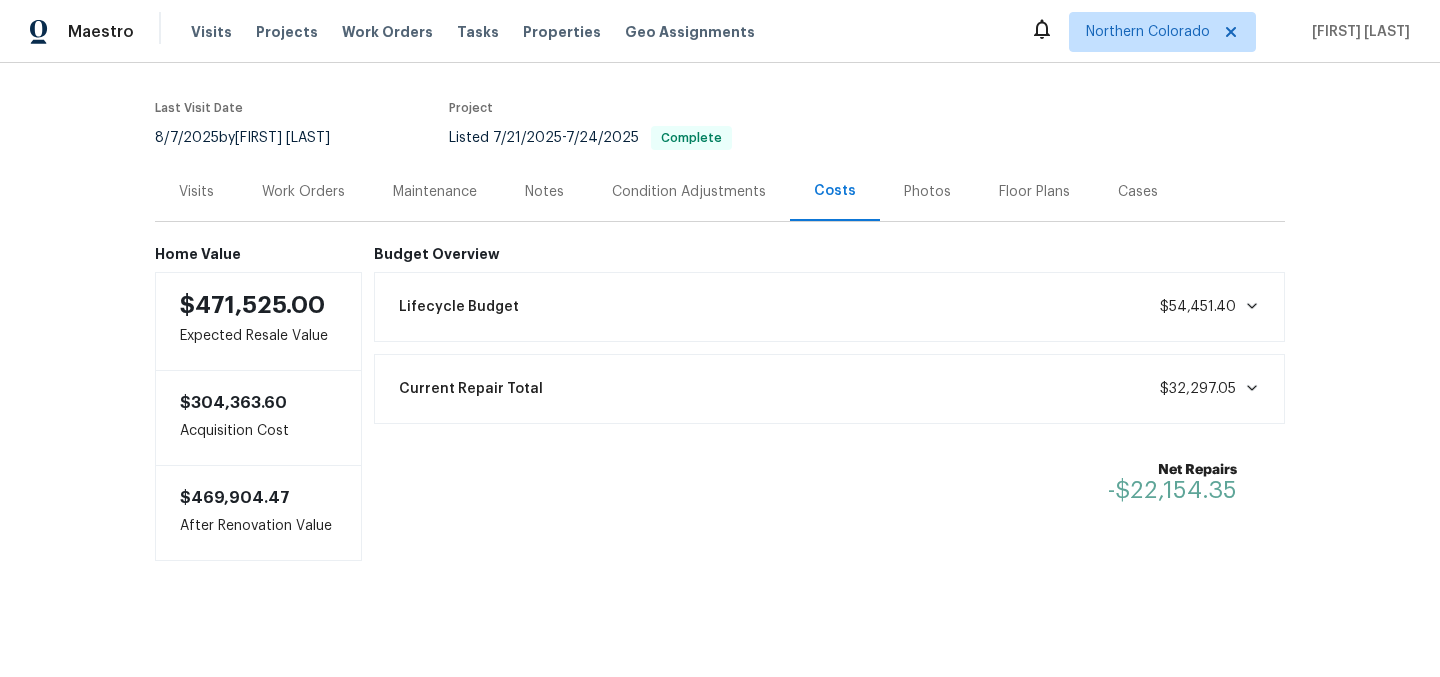 click on "Work Orders" at bounding box center [303, 192] 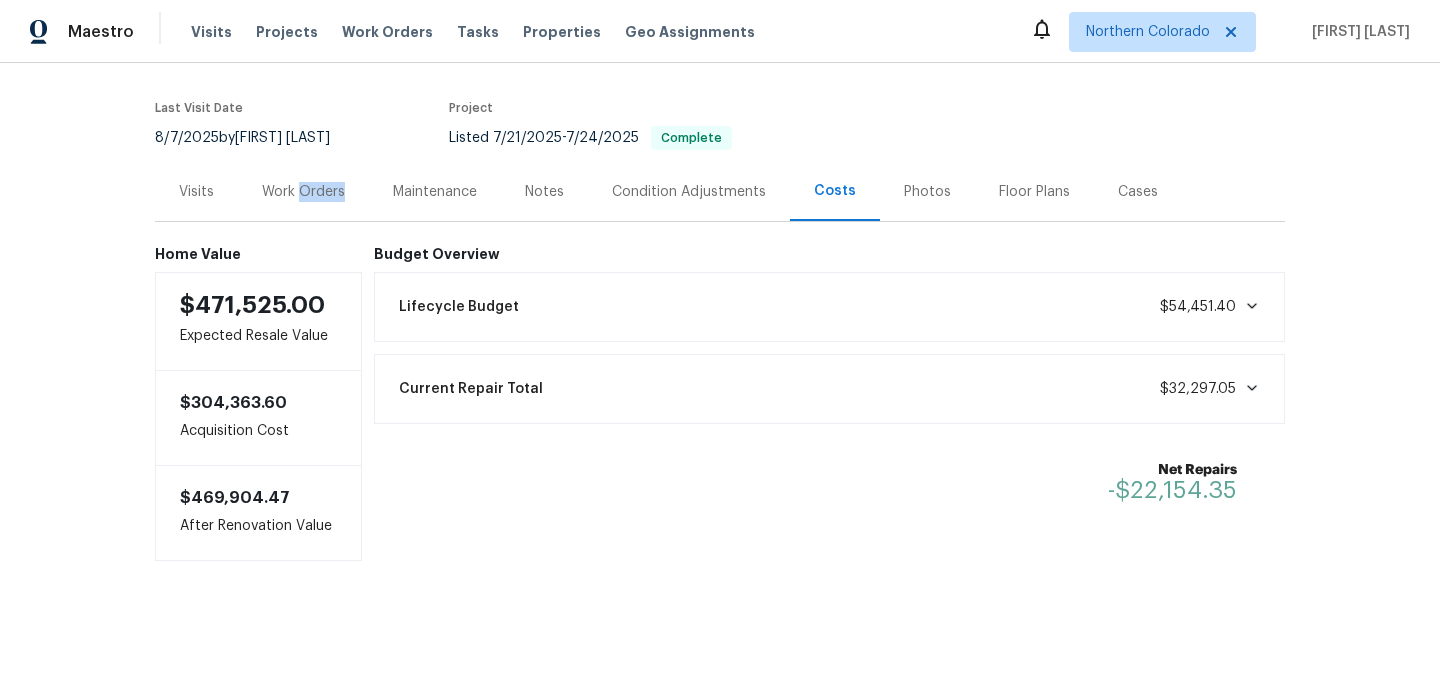 click on "Work Orders" at bounding box center (303, 192) 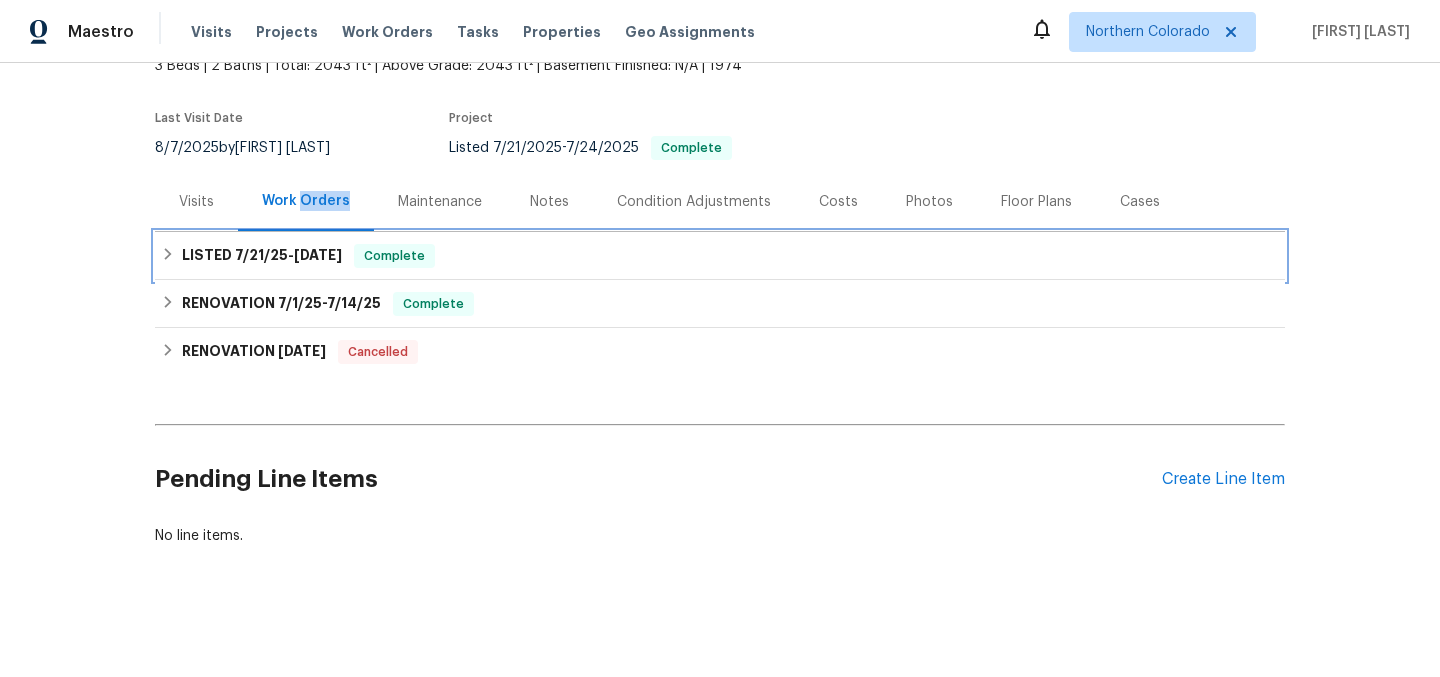 click on "7/21/25" at bounding box center (261, 255) 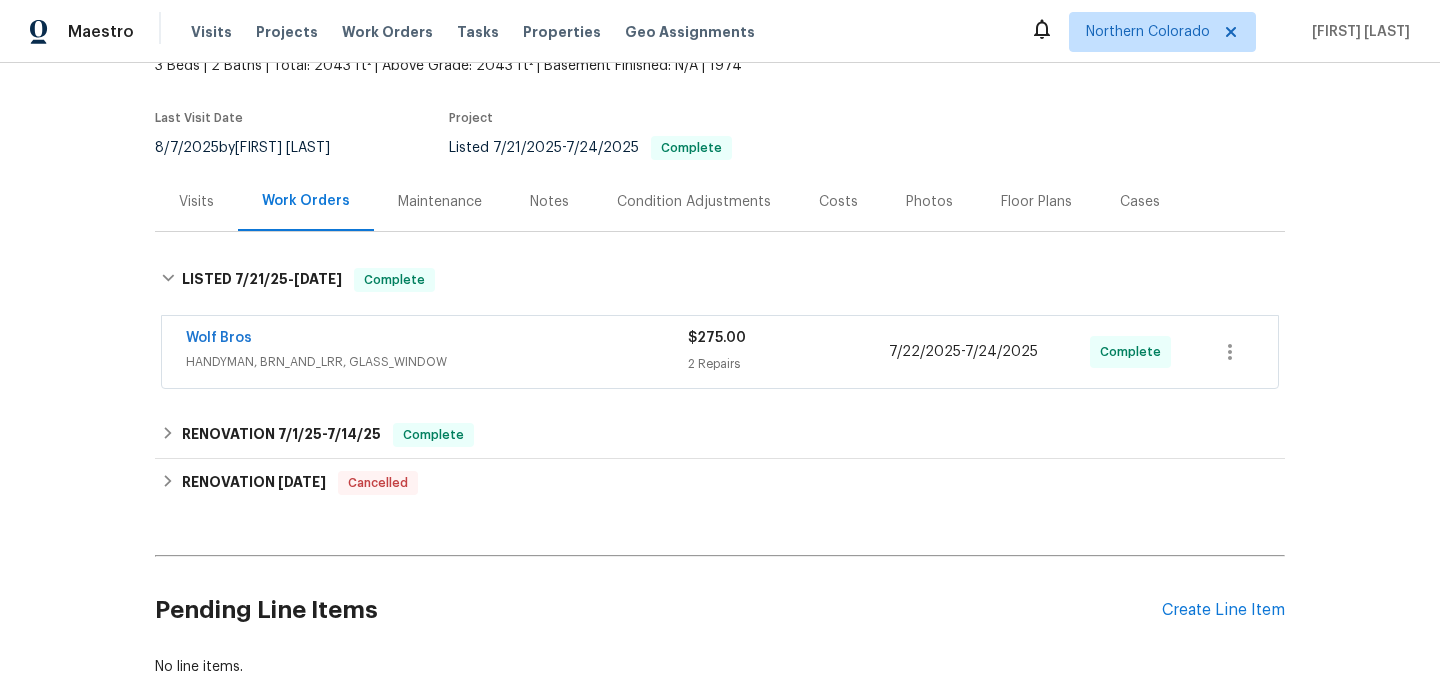 click on "Wolf Bros" at bounding box center [437, 340] 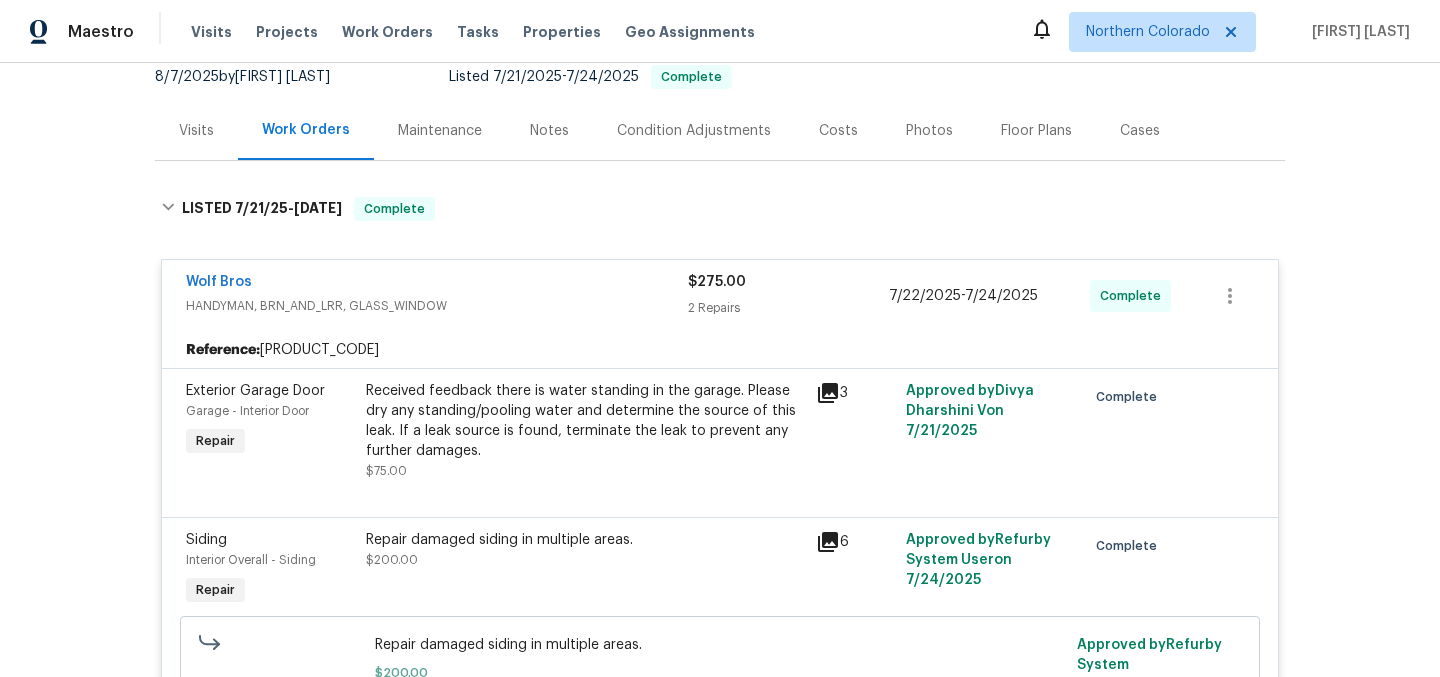 scroll, scrollTop: 202, scrollLeft: 0, axis: vertical 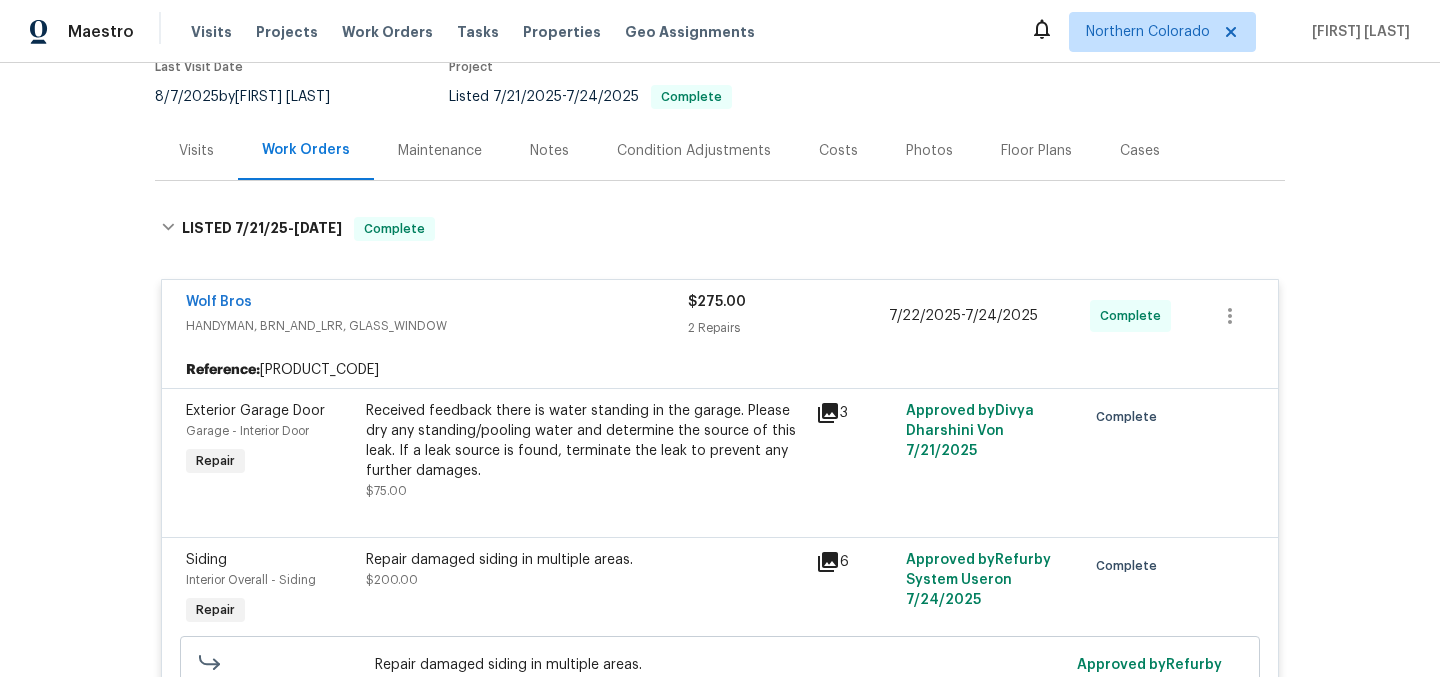 click on "Wolf Bros HANDYMAN, BRN_AND_LRR, GLASS_WINDOW $275.00 2 Repairs 7/22/2025  -  7/24/2025 Complete" at bounding box center (720, 316) 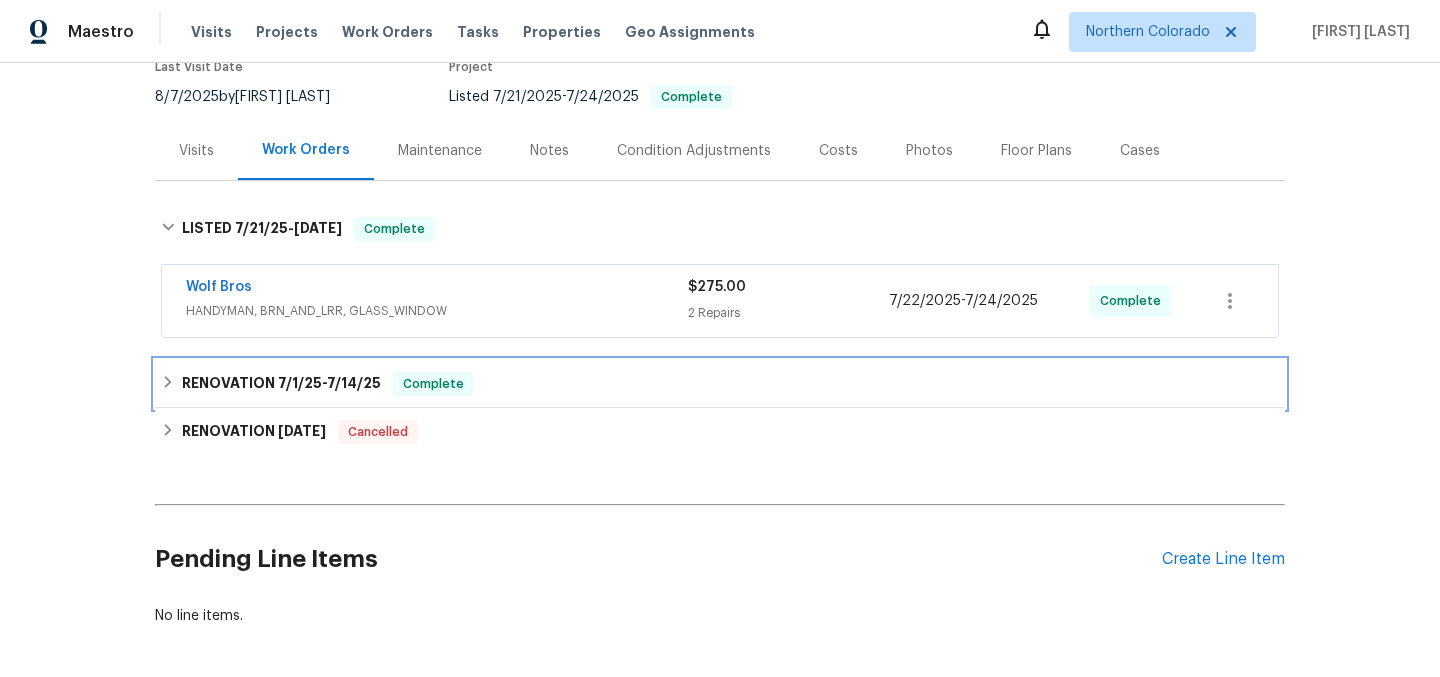 click on "7/1/25" at bounding box center (300, 383) 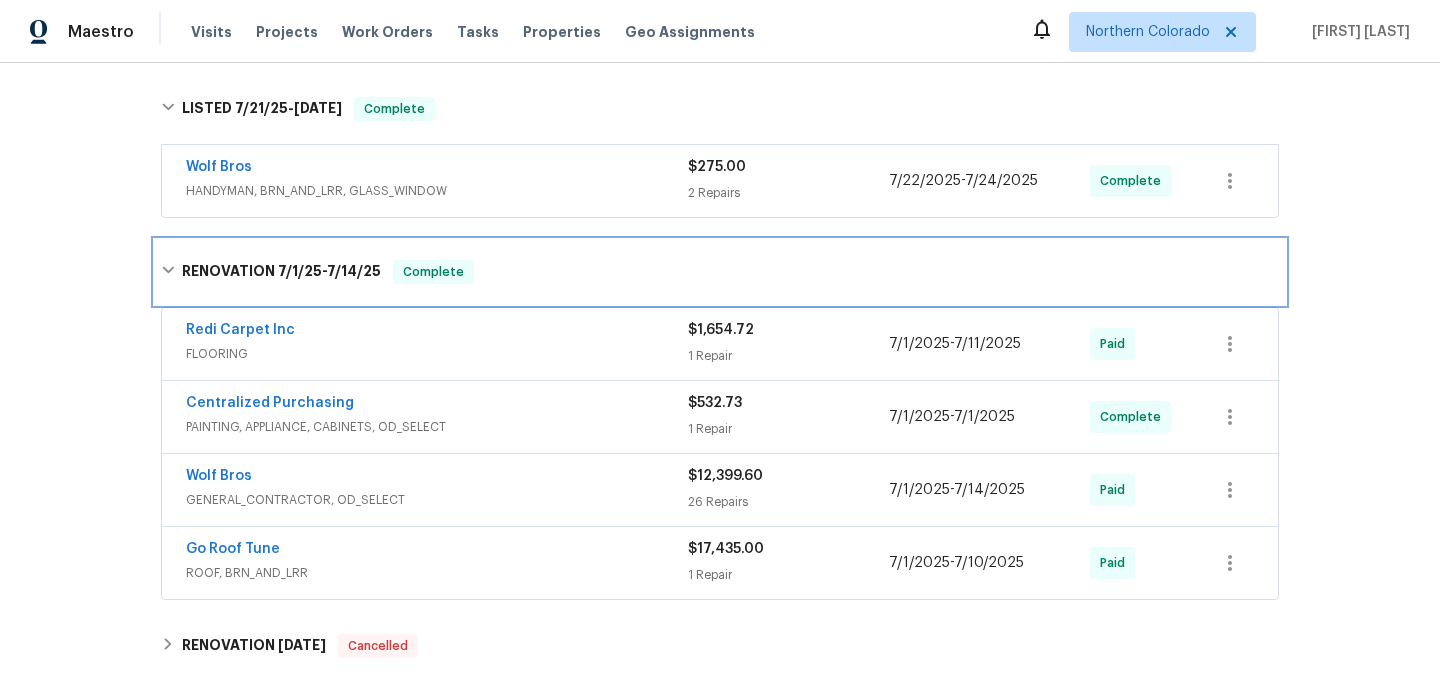 scroll, scrollTop: 323, scrollLeft: 0, axis: vertical 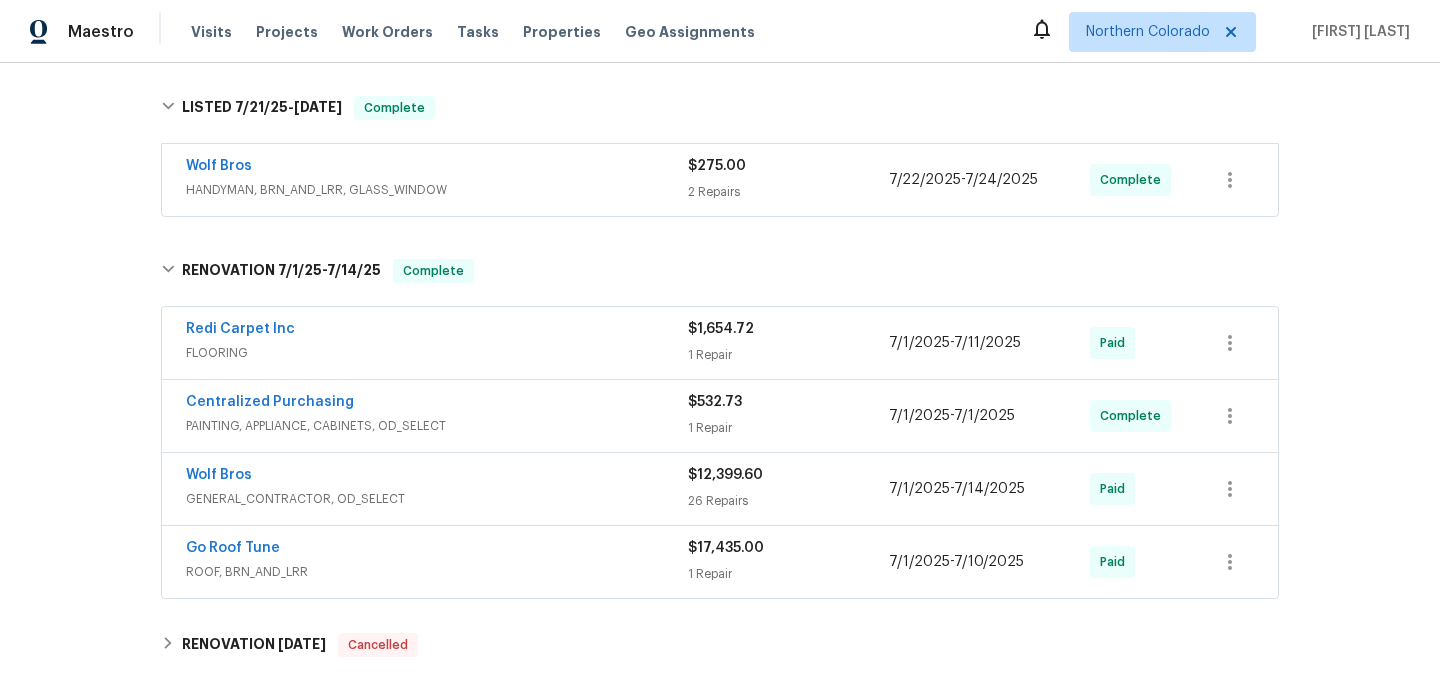 click on "Wolf Bros" at bounding box center (437, 477) 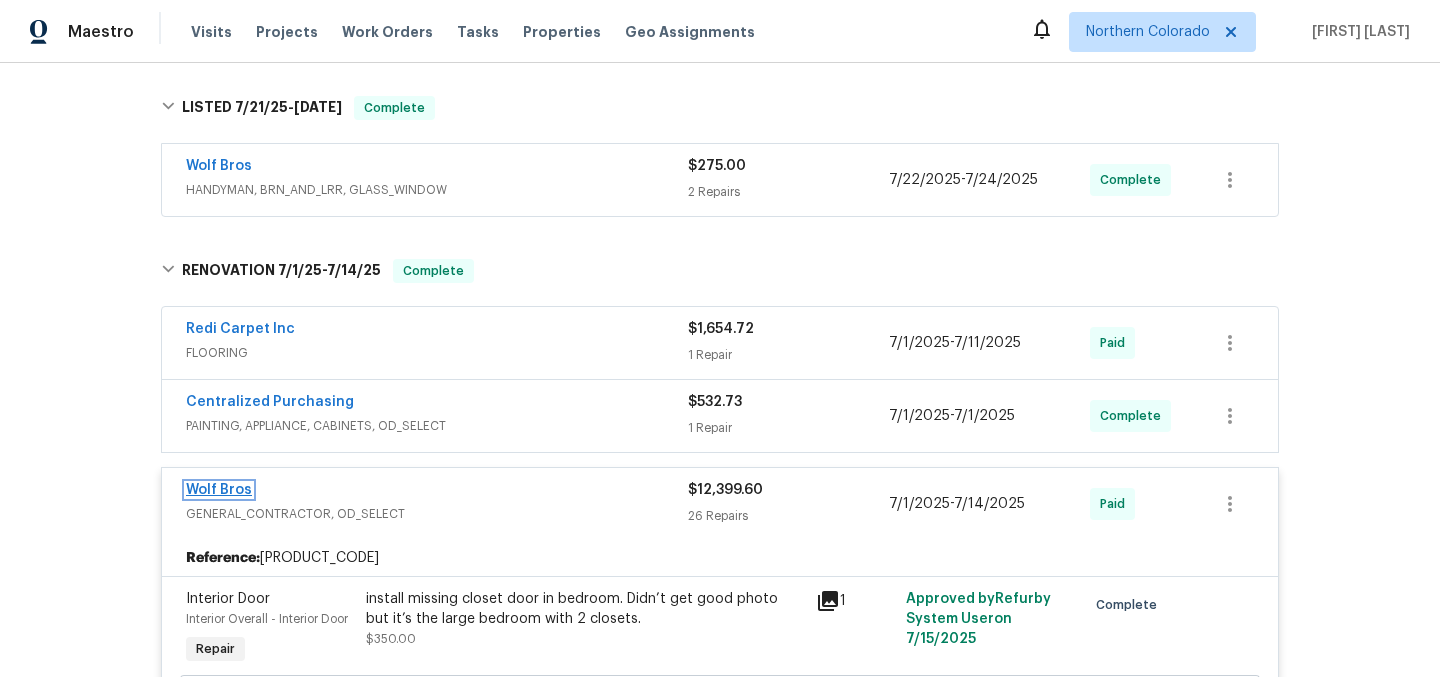 click on "Wolf Bros" at bounding box center (219, 490) 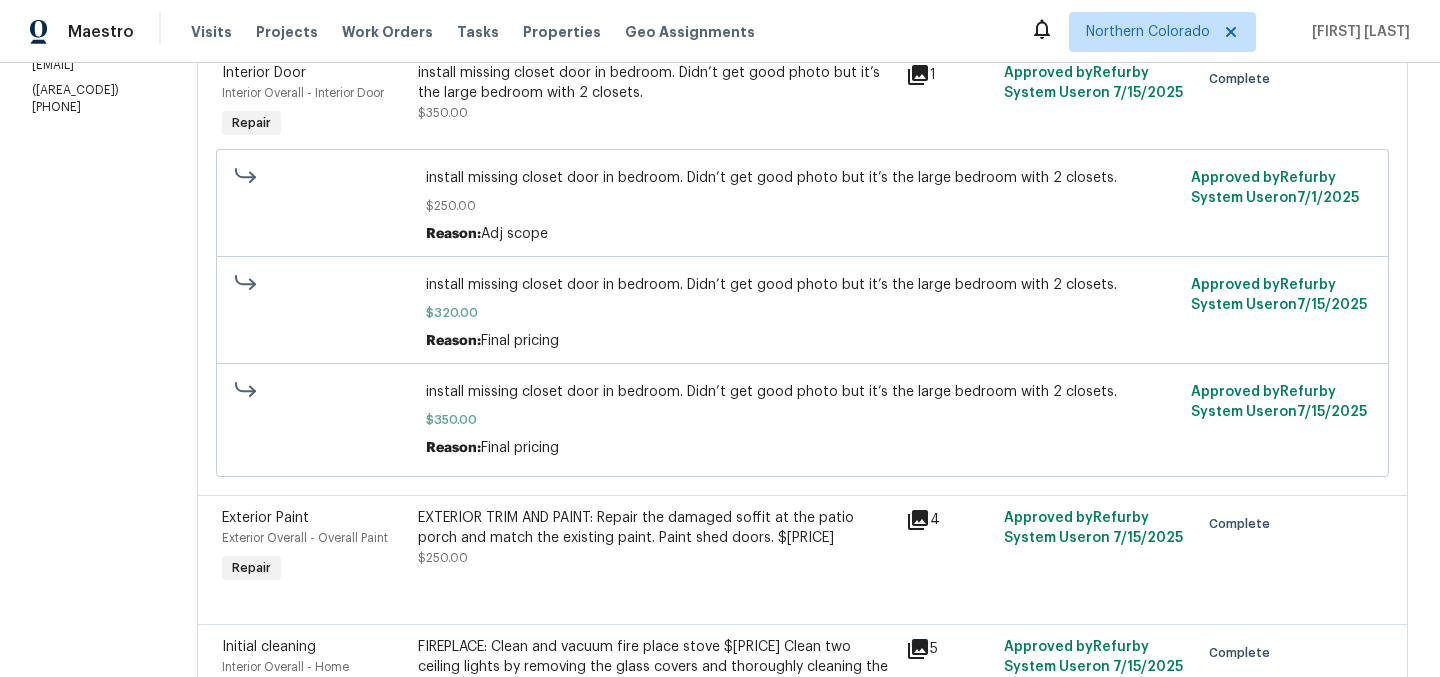scroll, scrollTop: 0, scrollLeft: 0, axis: both 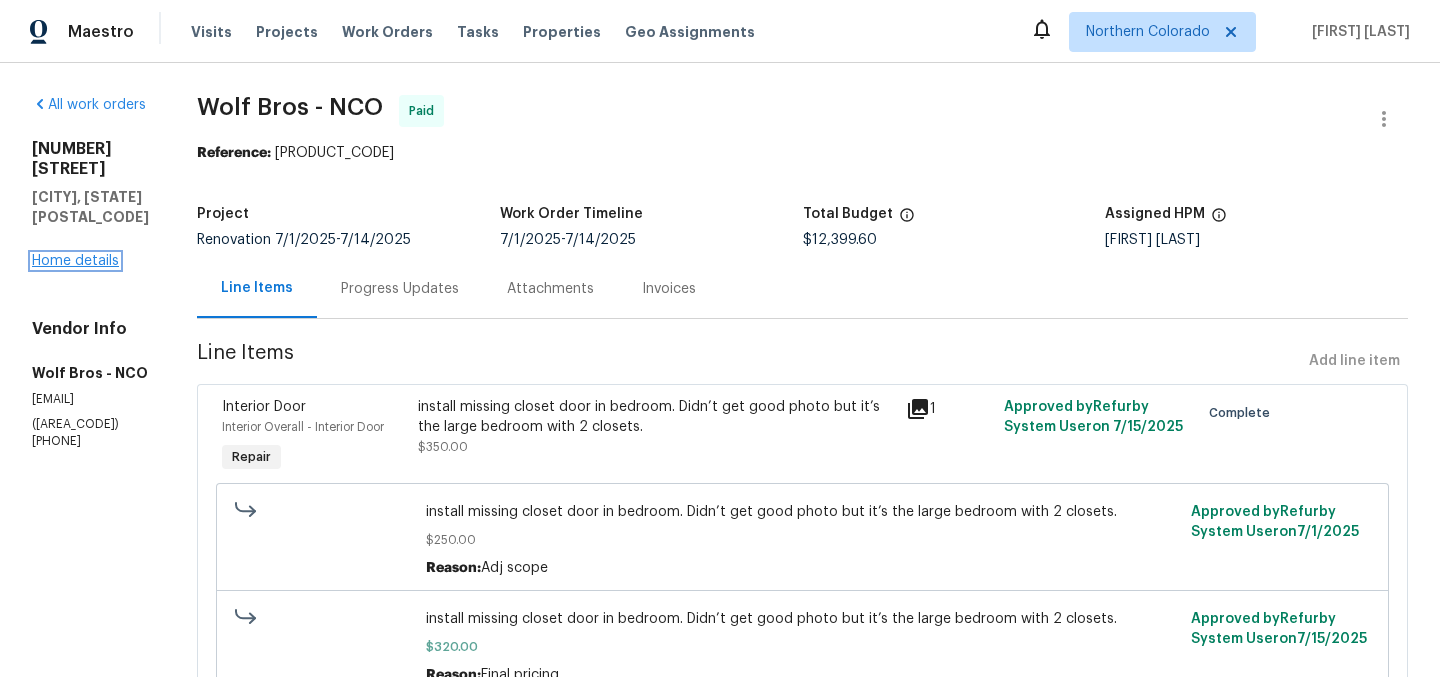 click on "Home details" at bounding box center [75, 261] 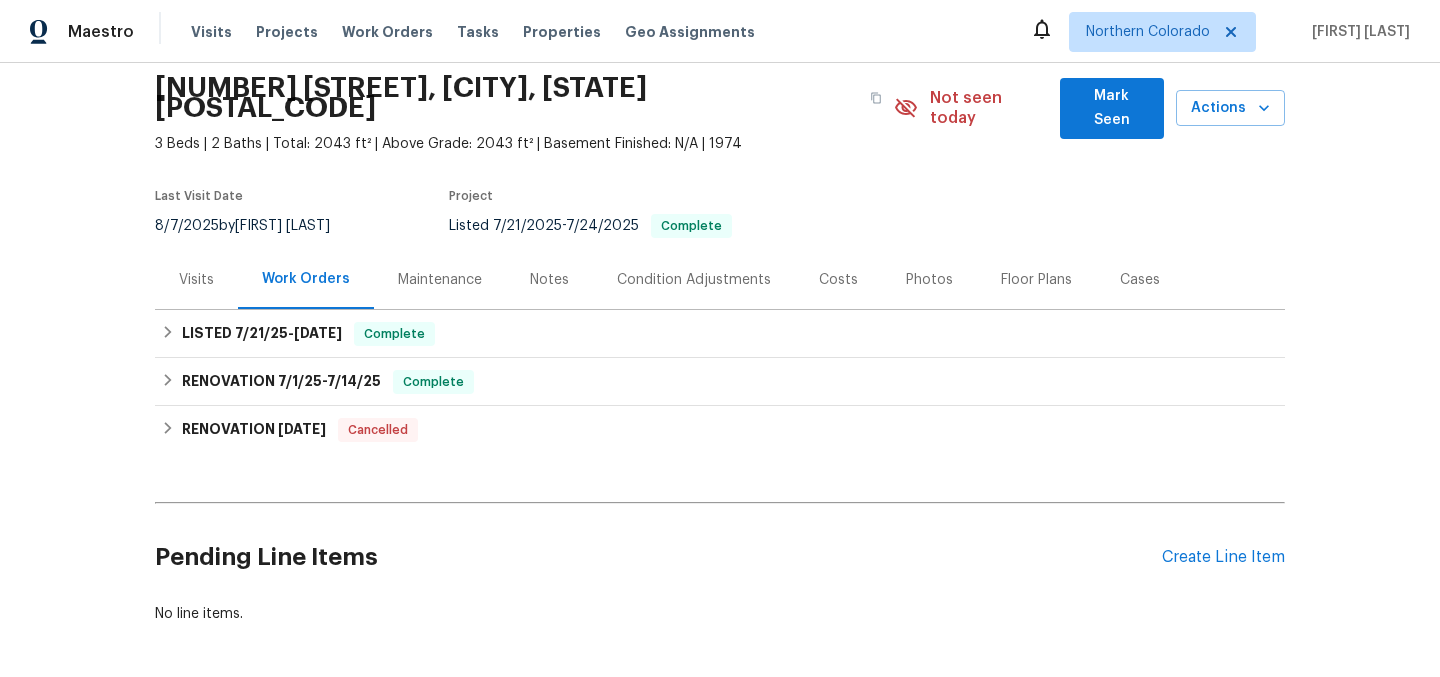 scroll, scrollTop: 151, scrollLeft: 0, axis: vertical 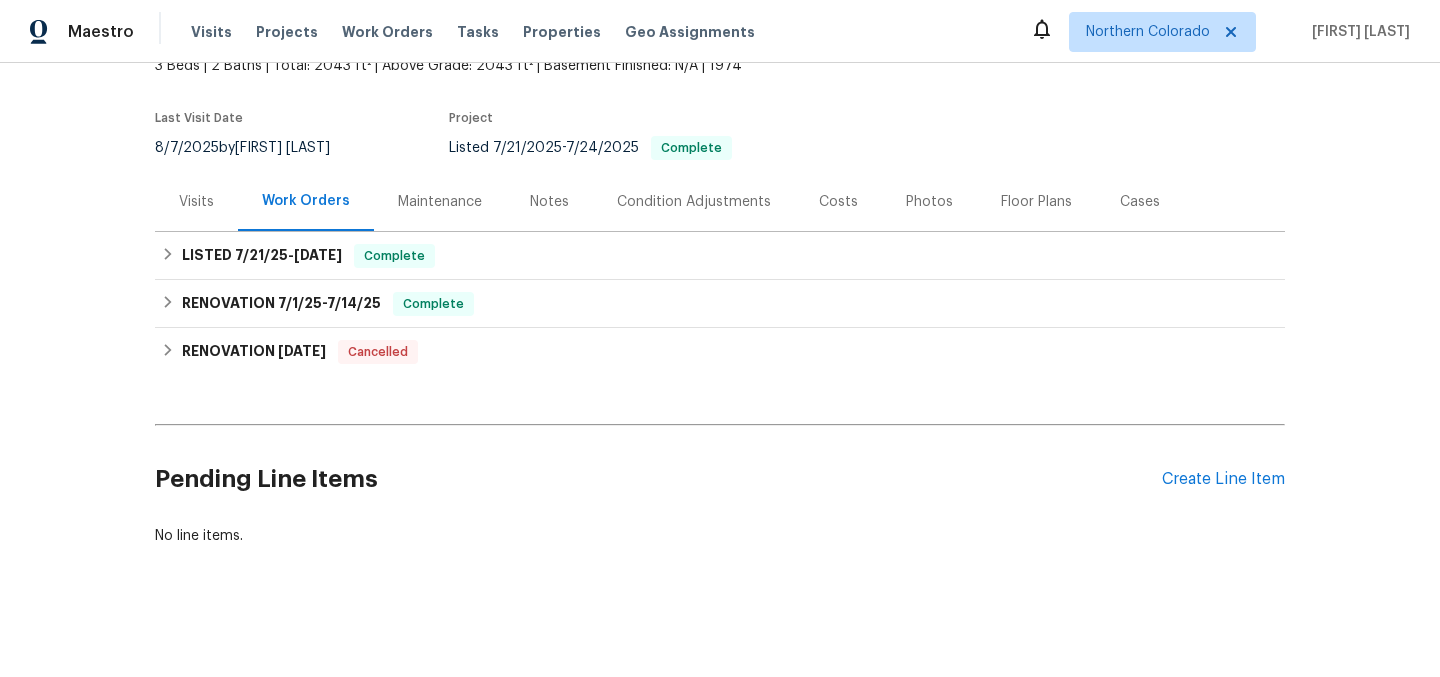 click on "Visits" at bounding box center [196, 202] 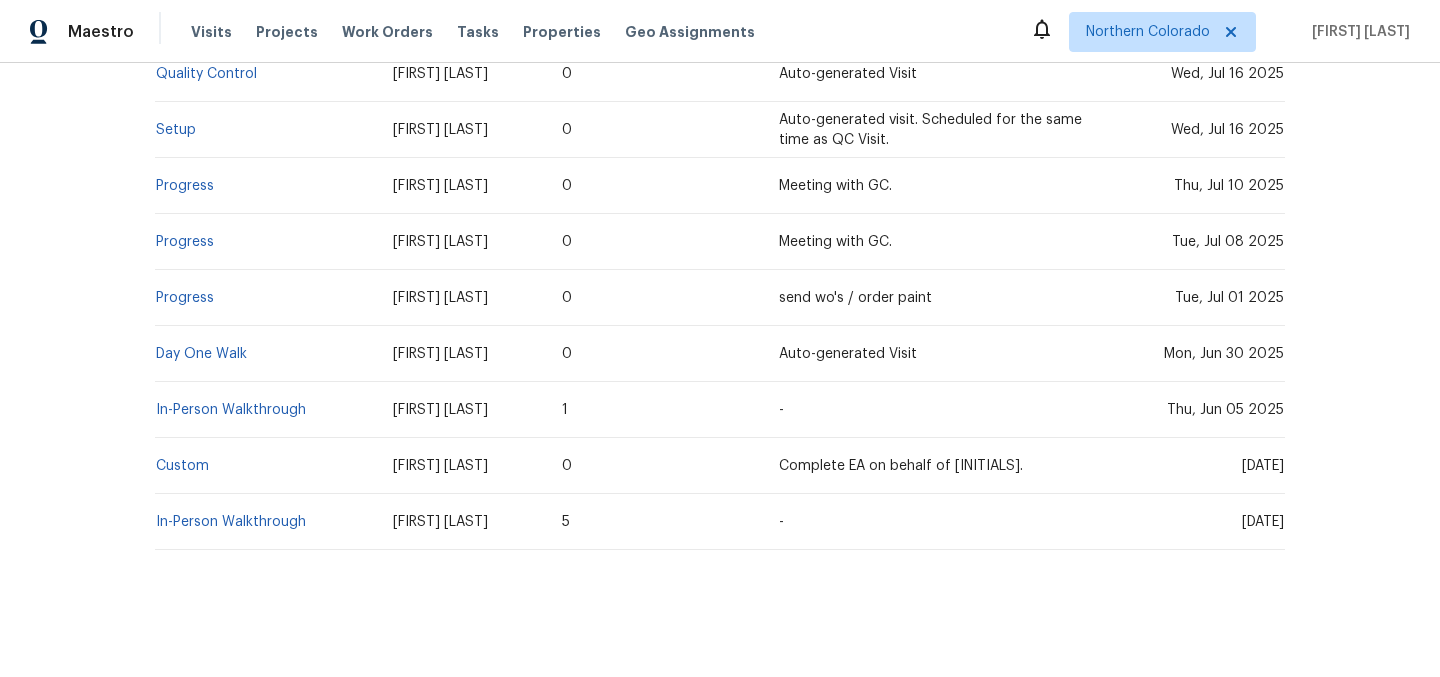 scroll, scrollTop: 658, scrollLeft: 0, axis: vertical 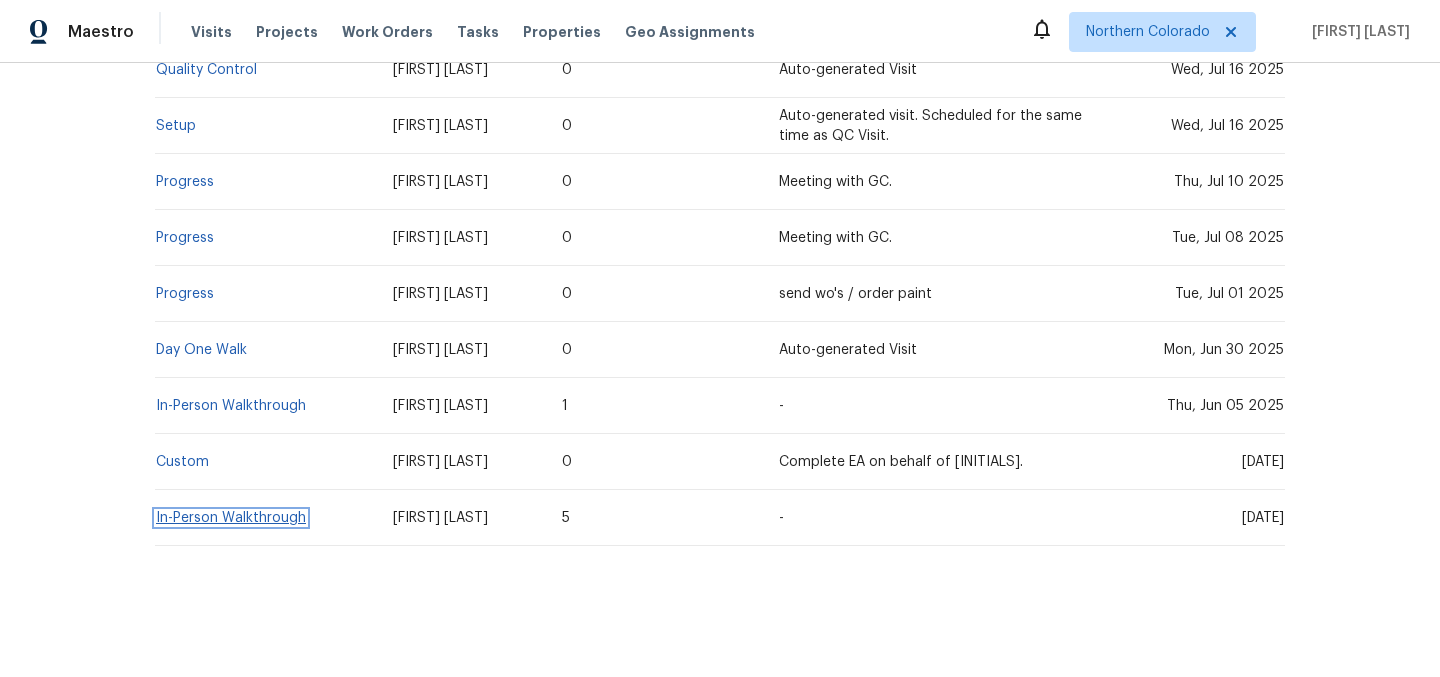 click on "In-Person Walkthrough" at bounding box center [231, 518] 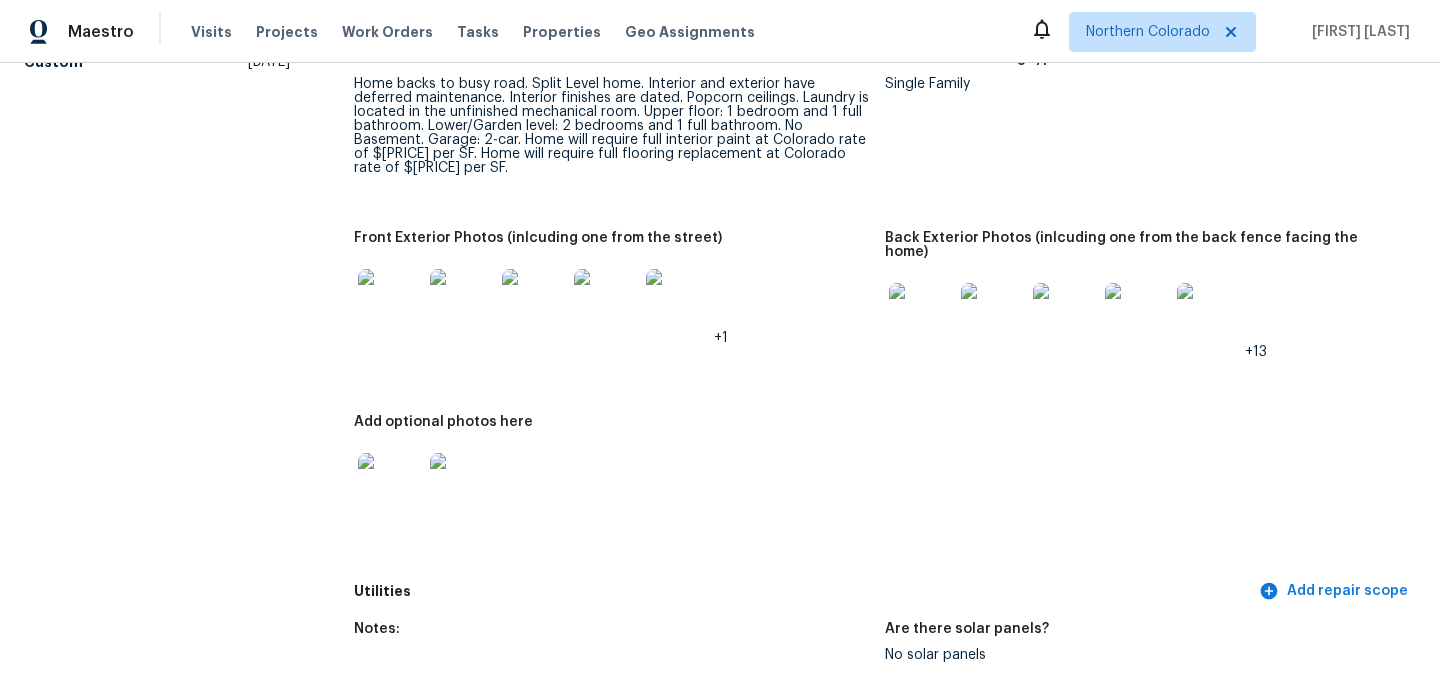 scroll, scrollTop: 782, scrollLeft: 0, axis: vertical 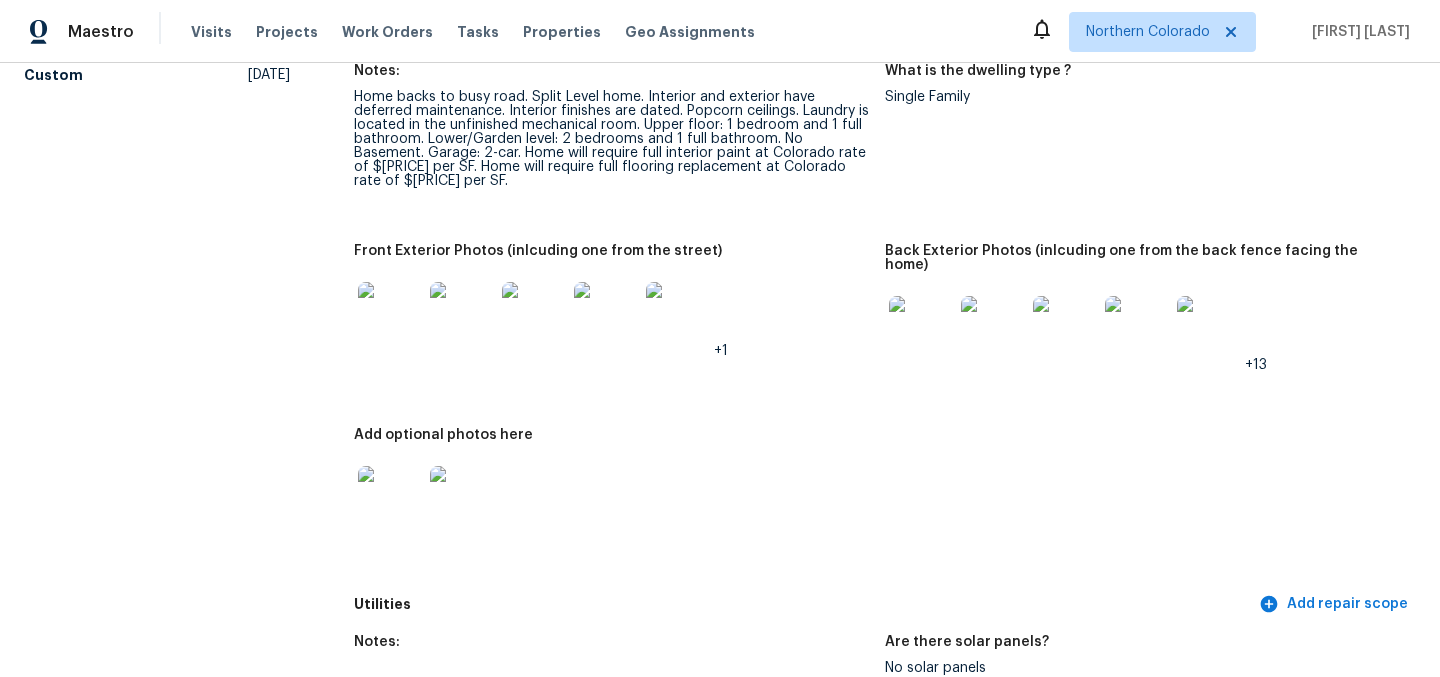 click at bounding box center [462, 498] 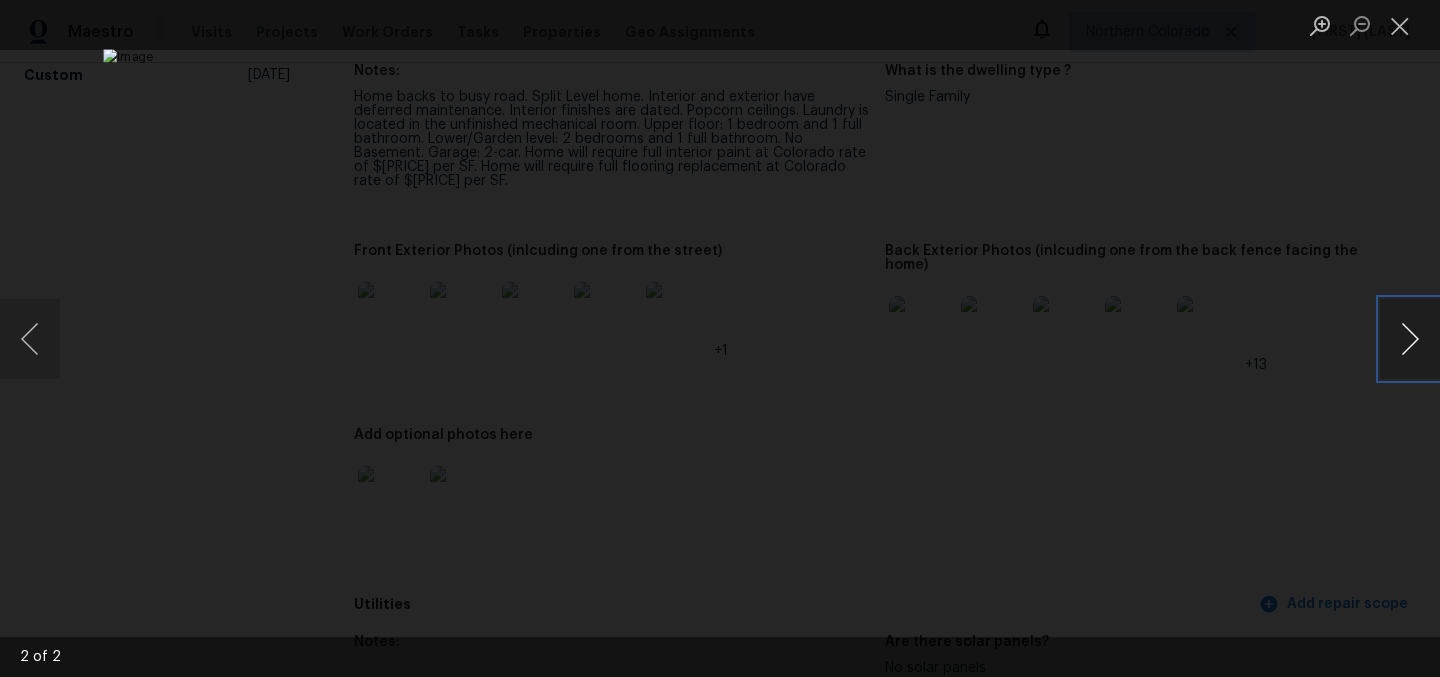 click at bounding box center (1410, 339) 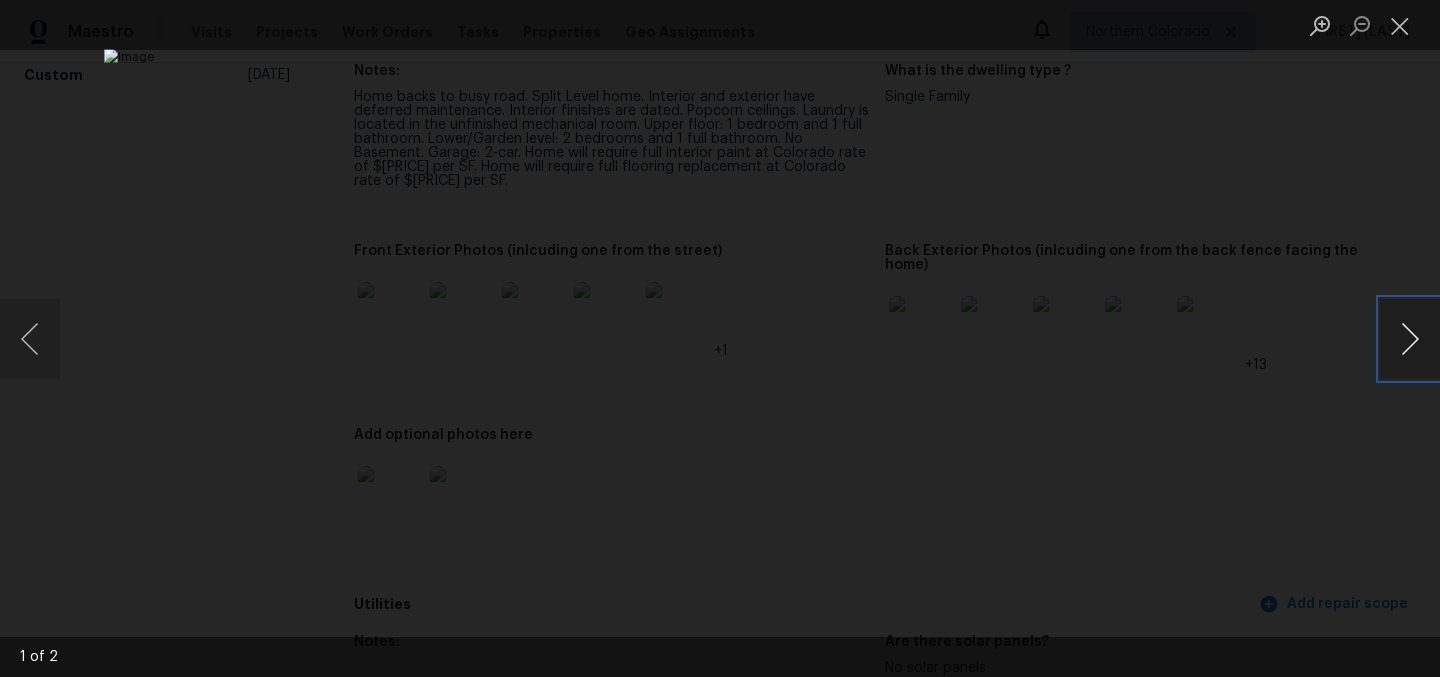 click at bounding box center [1410, 339] 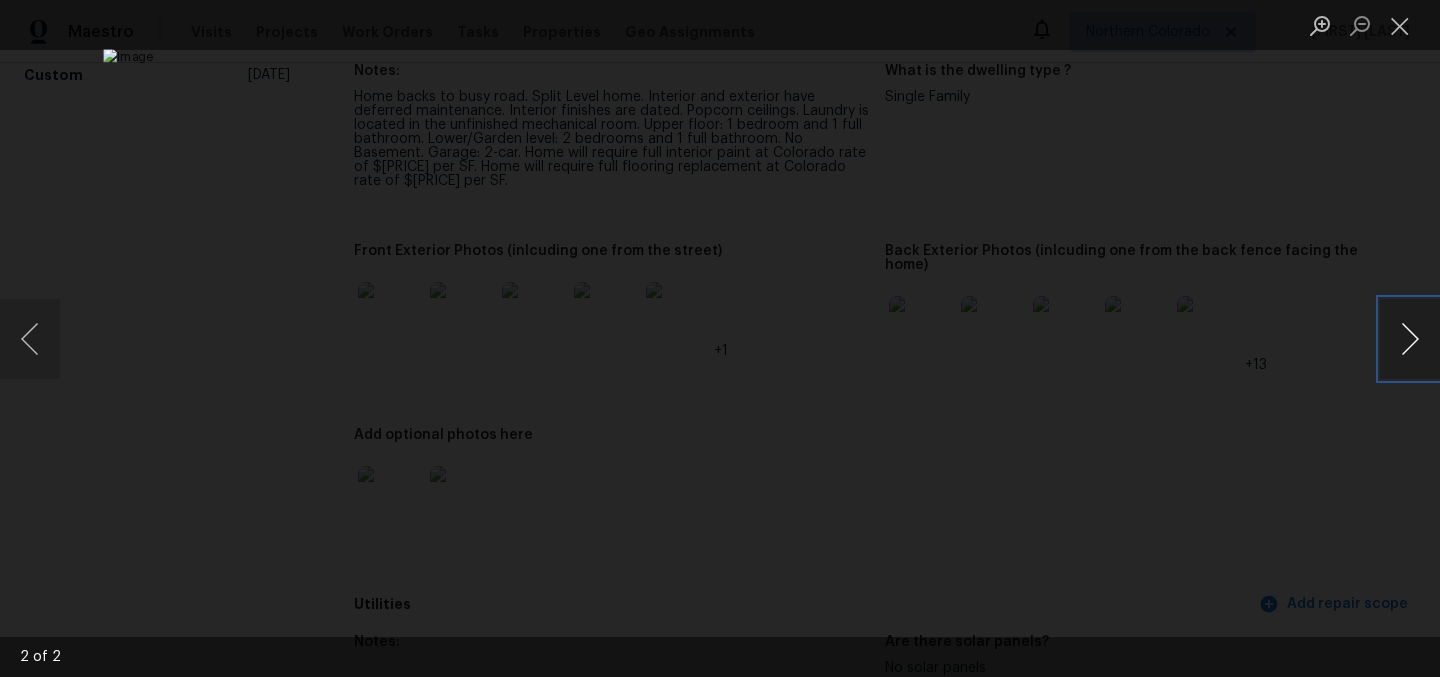 click at bounding box center (1410, 339) 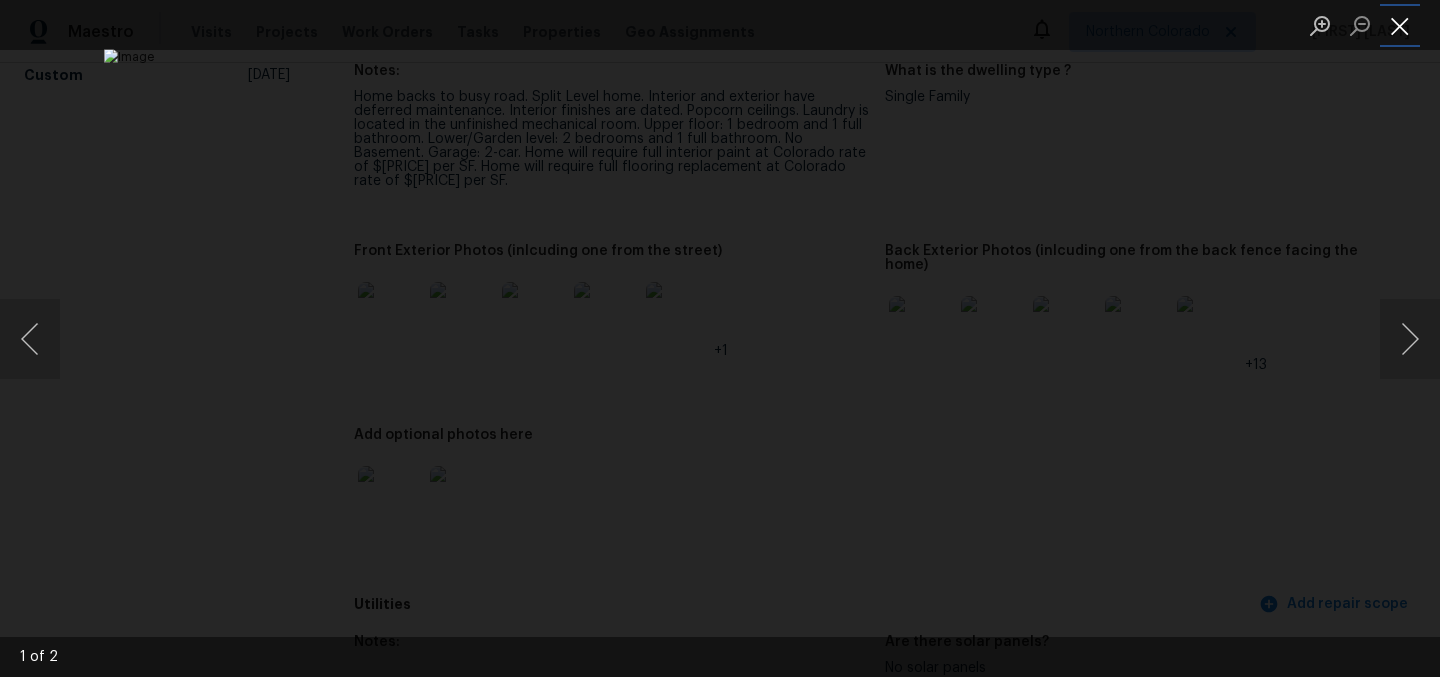 click at bounding box center [1400, 25] 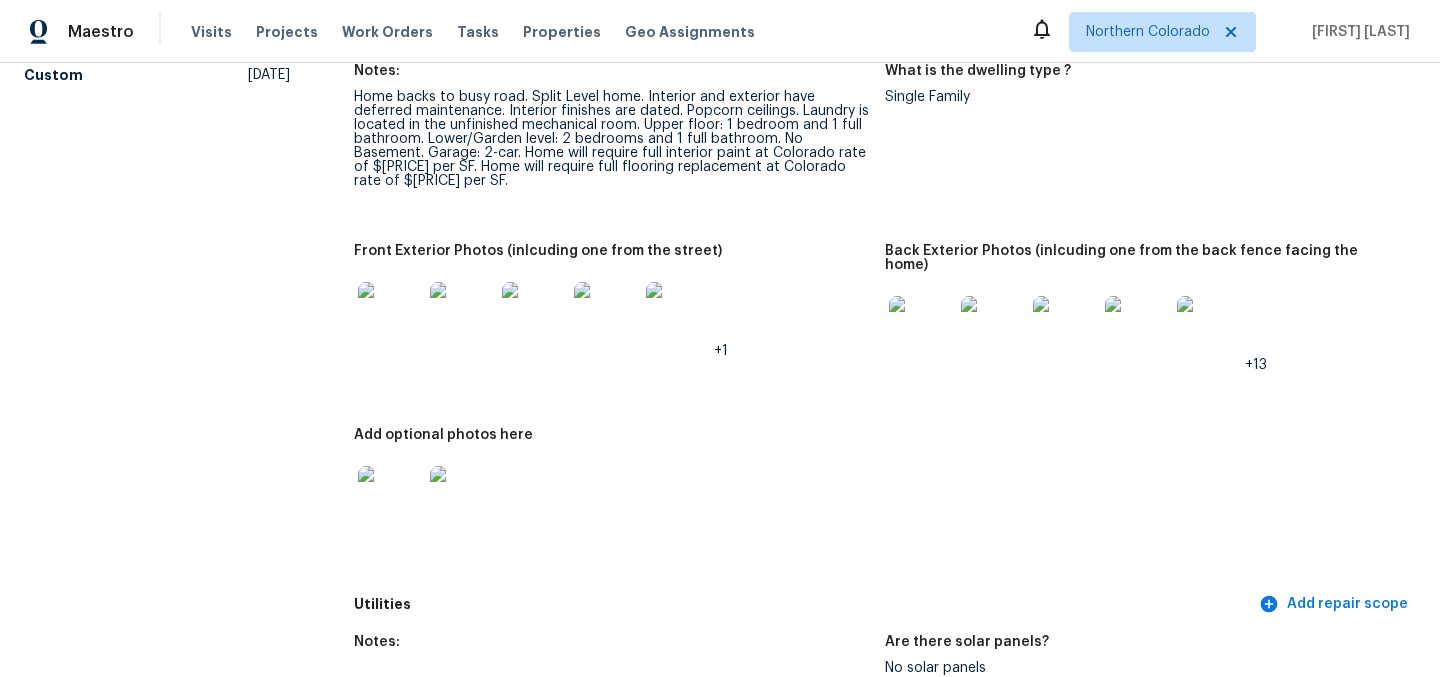 click at bounding box center [390, 314] 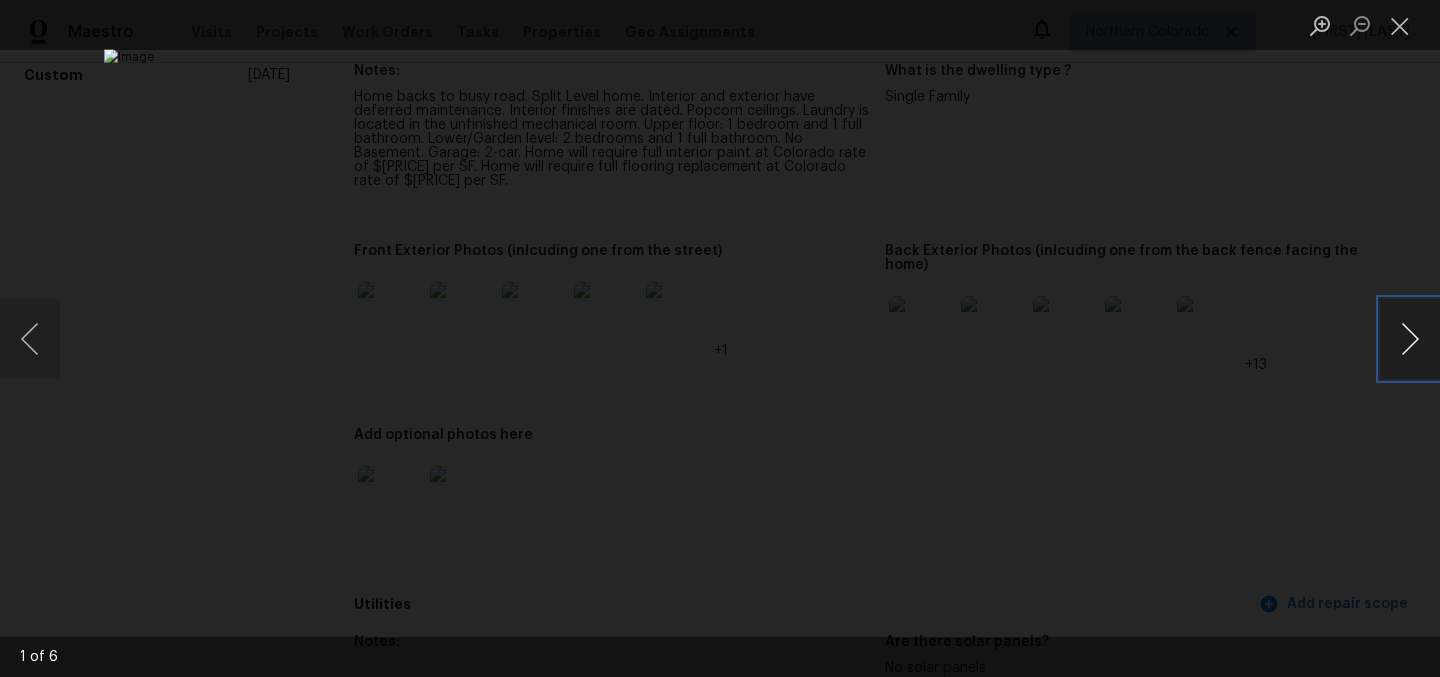 click at bounding box center (1410, 339) 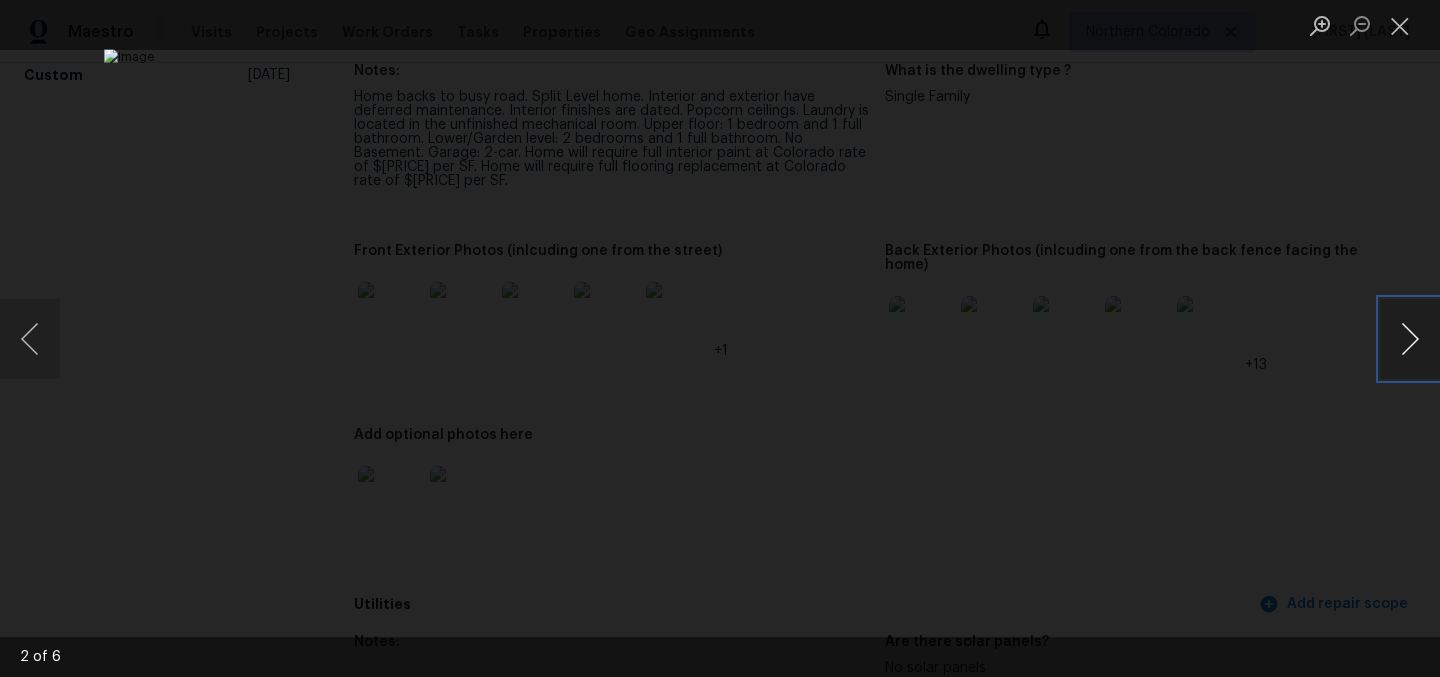 click at bounding box center (1410, 339) 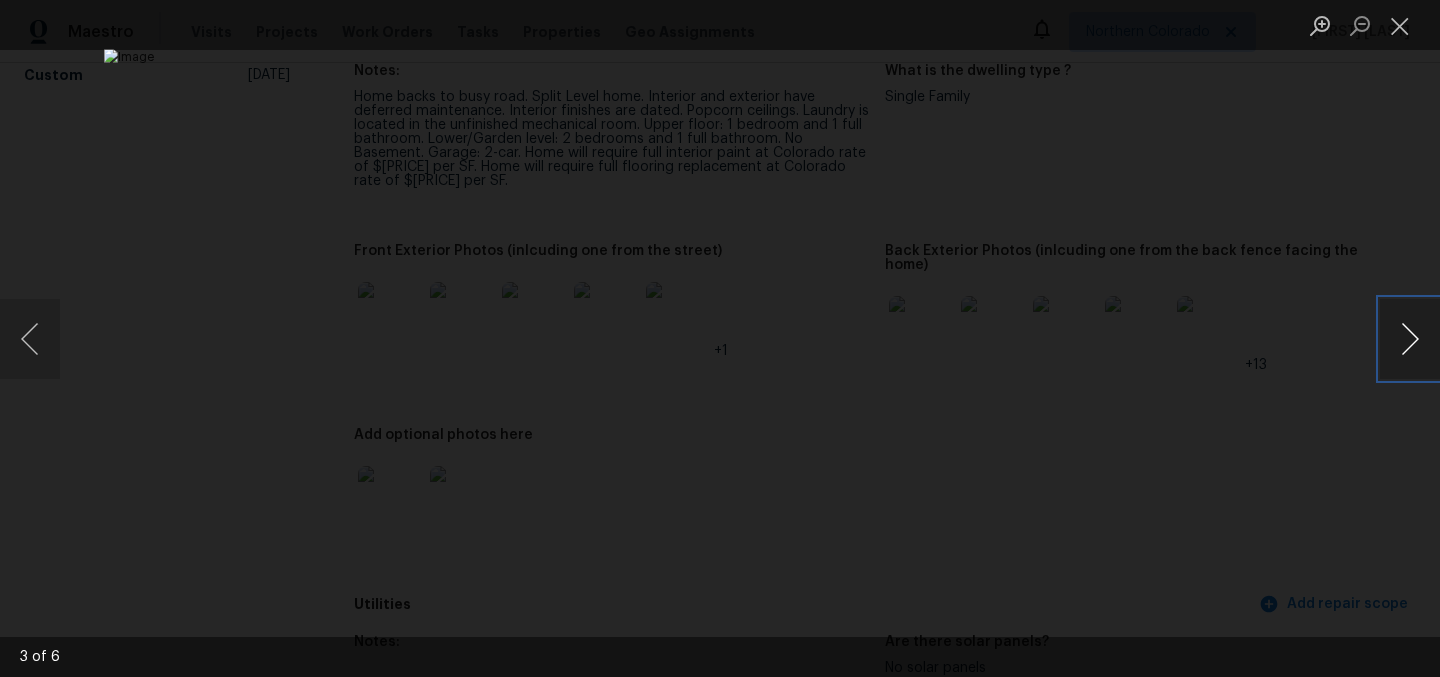 click at bounding box center (1410, 339) 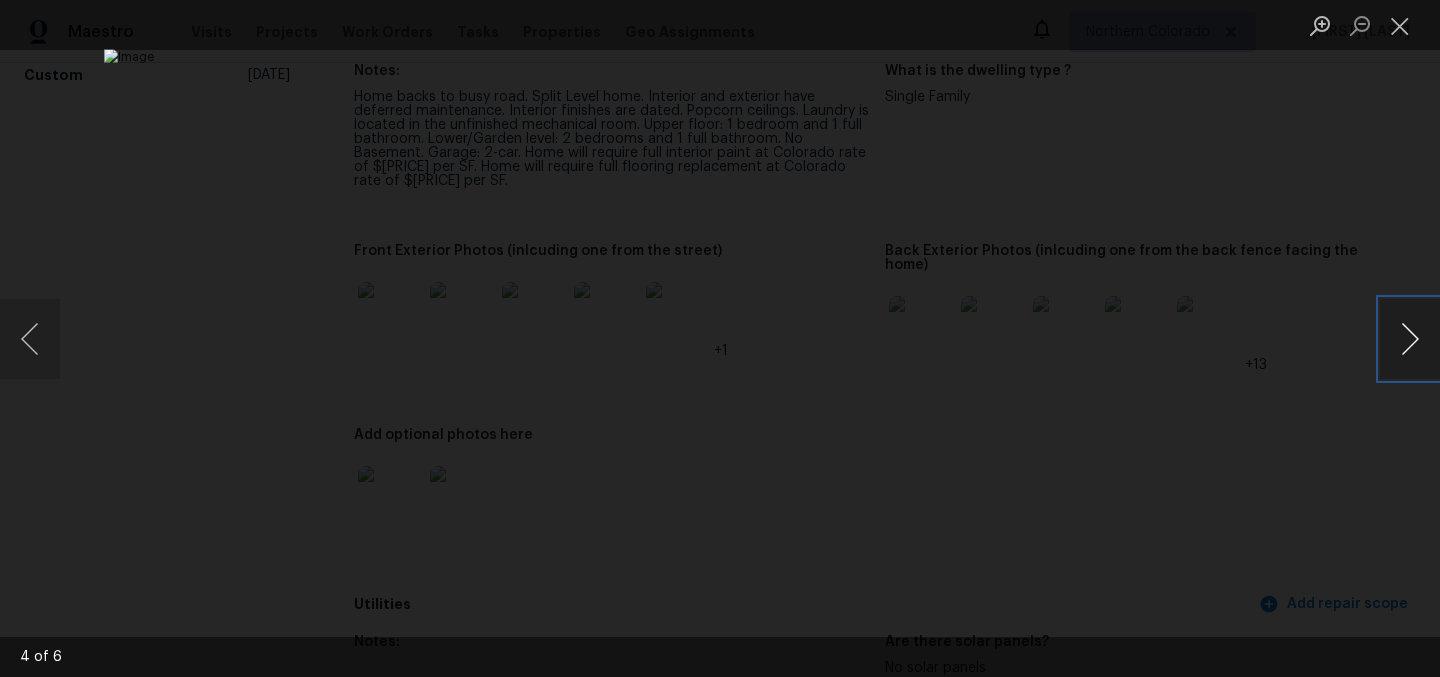 click at bounding box center (1410, 339) 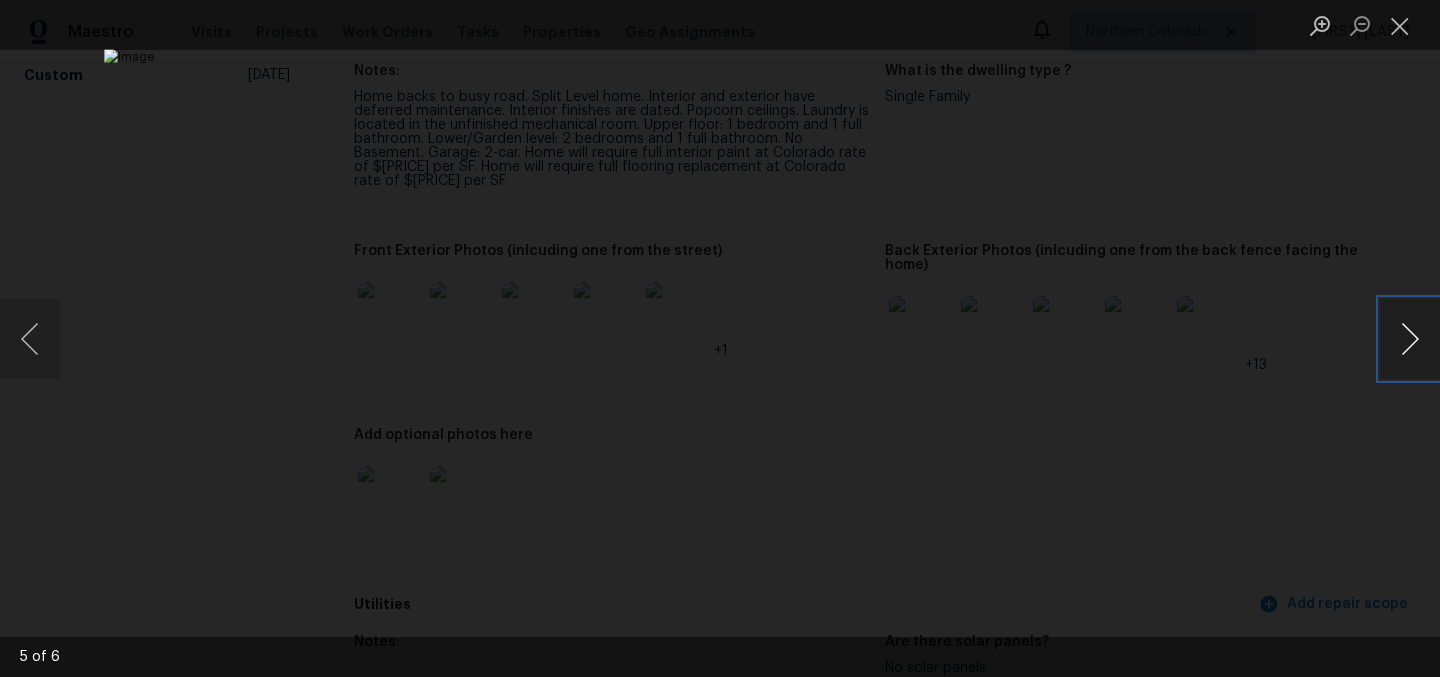 click at bounding box center [1410, 339] 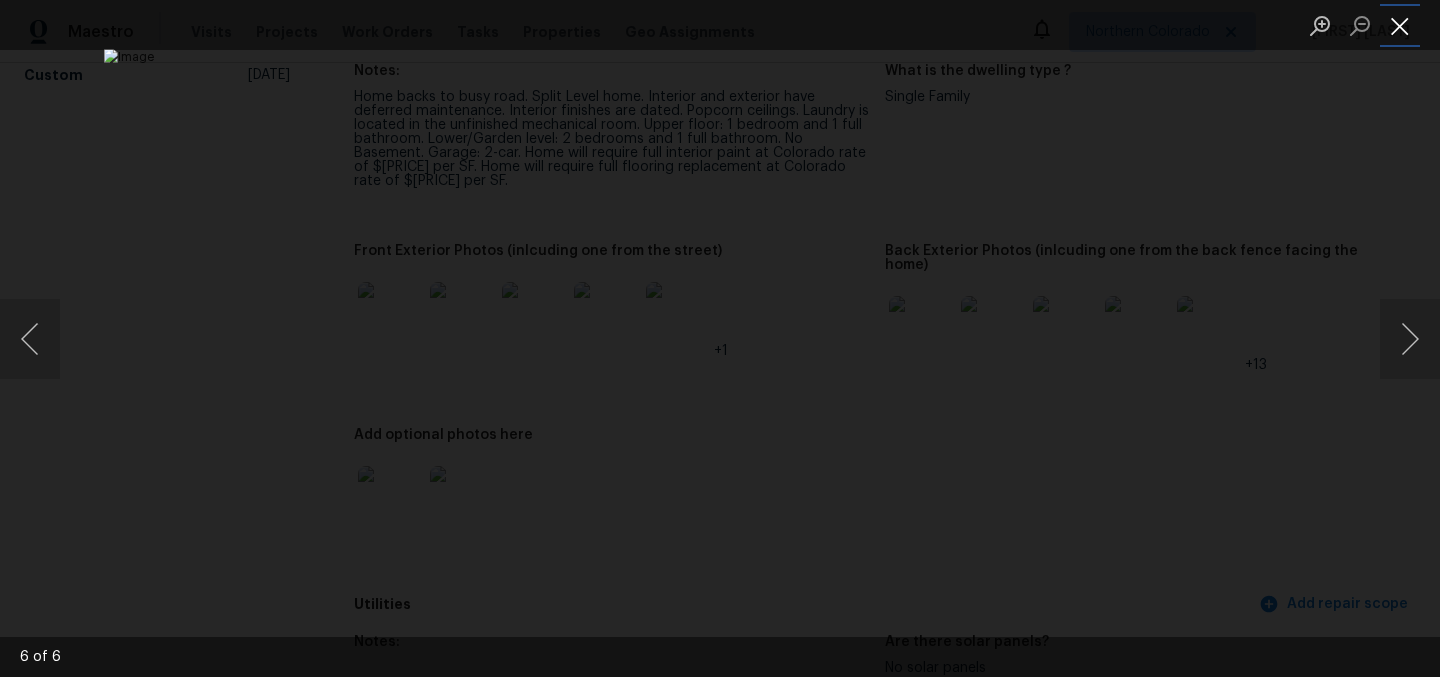 click at bounding box center [1400, 25] 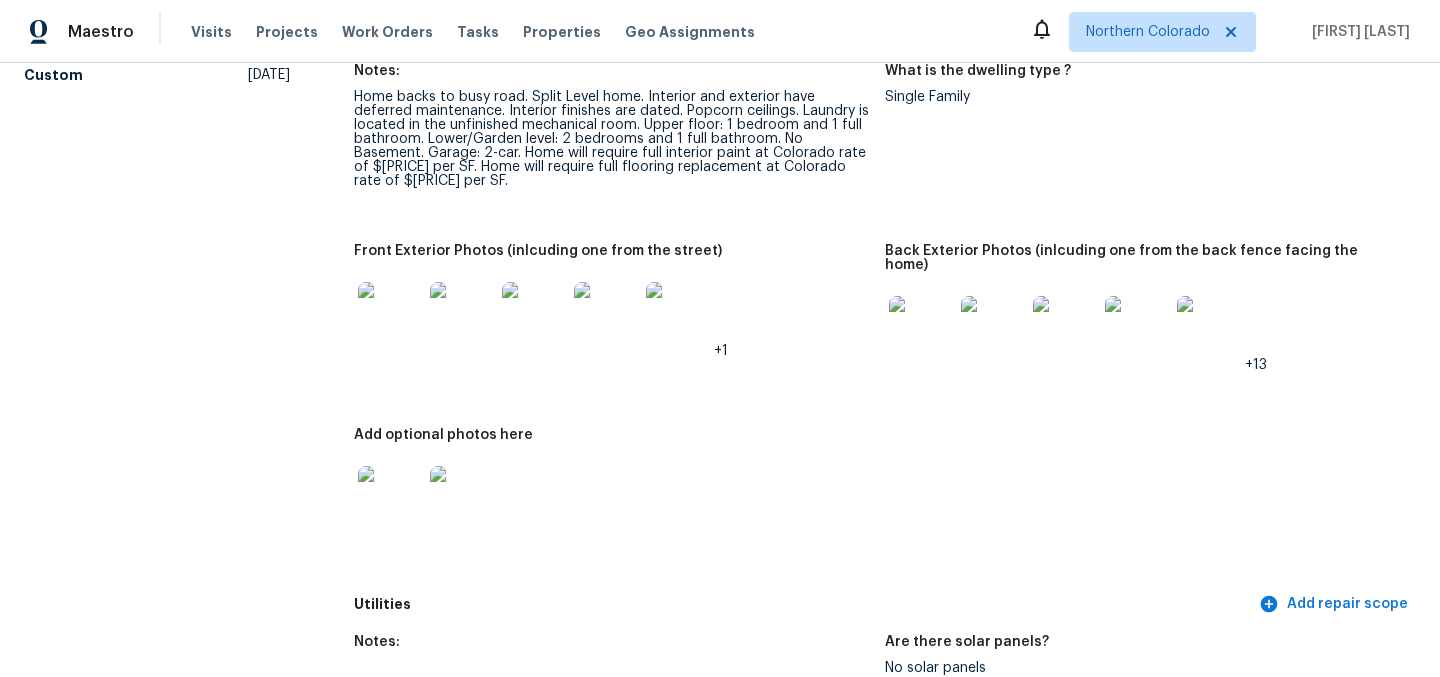 click at bounding box center [921, 328] 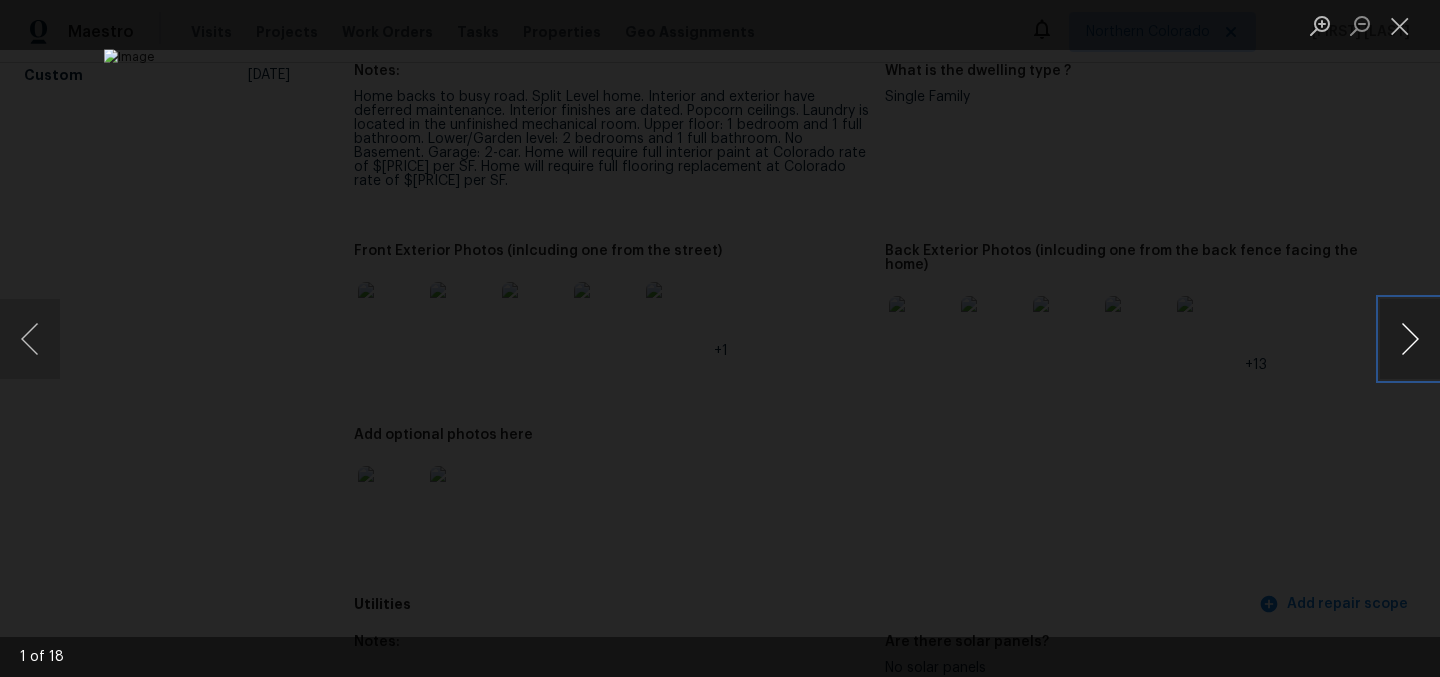 click at bounding box center (1410, 339) 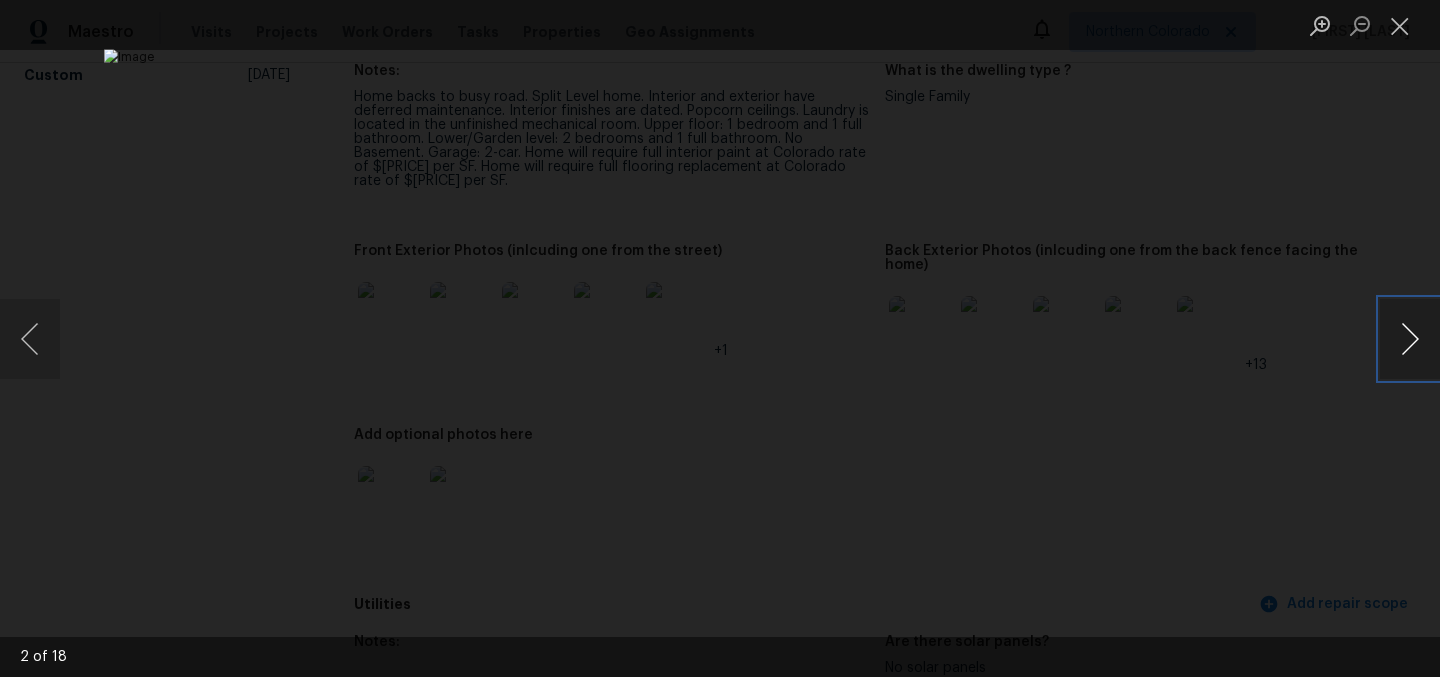 click at bounding box center (1410, 339) 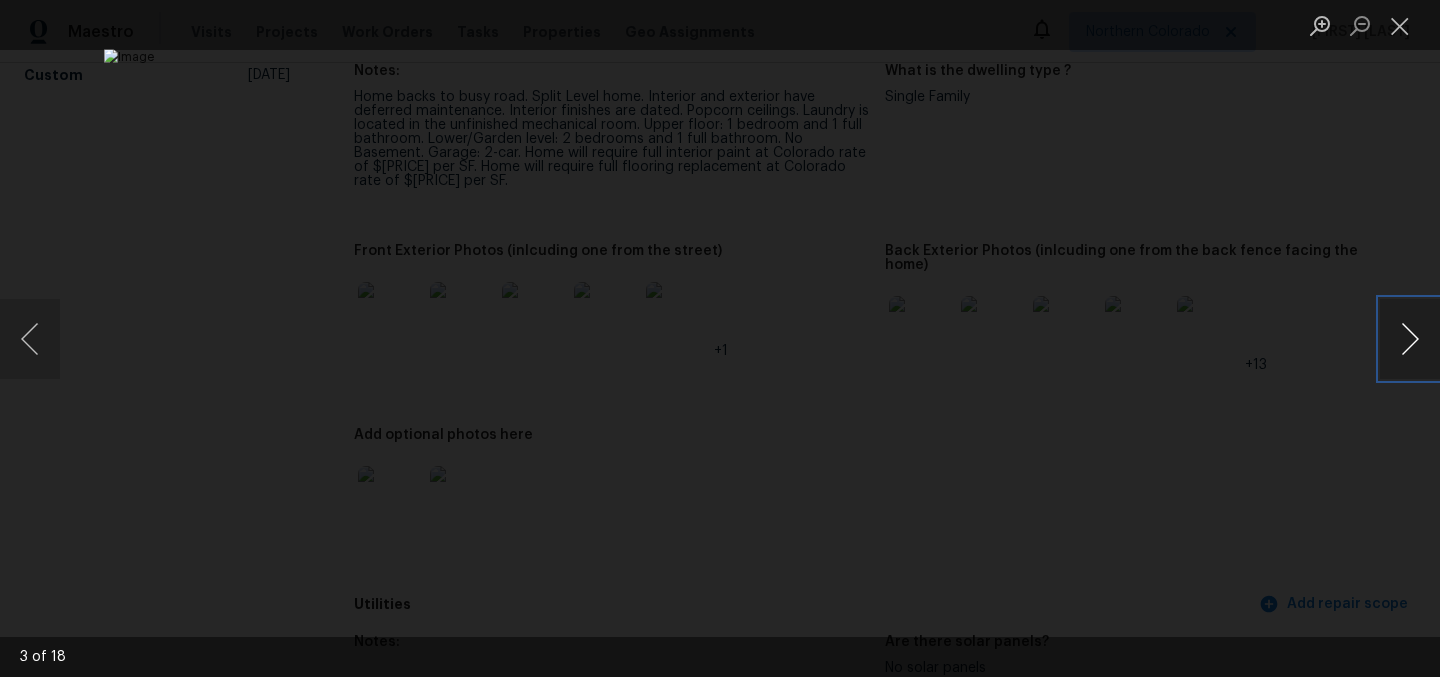 click at bounding box center [1410, 339] 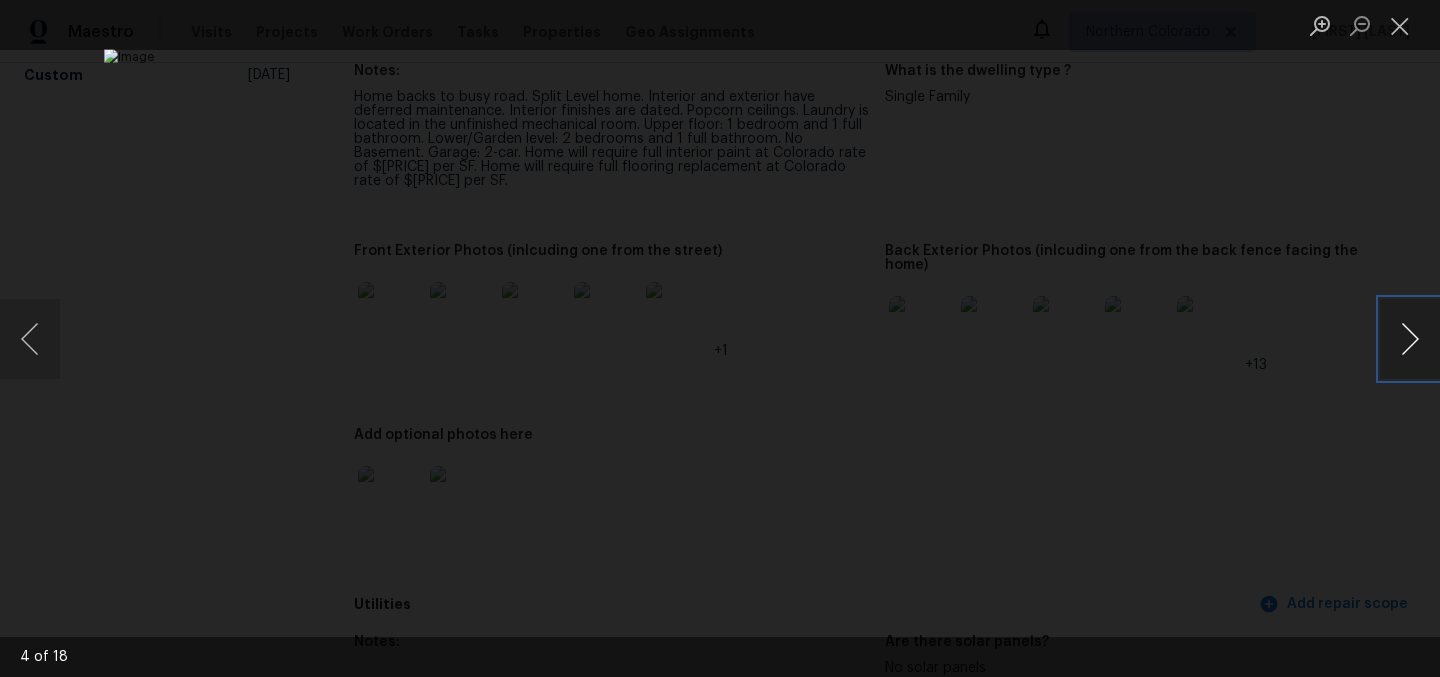 click at bounding box center [1410, 339] 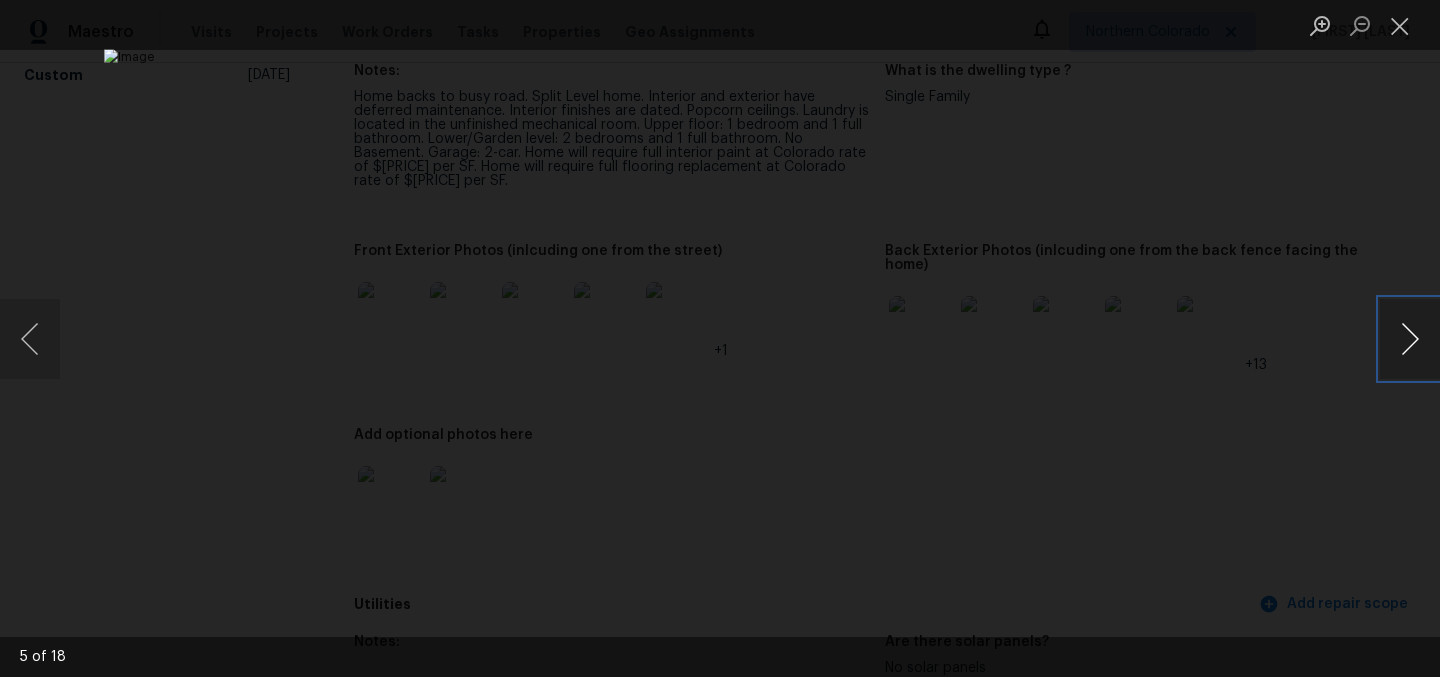 click at bounding box center (1410, 339) 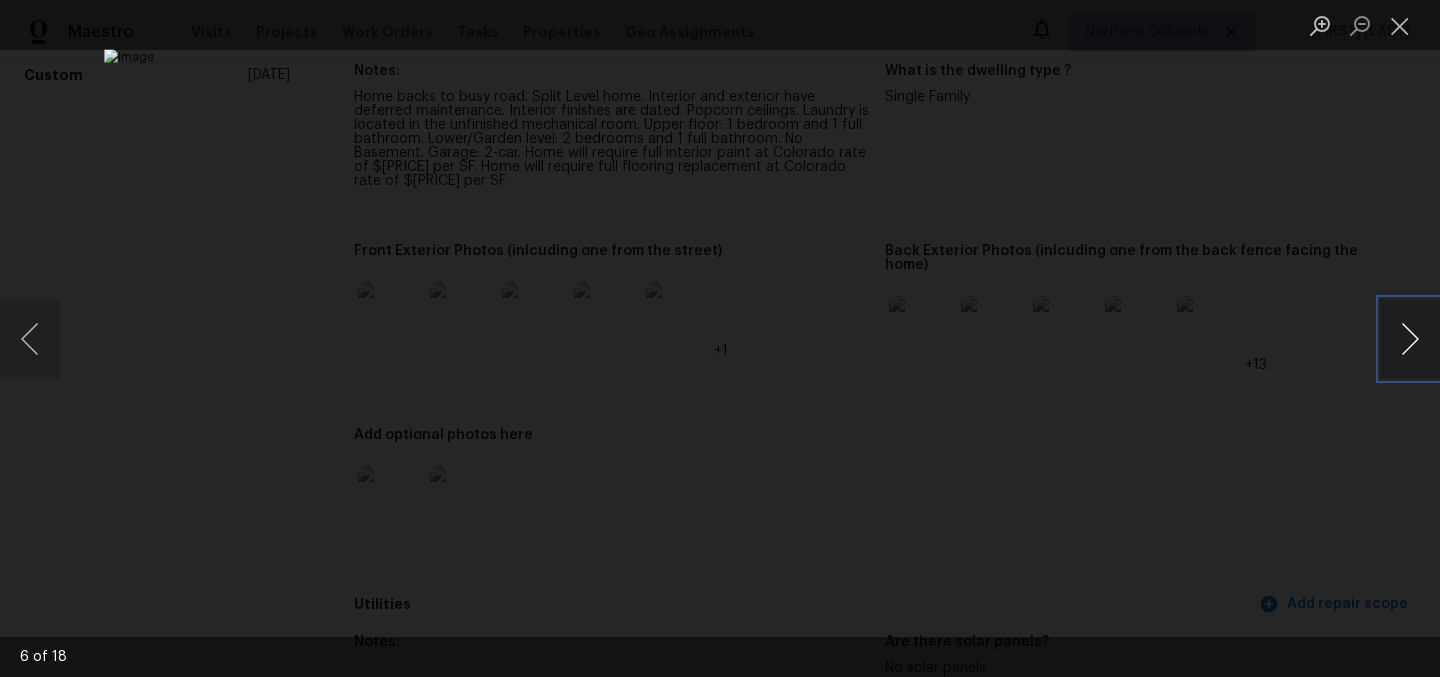 click at bounding box center [1410, 339] 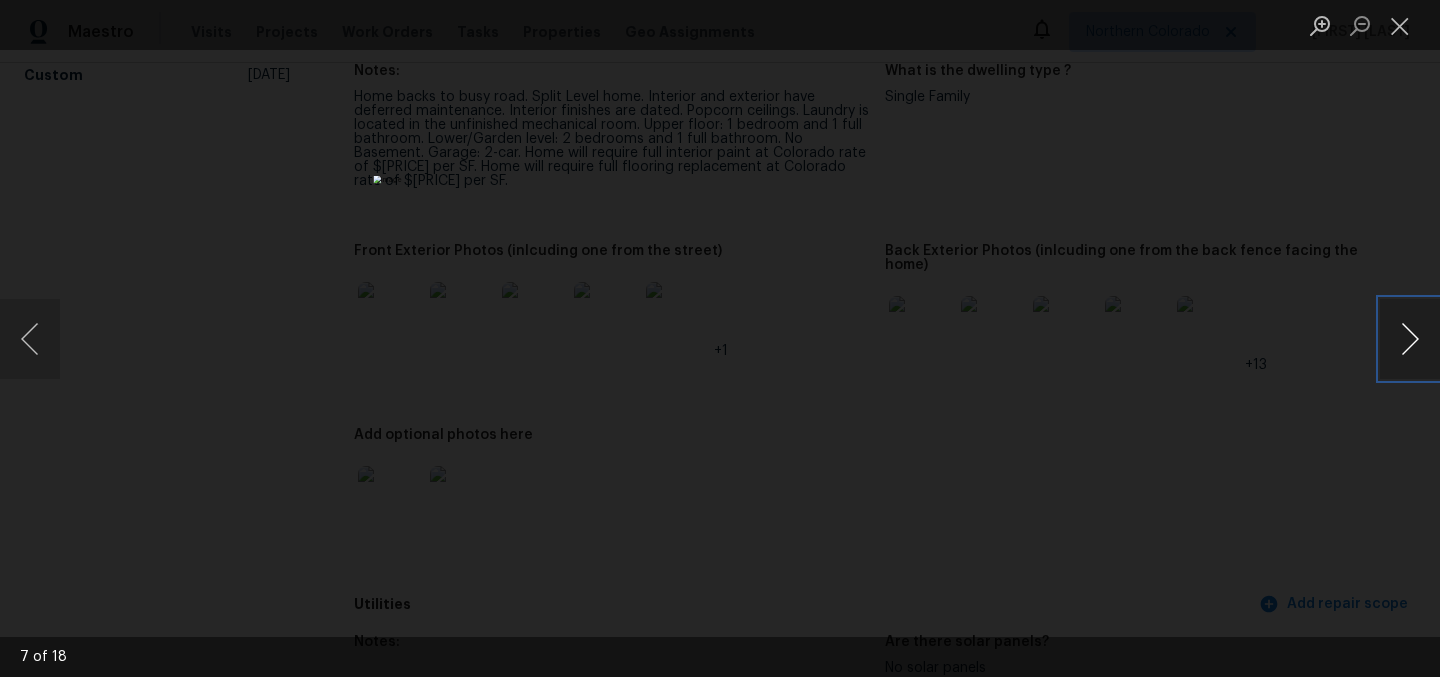 click at bounding box center (1410, 339) 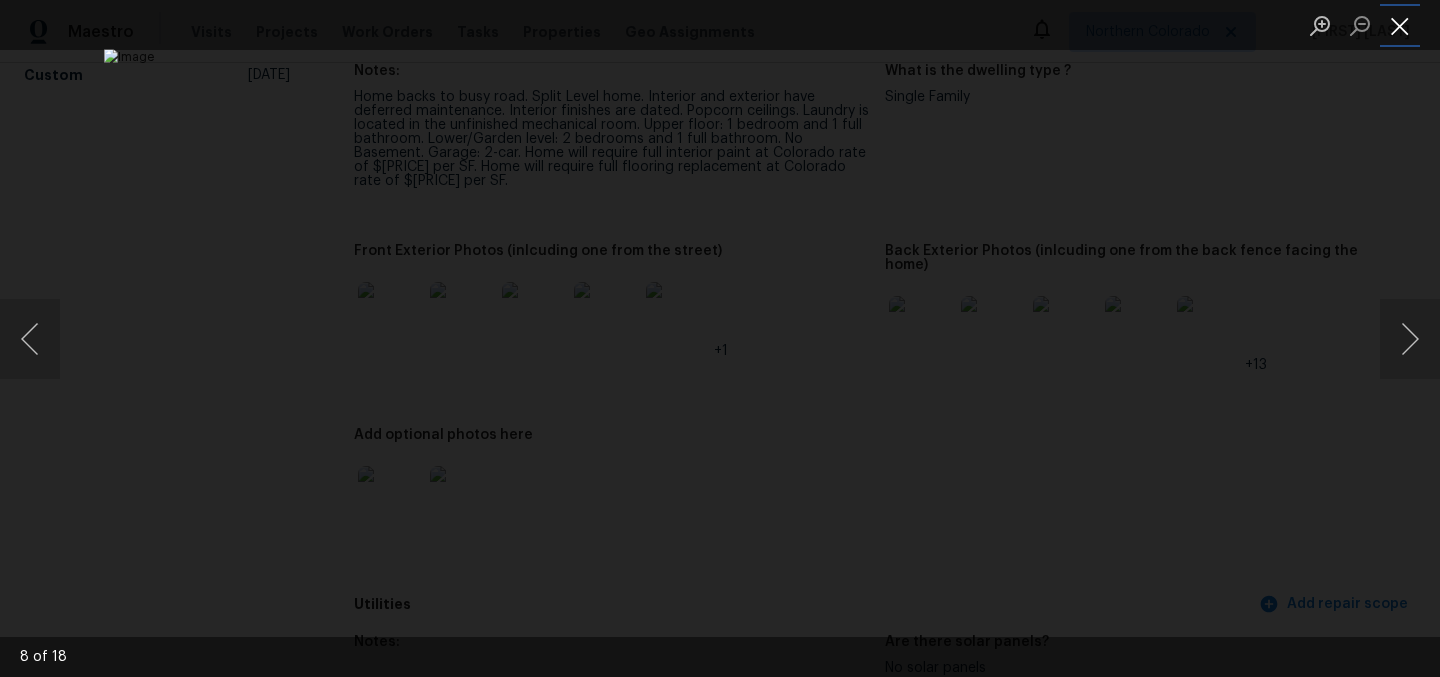 click at bounding box center [1400, 25] 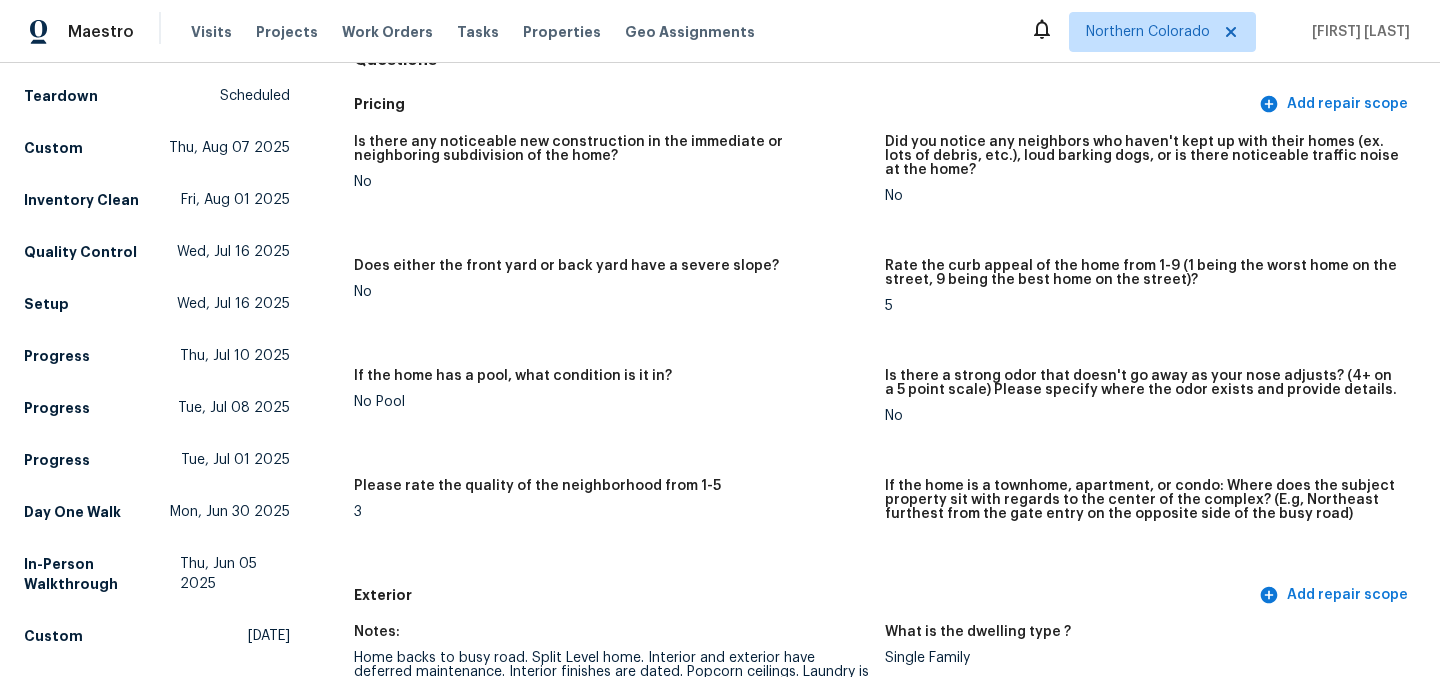 scroll, scrollTop: 0, scrollLeft: 0, axis: both 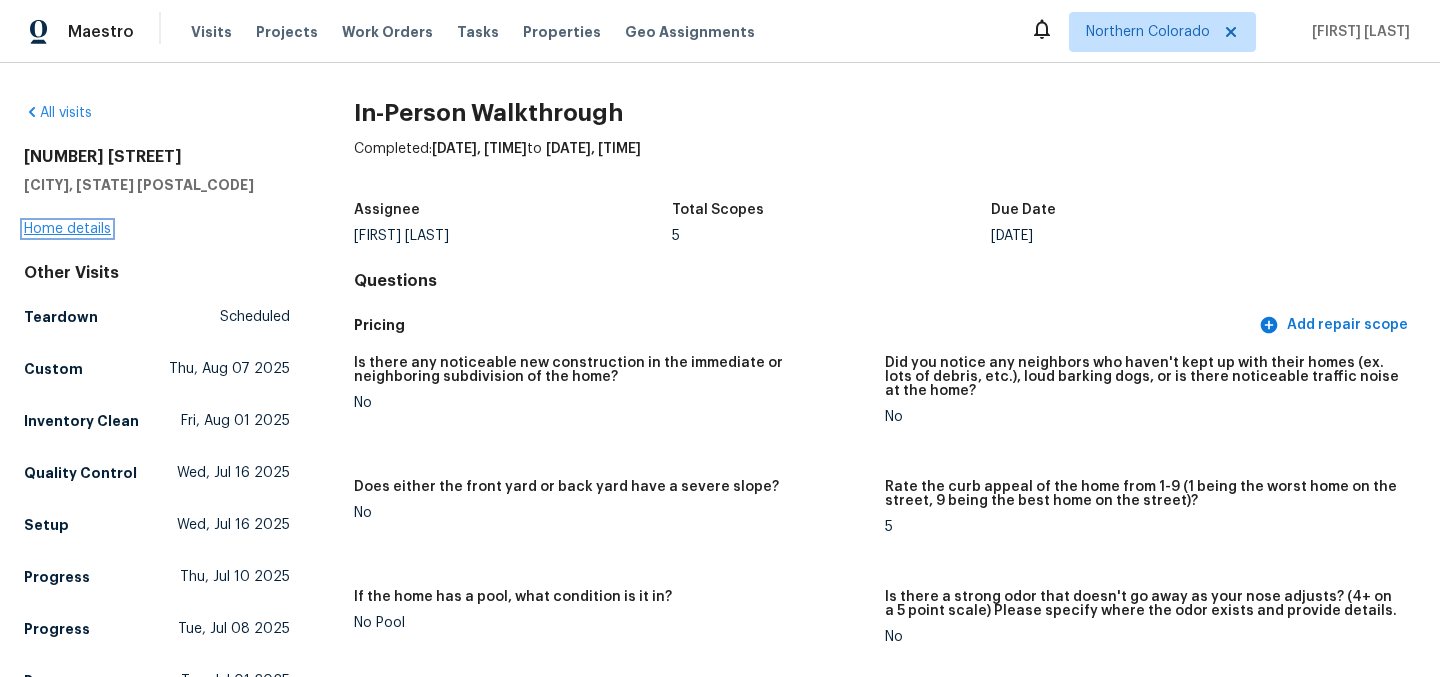 click on "Home details" at bounding box center [67, 229] 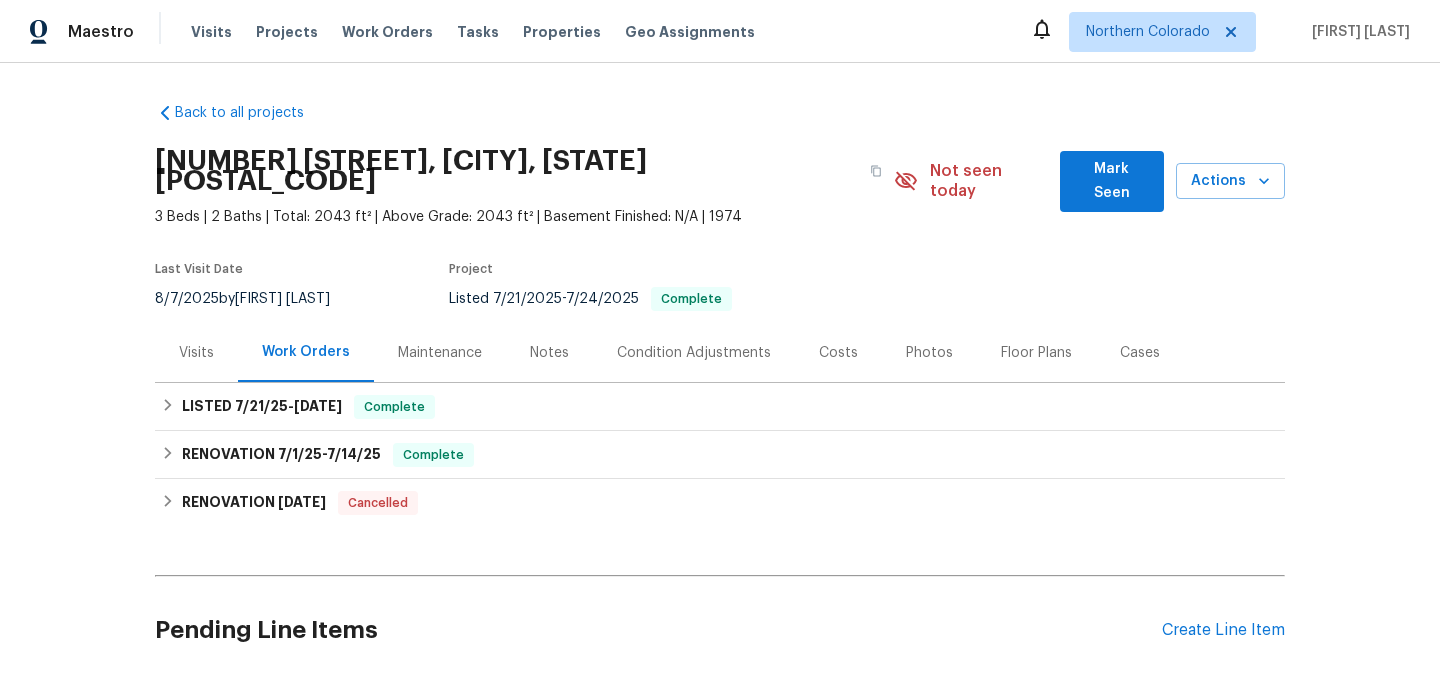 click on "Visits" at bounding box center (196, 353) 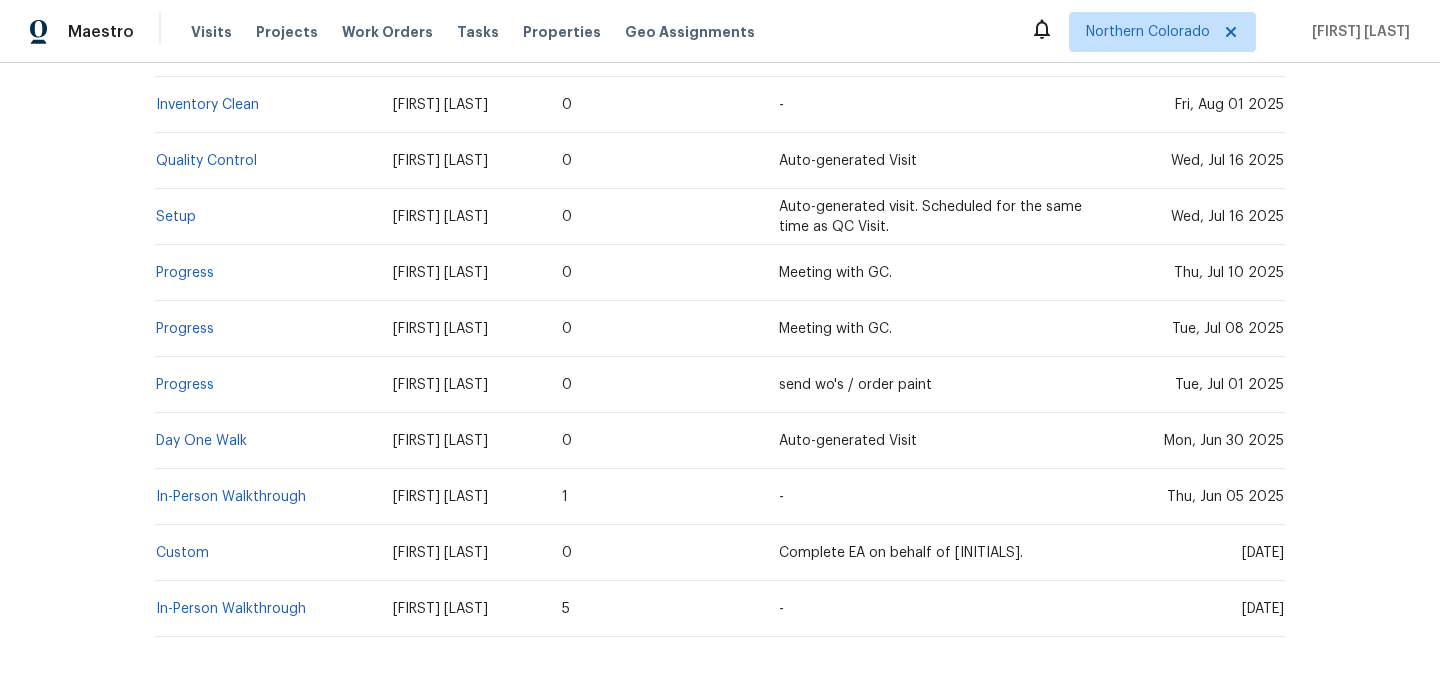 scroll, scrollTop: 559, scrollLeft: 0, axis: vertical 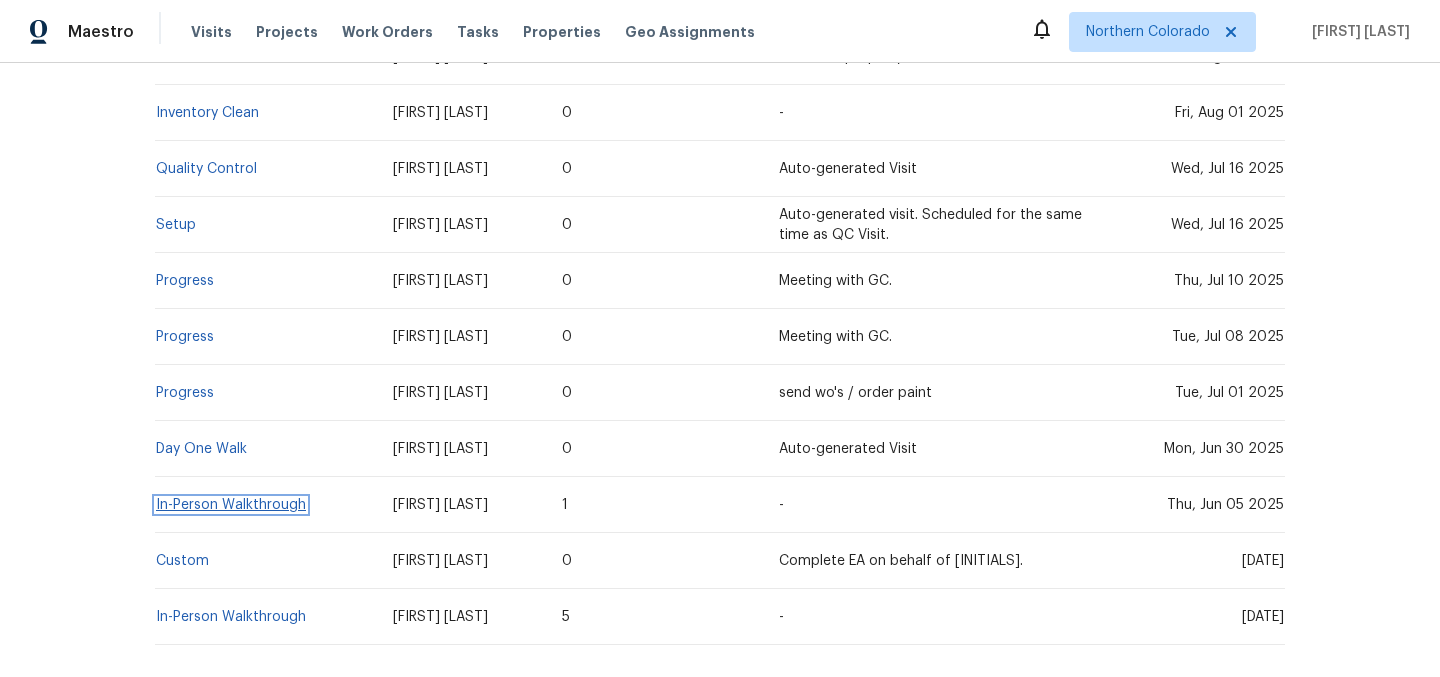 click on "In-Person Walkthrough" at bounding box center (231, 505) 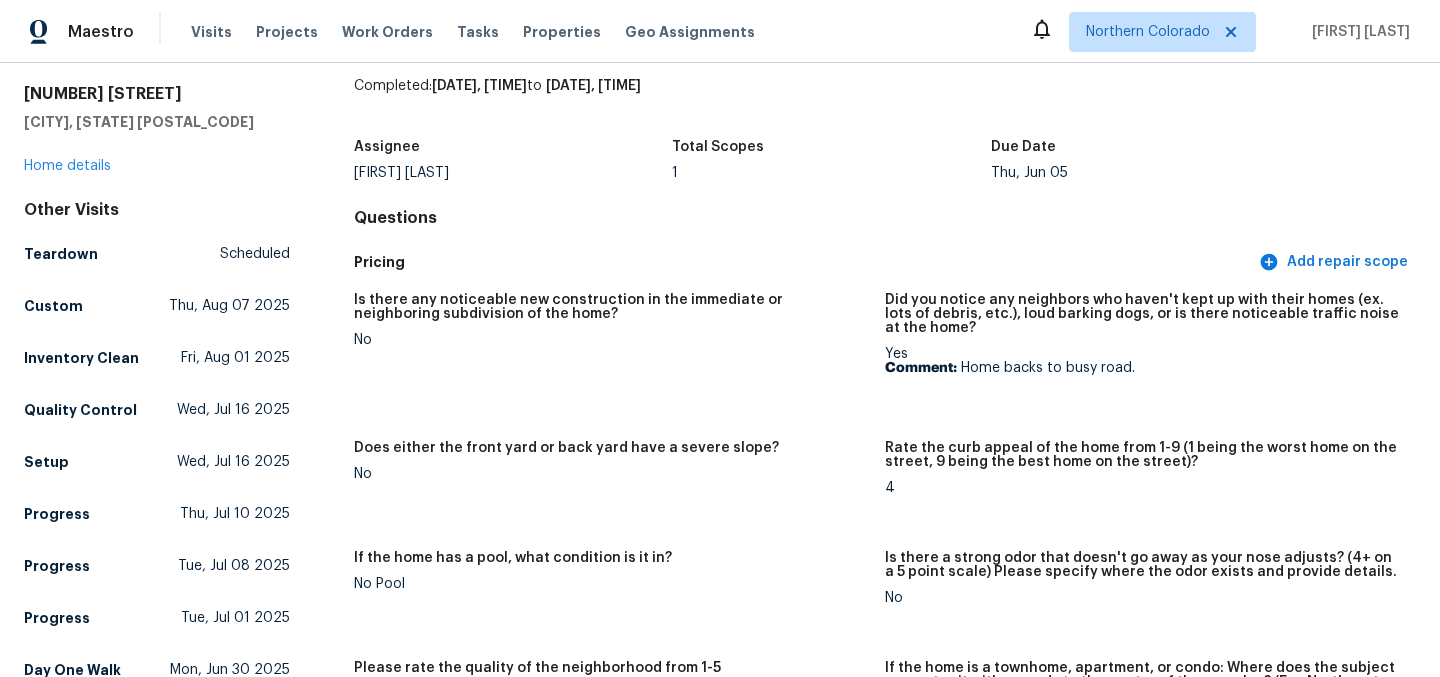 scroll, scrollTop: 0, scrollLeft: 0, axis: both 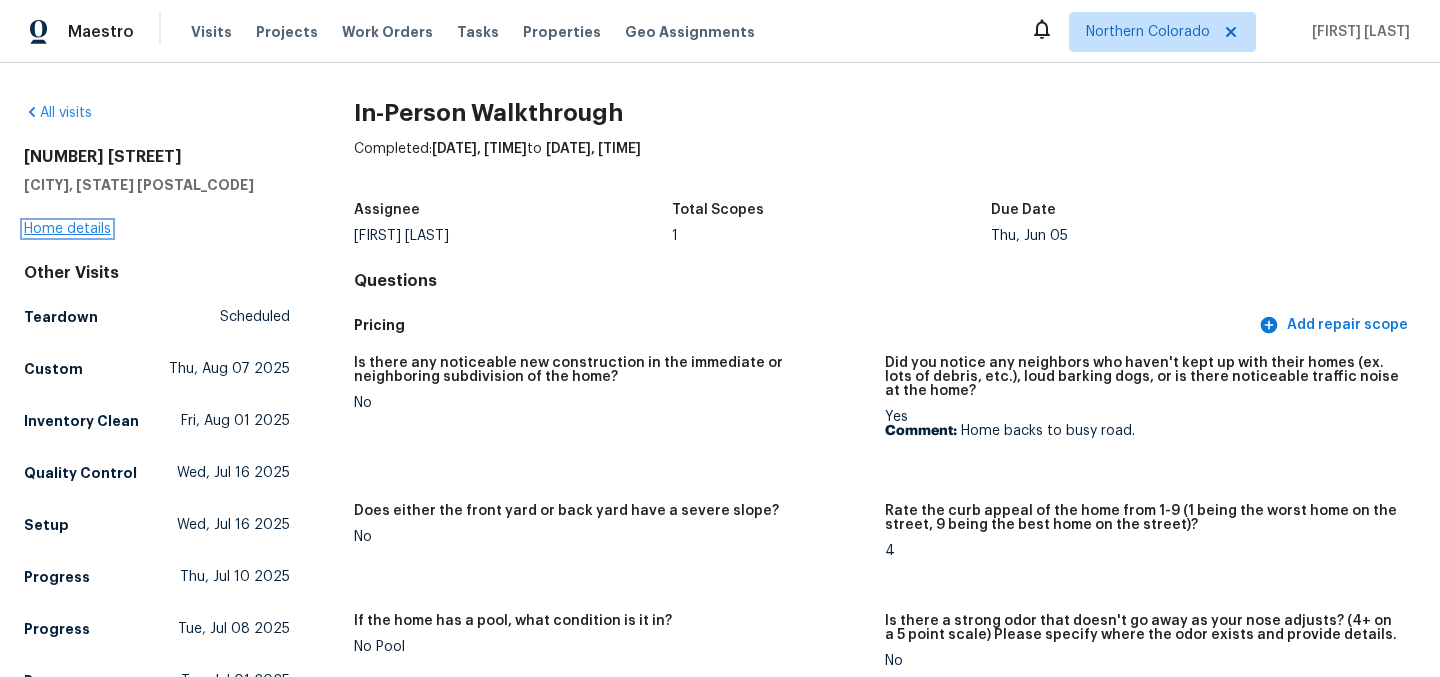 click on "Home details" at bounding box center [67, 229] 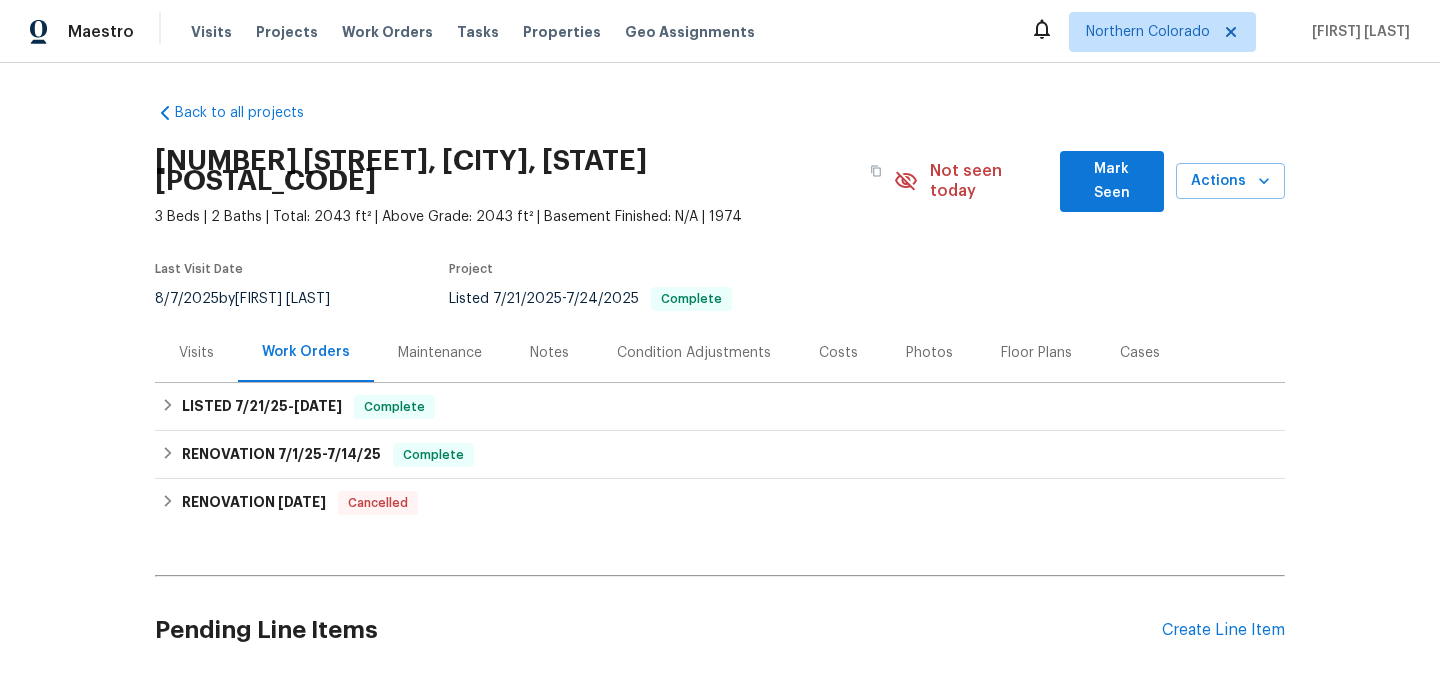 click on "Costs" at bounding box center (838, 353) 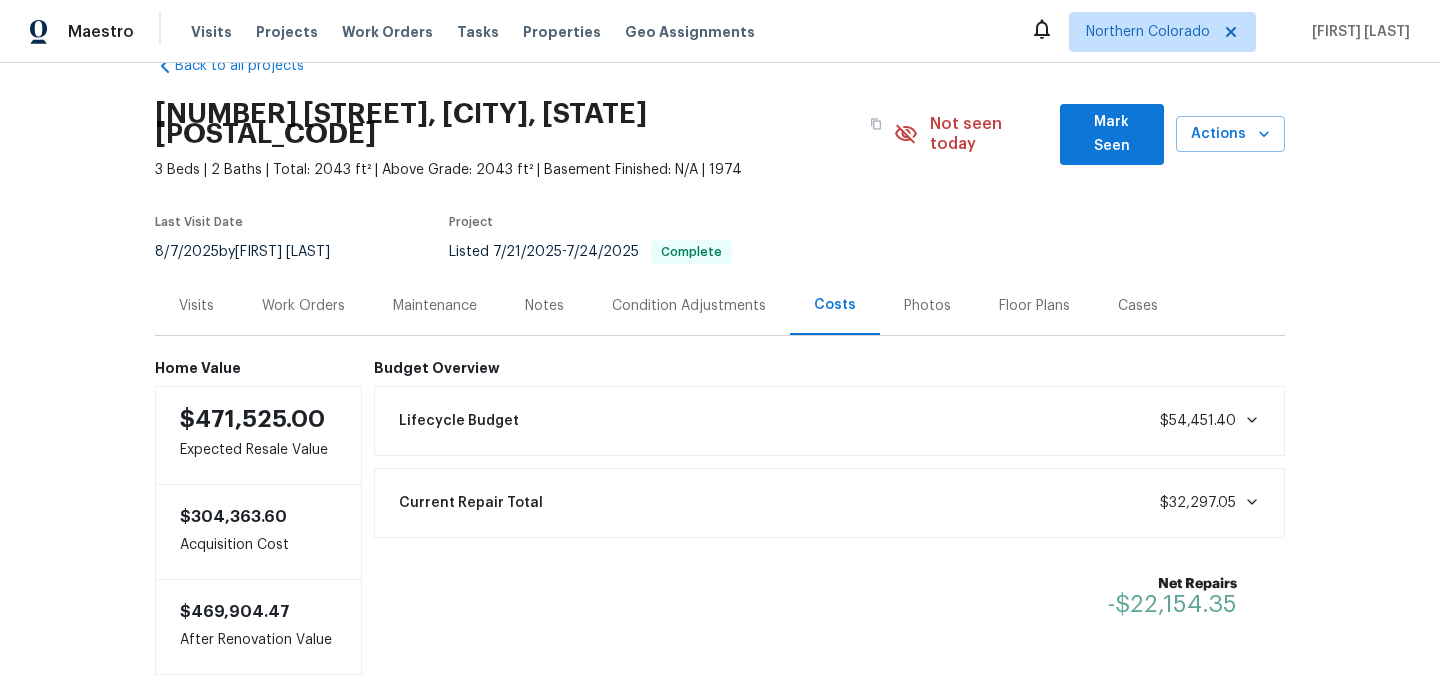scroll, scrollTop: 0, scrollLeft: 0, axis: both 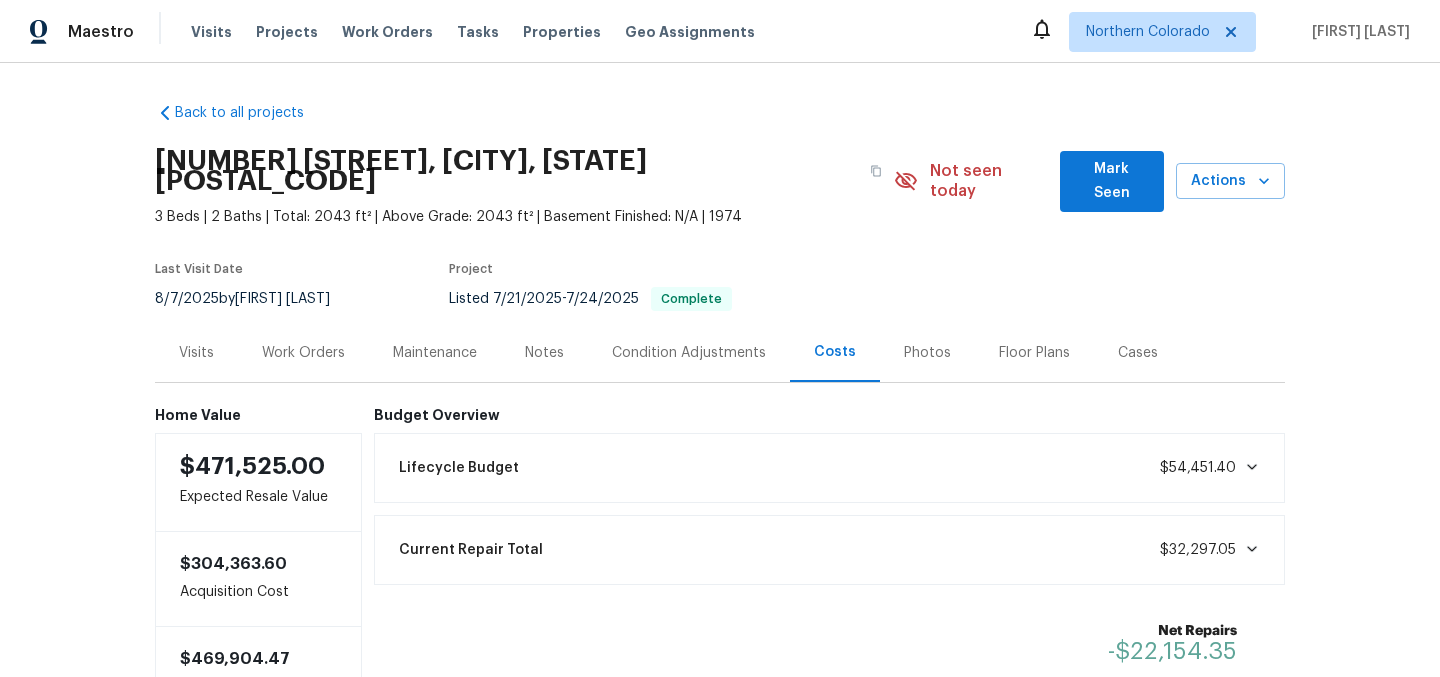 click on "Condition Adjustments" at bounding box center (689, 353) 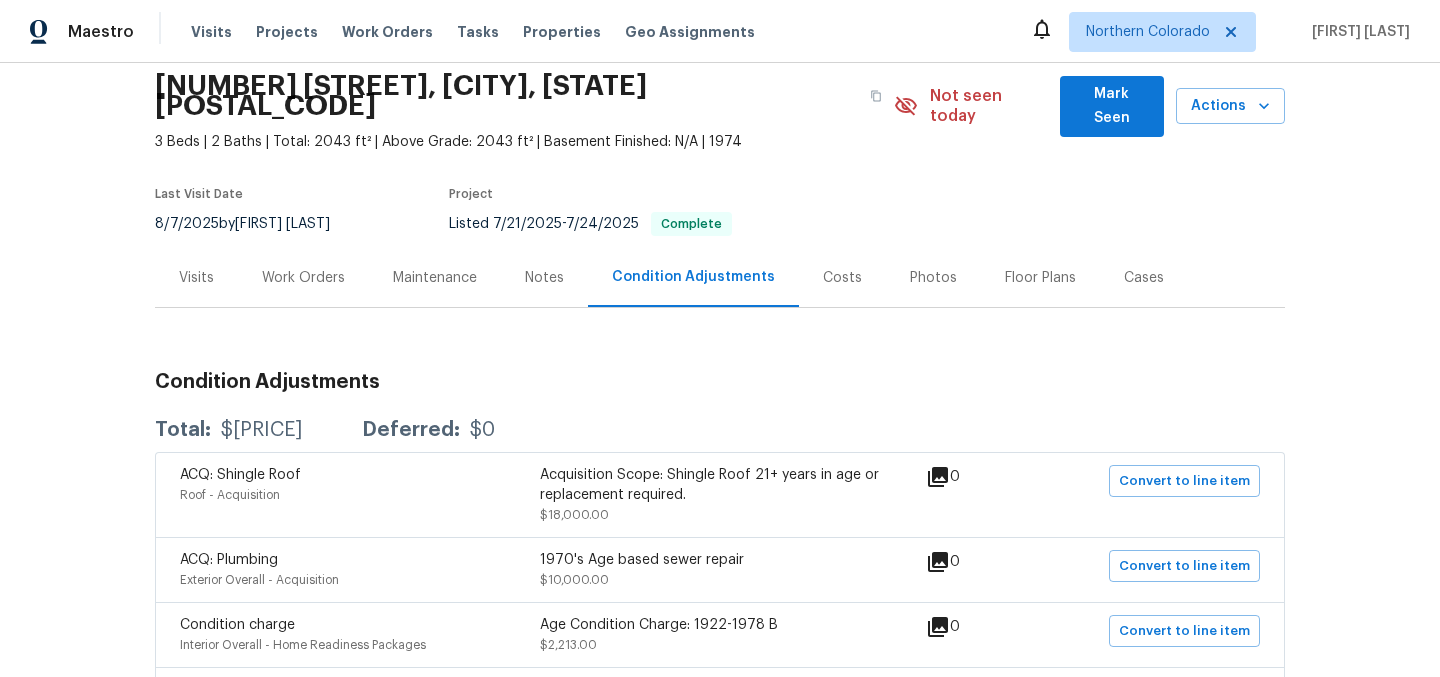 scroll, scrollTop: 76, scrollLeft: 0, axis: vertical 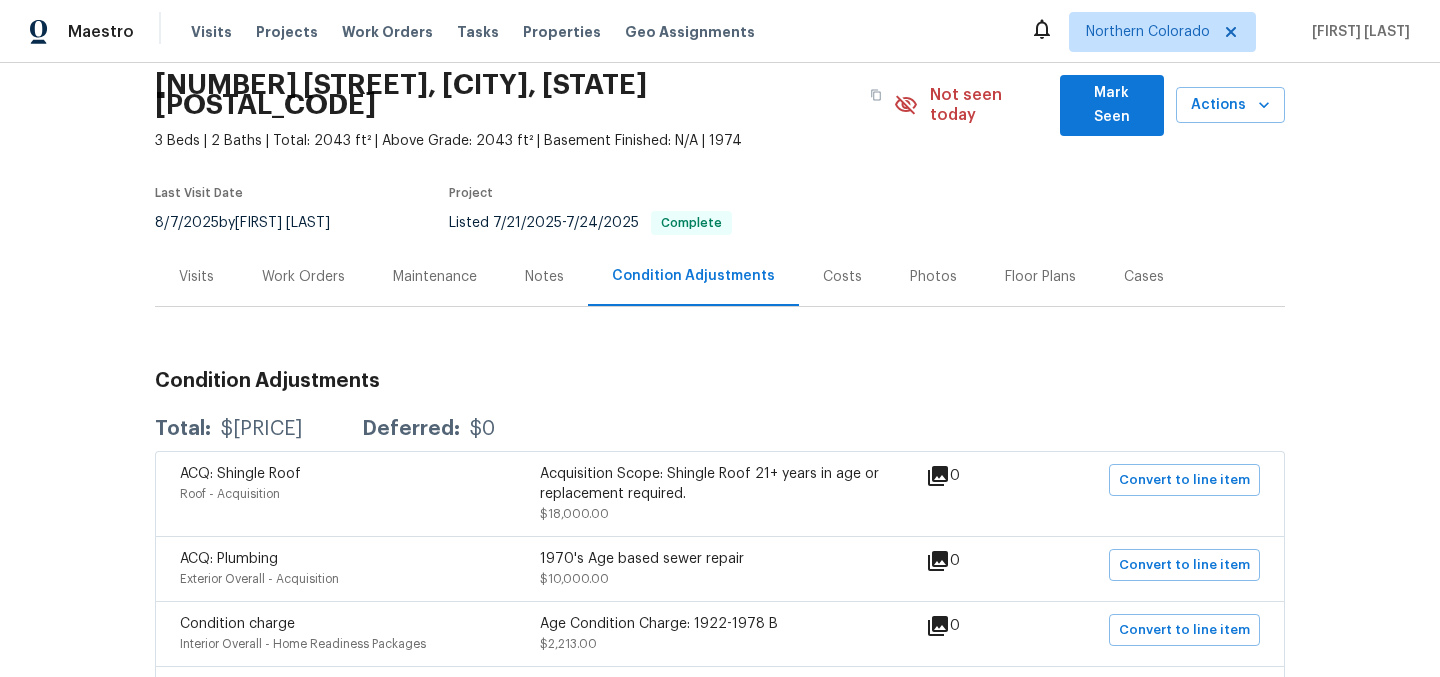 click on "Costs" at bounding box center (842, 277) 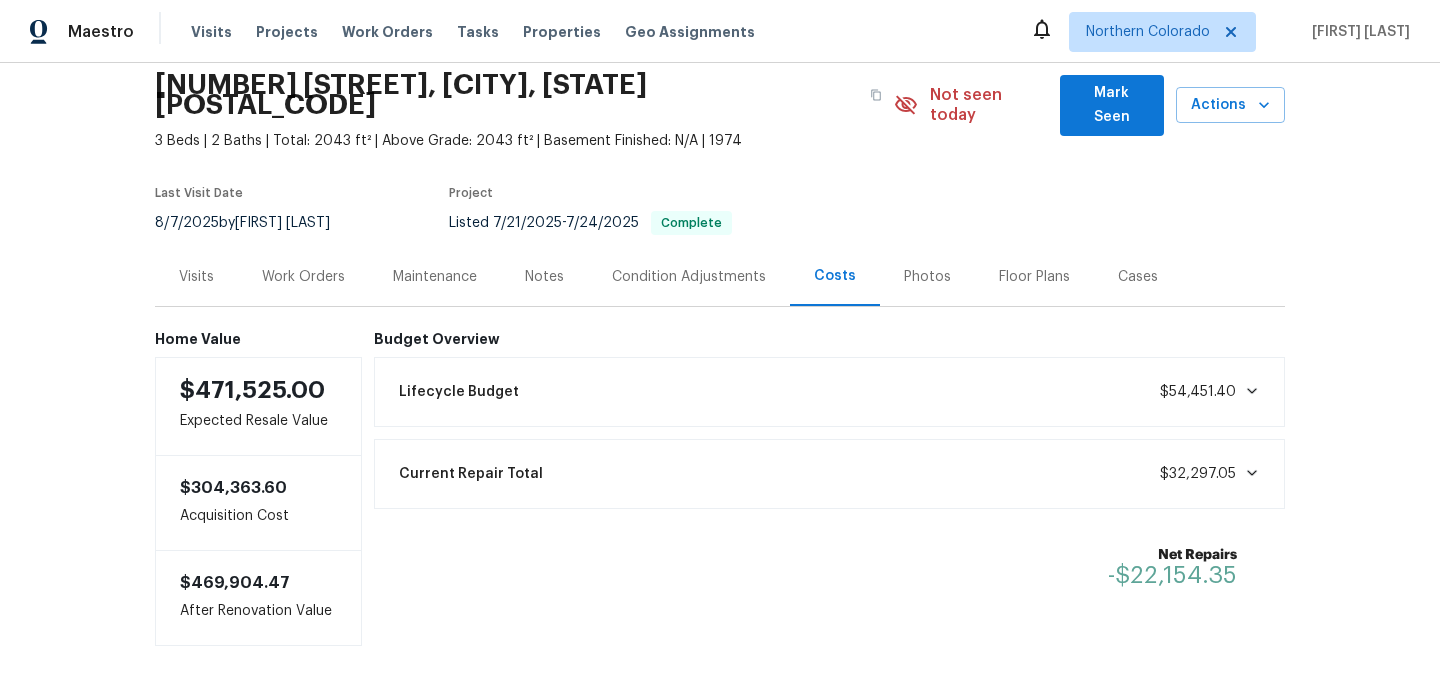 click on "Condition Adjustments" at bounding box center [689, 277] 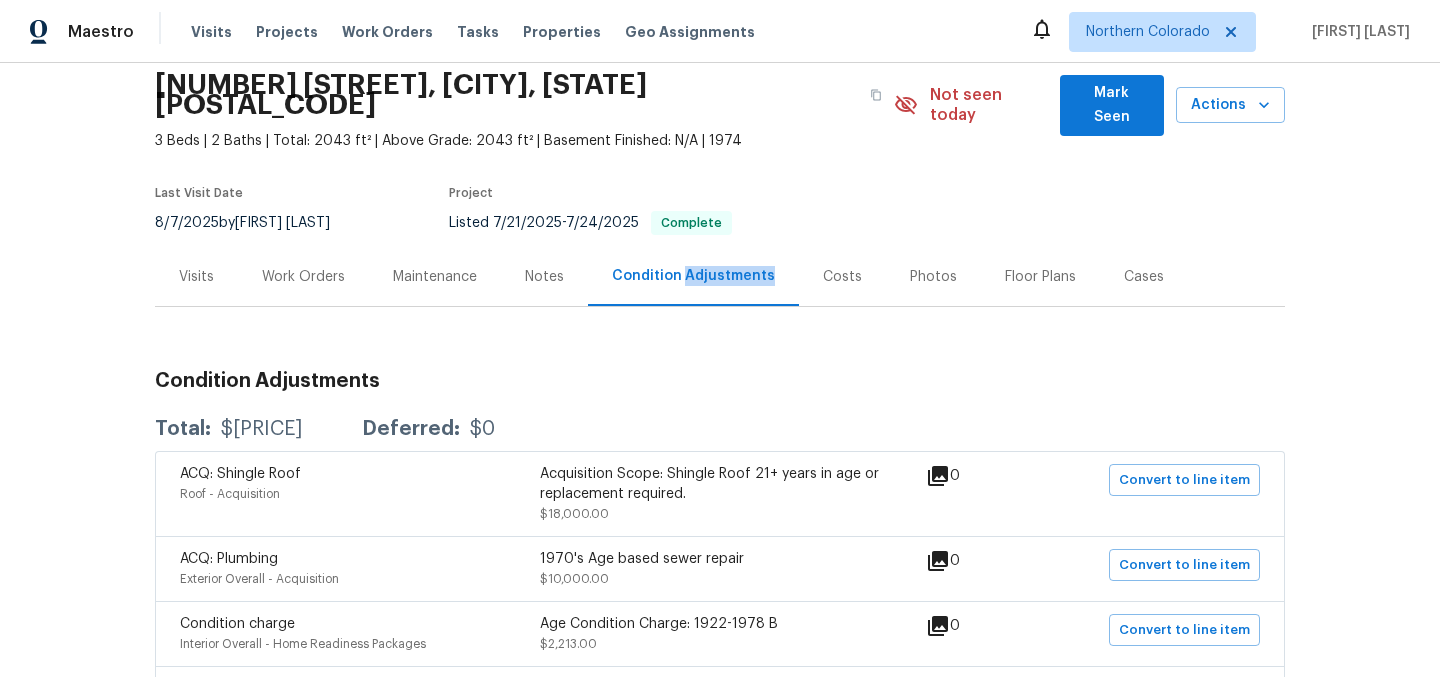 click on "Condition Adjustments" at bounding box center [693, 276] 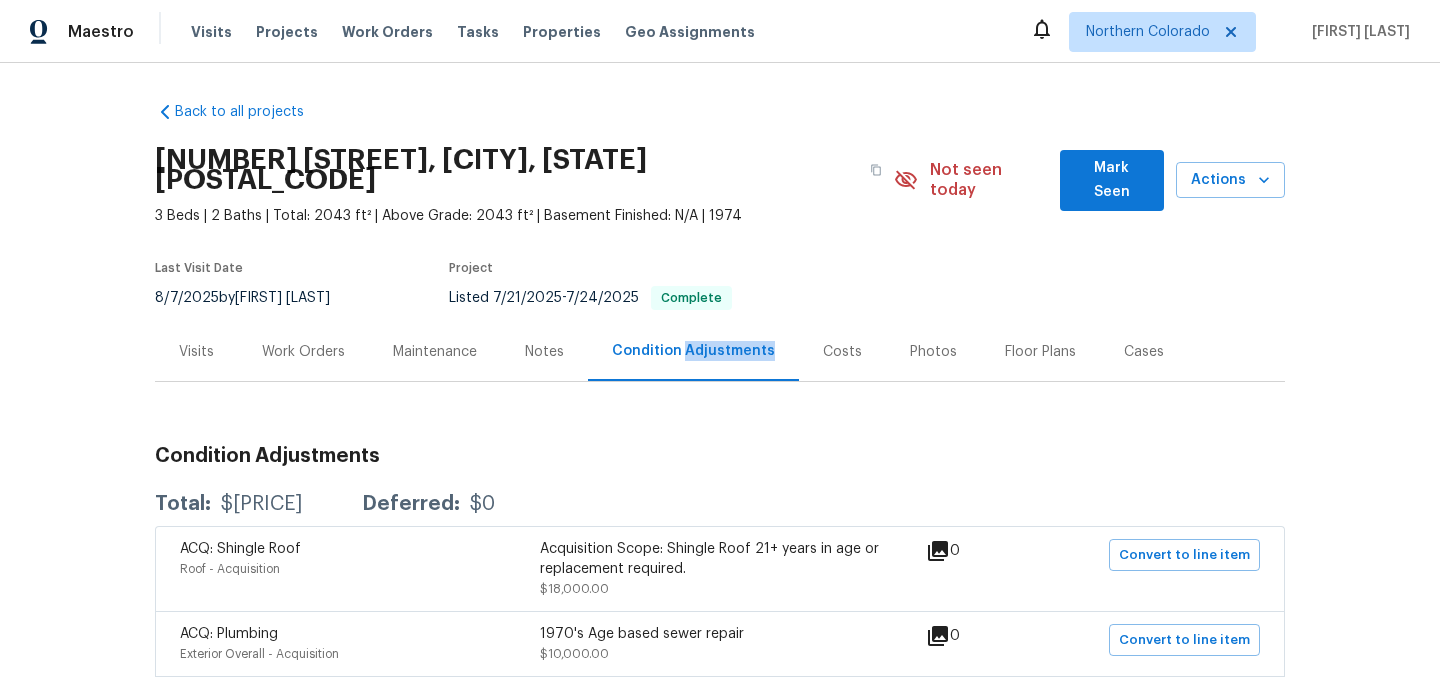 scroll, scrollTop: 0, scrollLeft: 0, axis: both 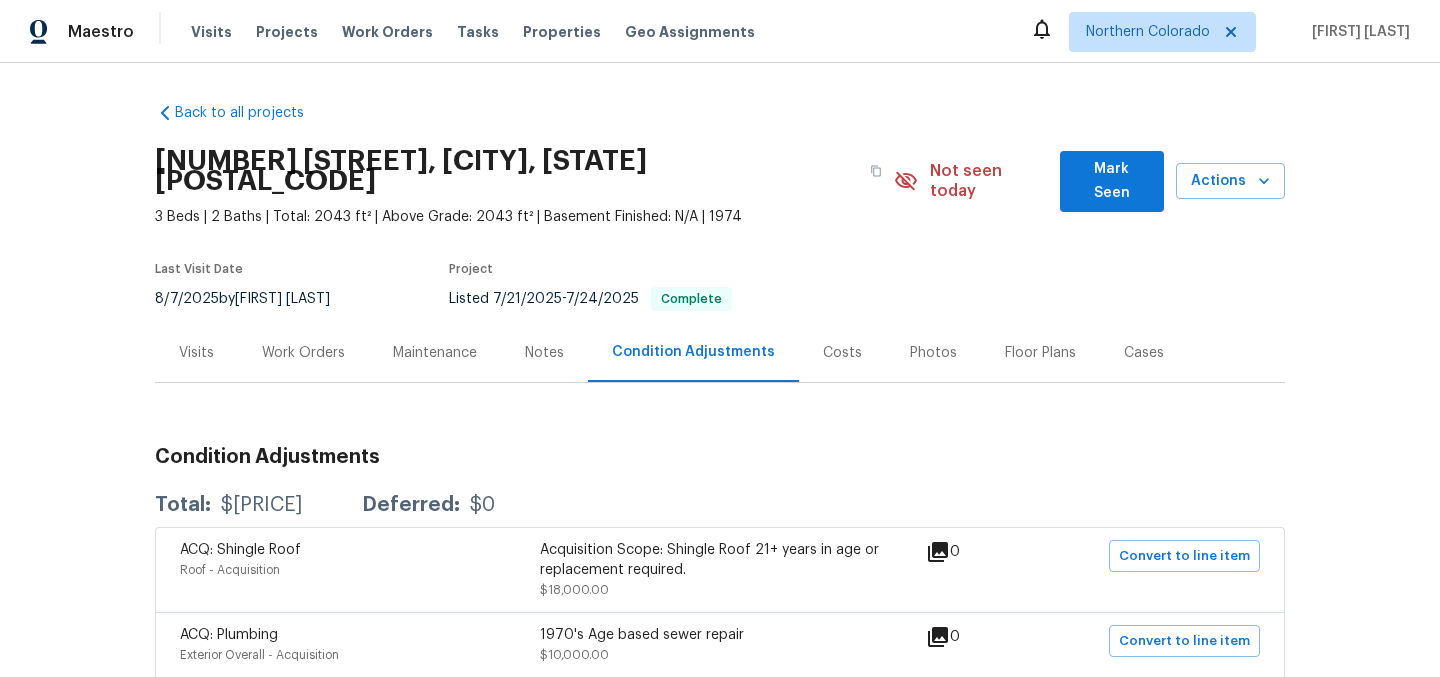 click on "Work Orders" at bounding box center [303, 353] 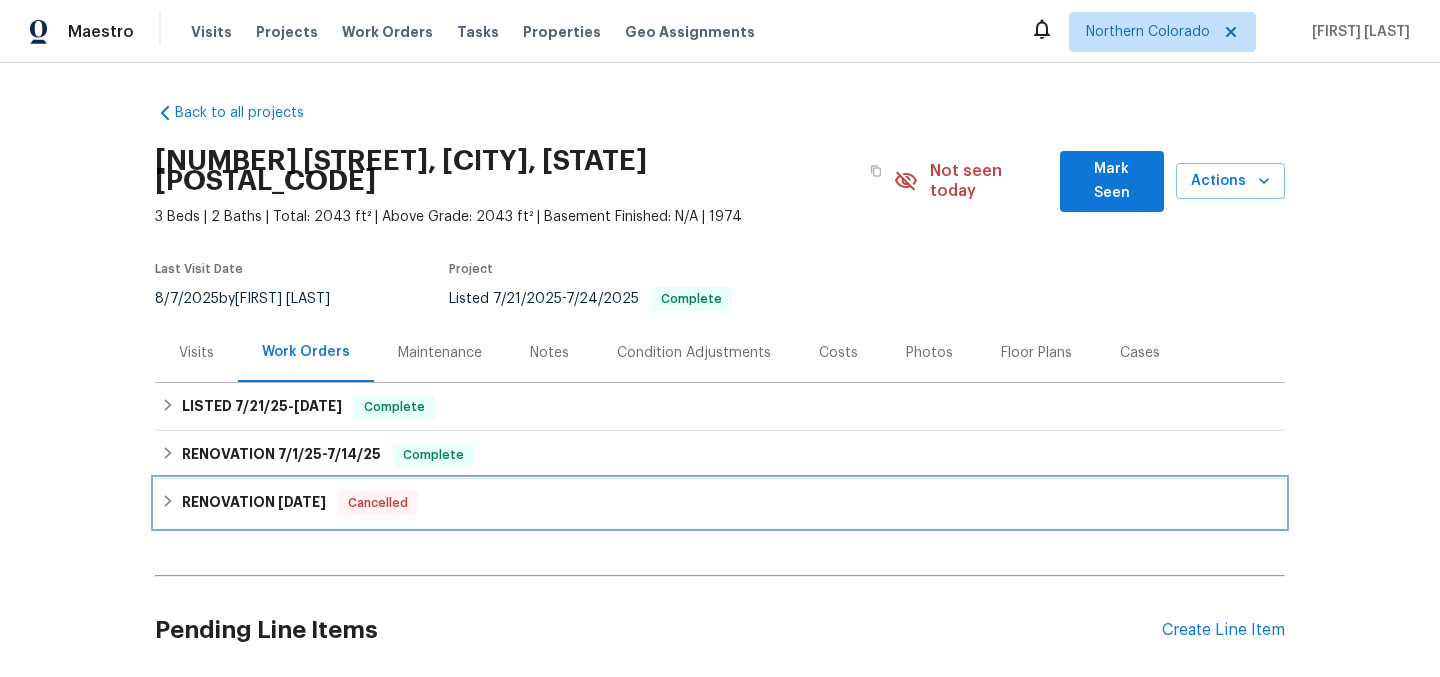 click on "RENOVATION   7/23/24" at bounding box center [254, 503] 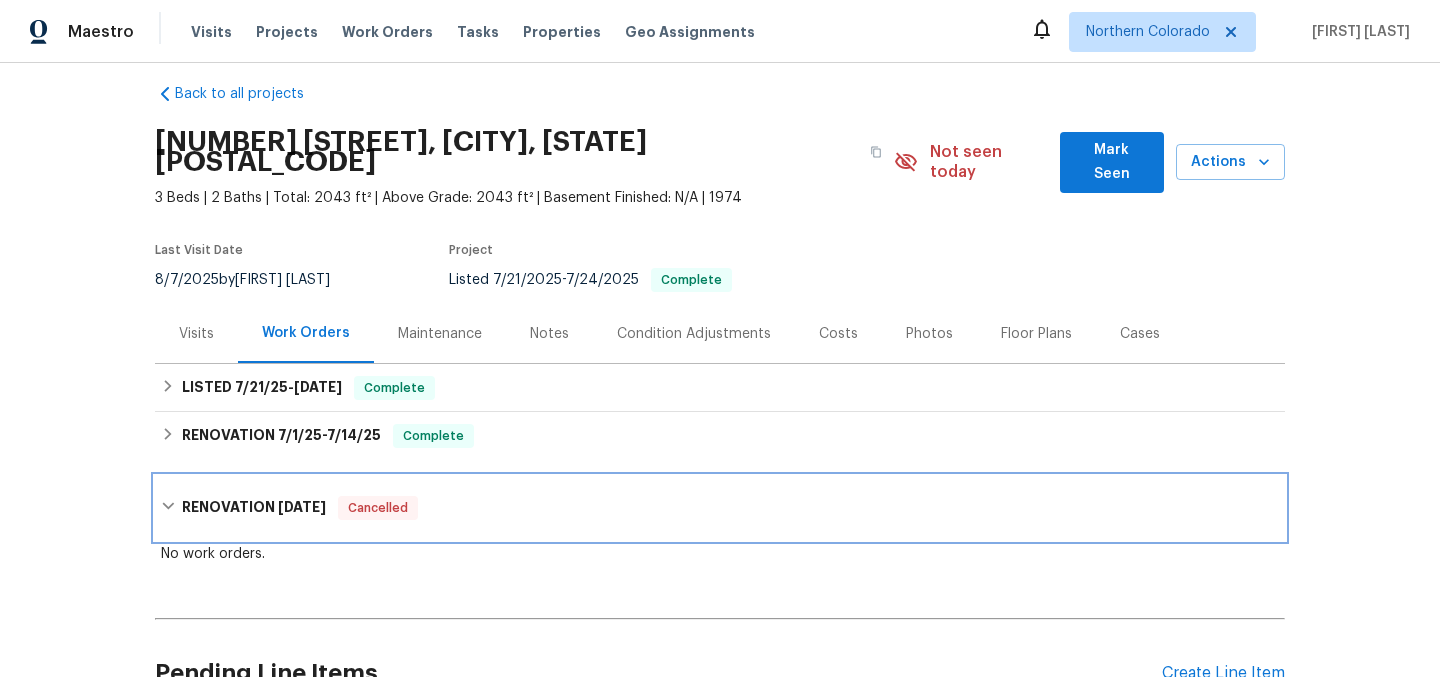 scroll, scrollTop: 20, scrollLeft: 0, axis: vertical 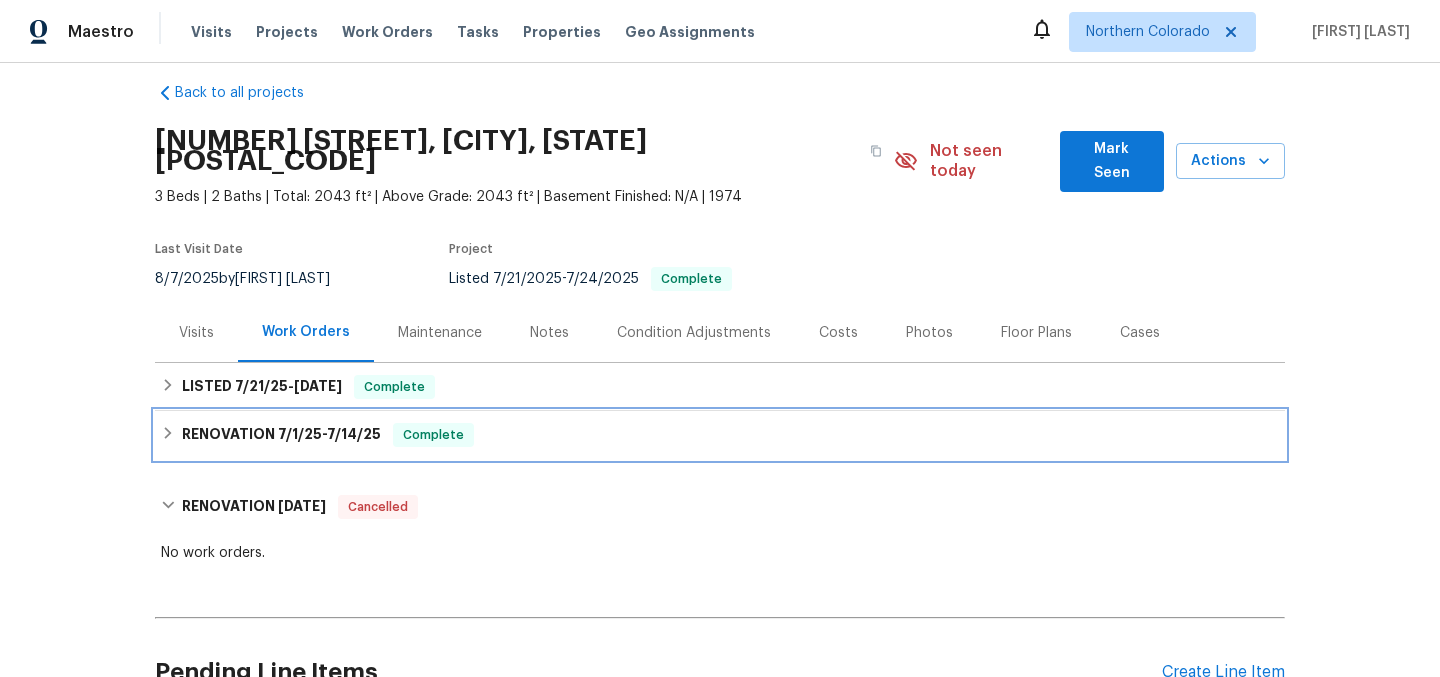 click on "7/1/25" at bounding box center (300, 434) 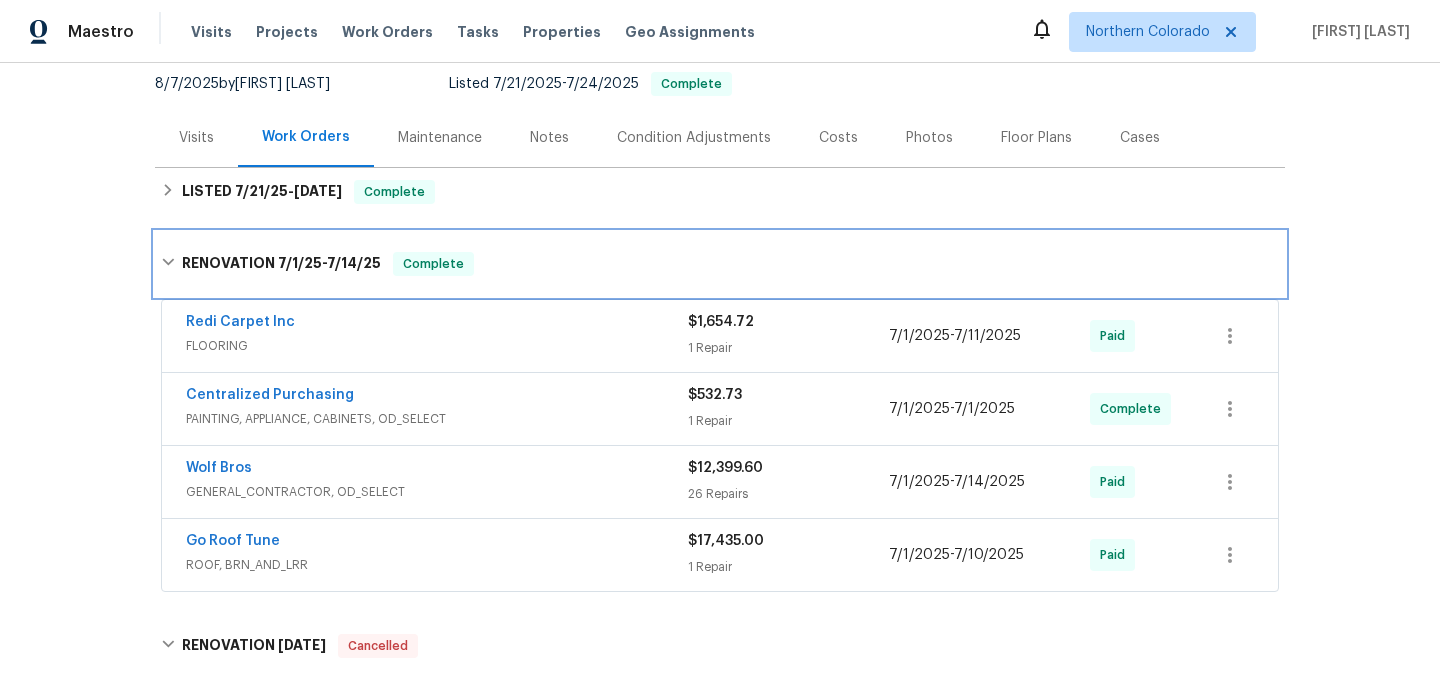 scroll, scrollTop: 216, scrollLeft: 0, axis: vertical 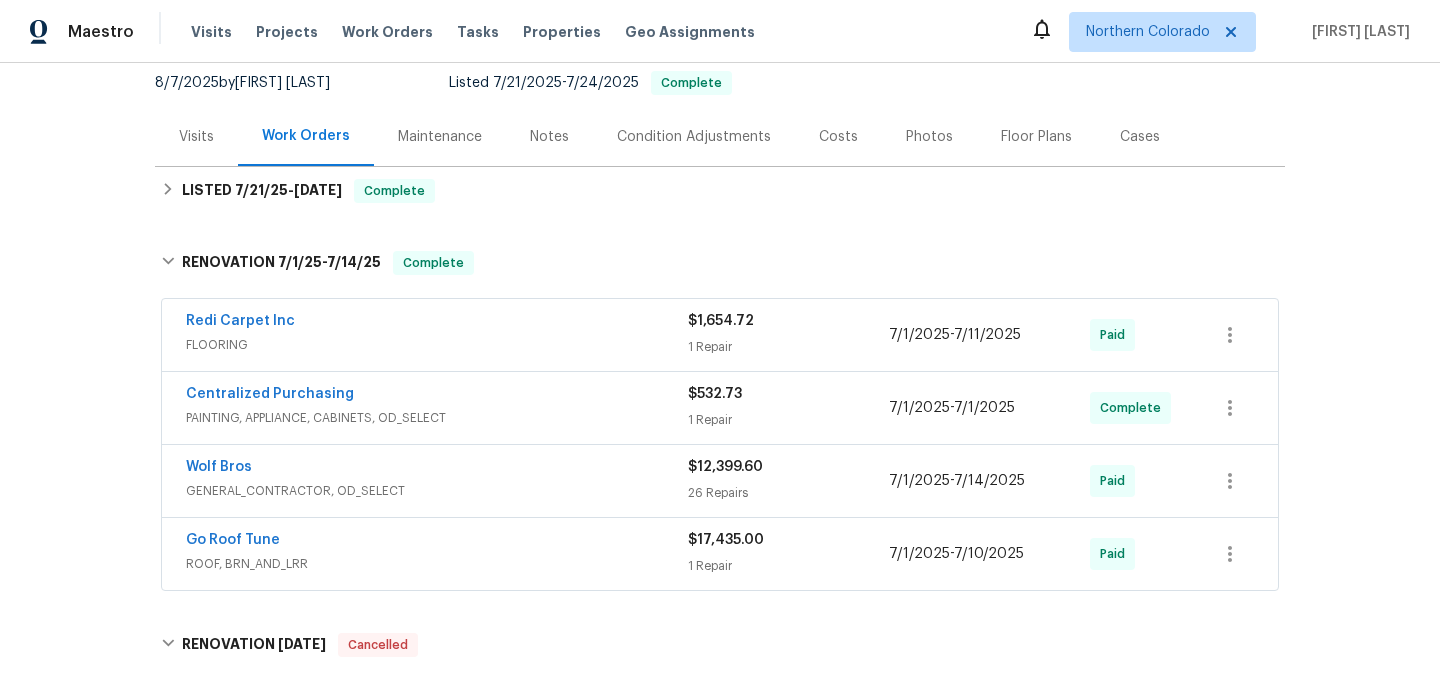 click on "Condition Adjustments" at bounding box center [694, 137] 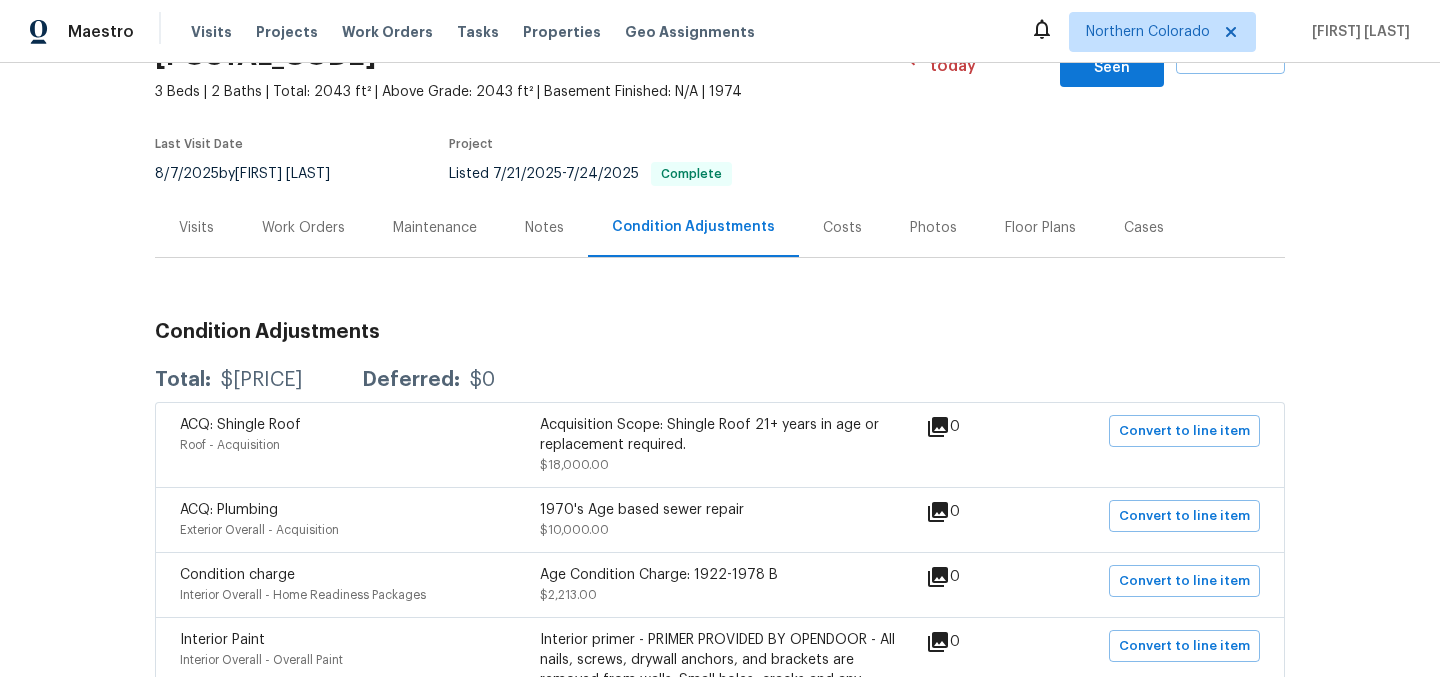 scroll, scrollTop: 125, scrollLeft: 0, axis: vertical 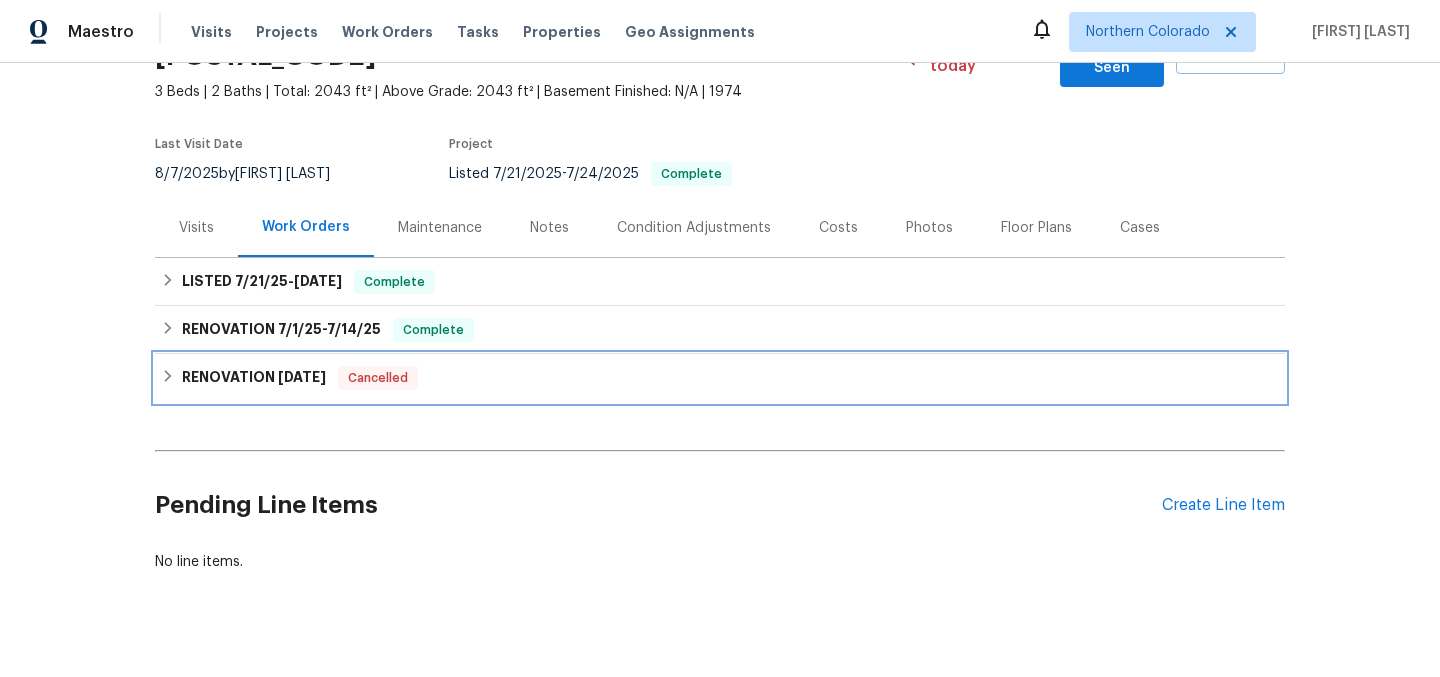 click on "RENOVATION   7/23/24" at bounding box center [254, 378] 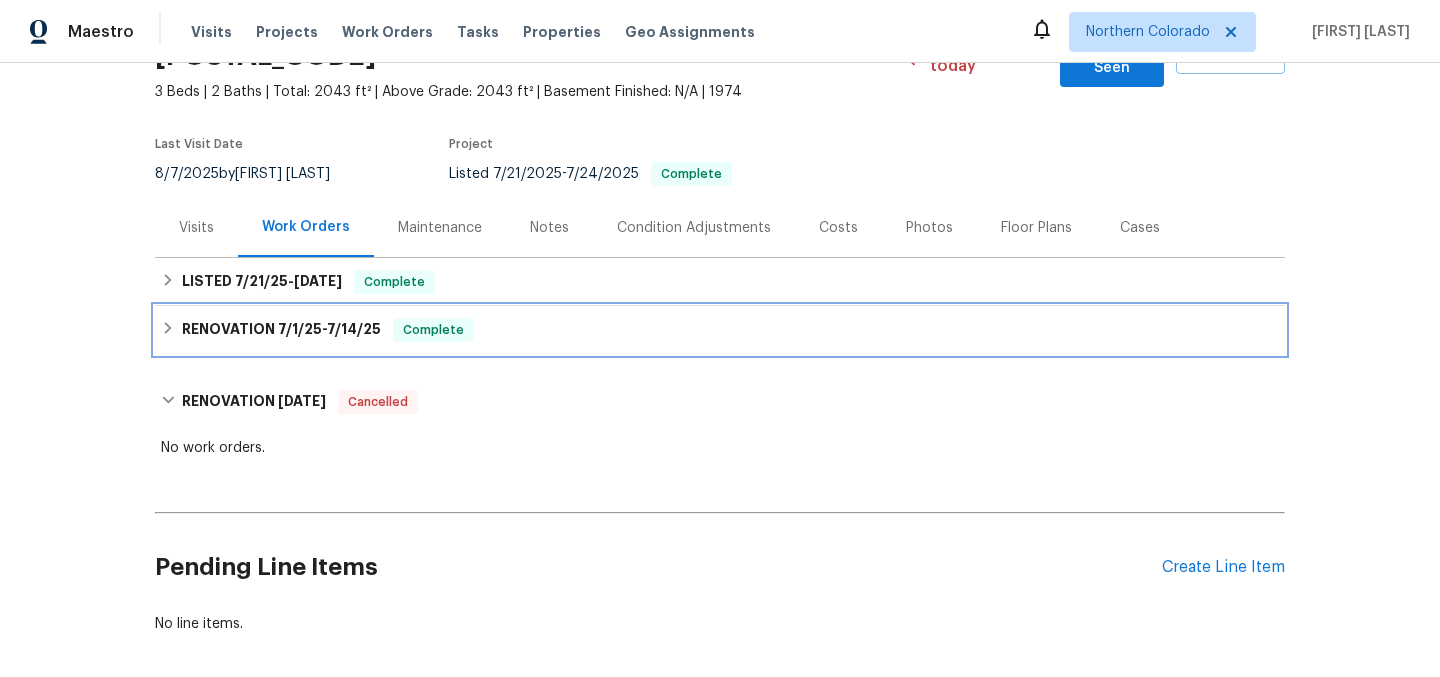 click on "7/1/25" at bounding box center (300, 329) 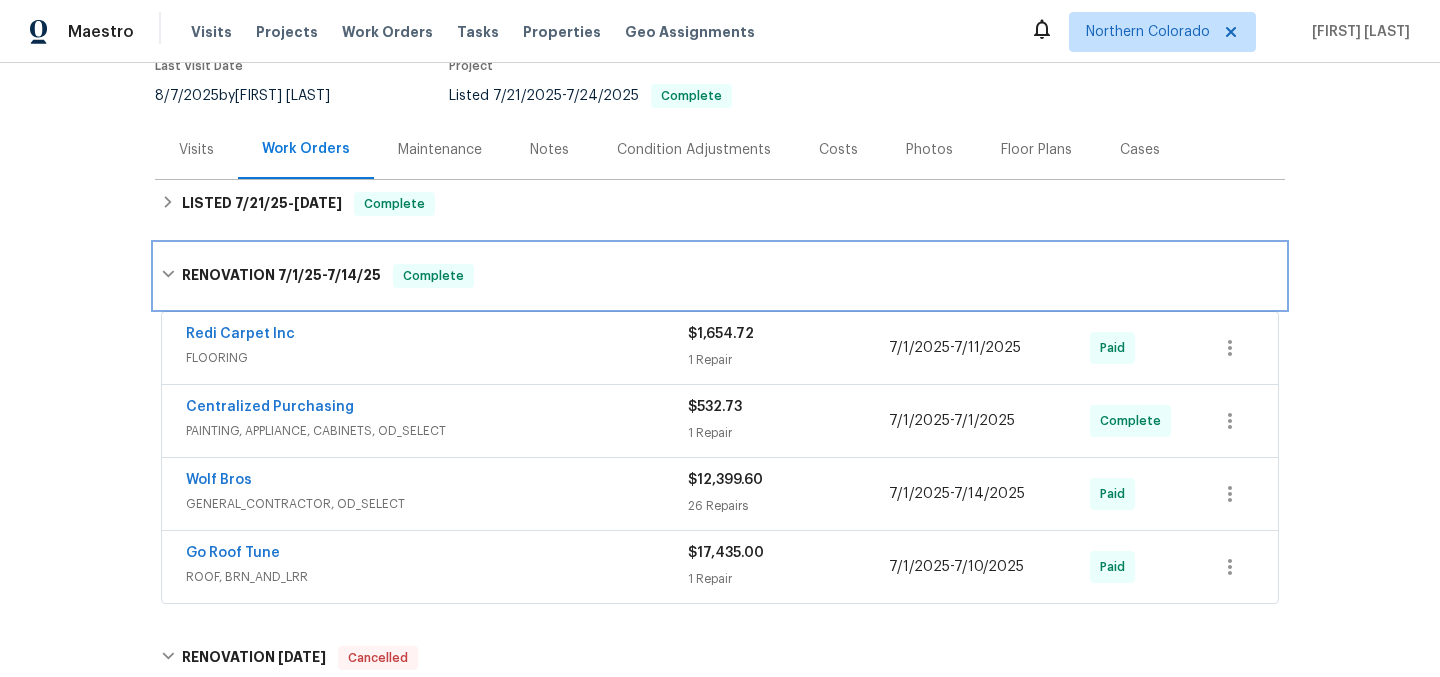 scroll, scrollTop: 205, scrollLeft: 0, axis: vertical 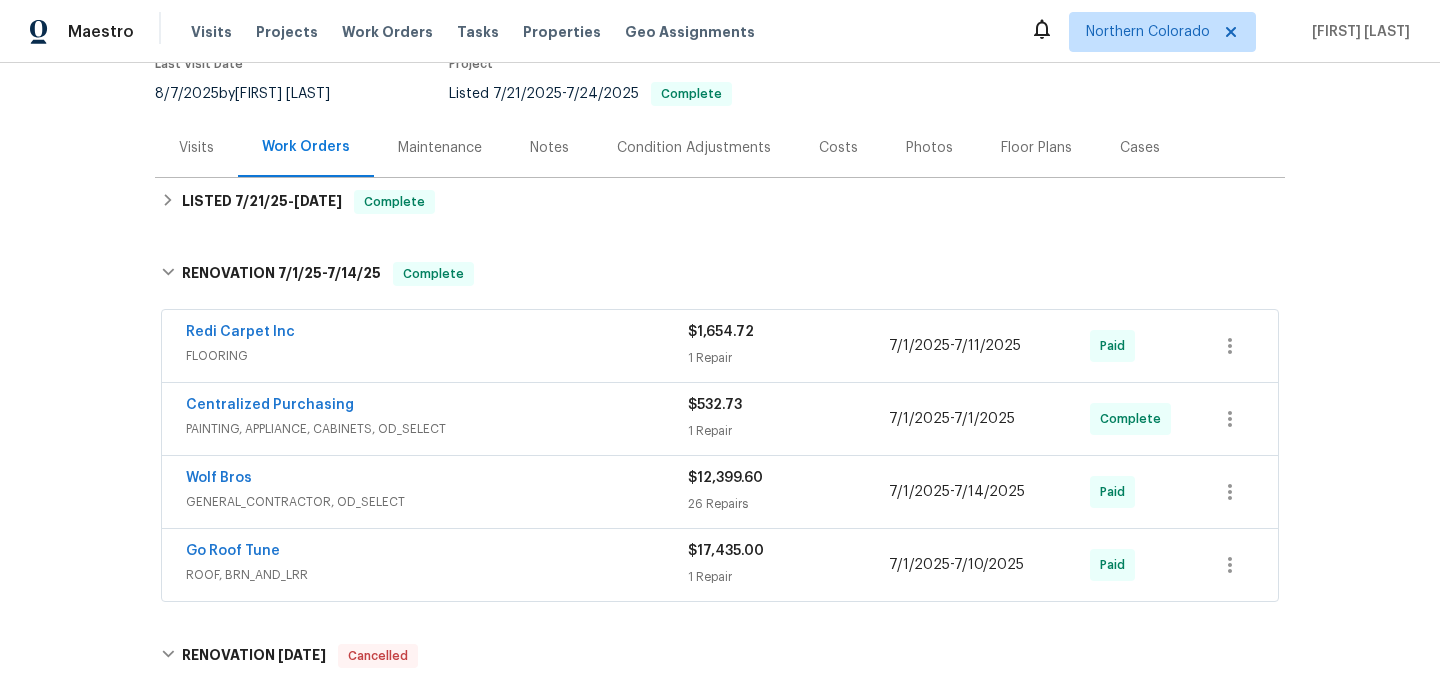 click on "Condition Adjustments" at bounding box center [694, 148] 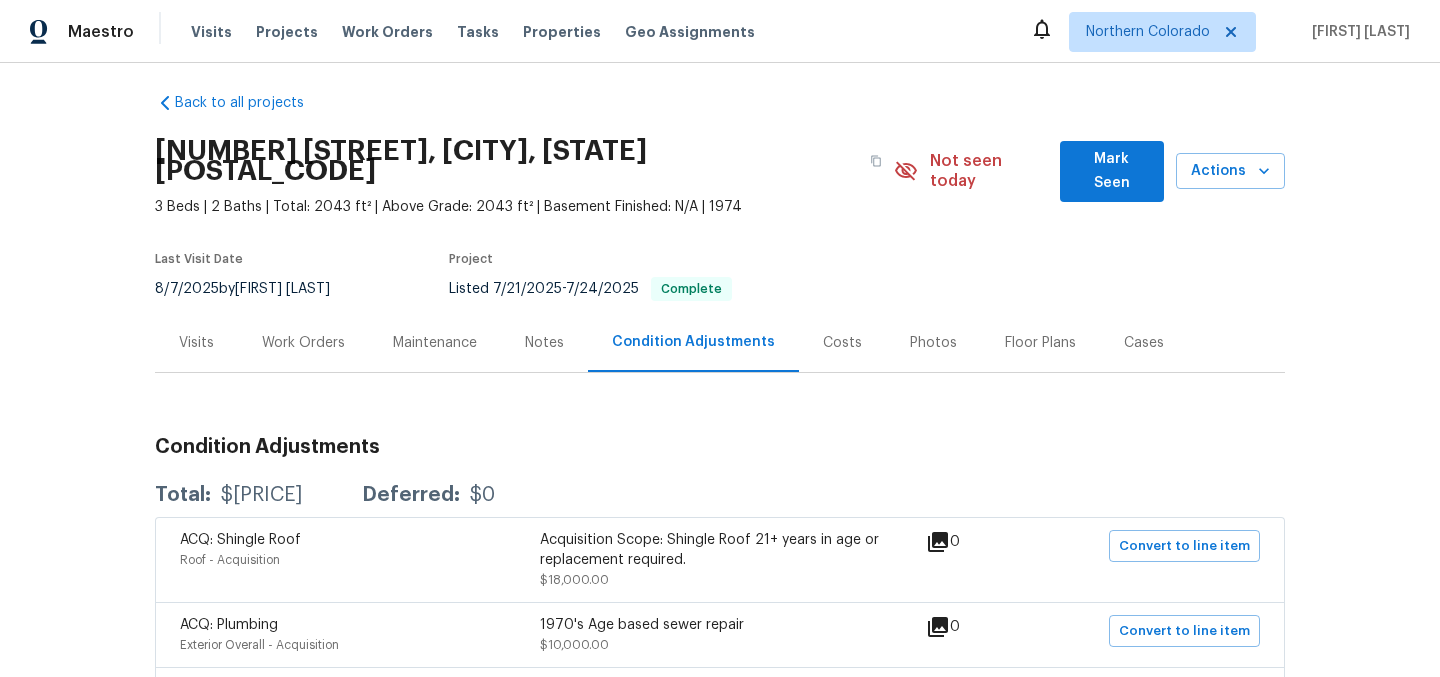 scroll, scrollTop: 0, scrollLeft: 0, axis: both 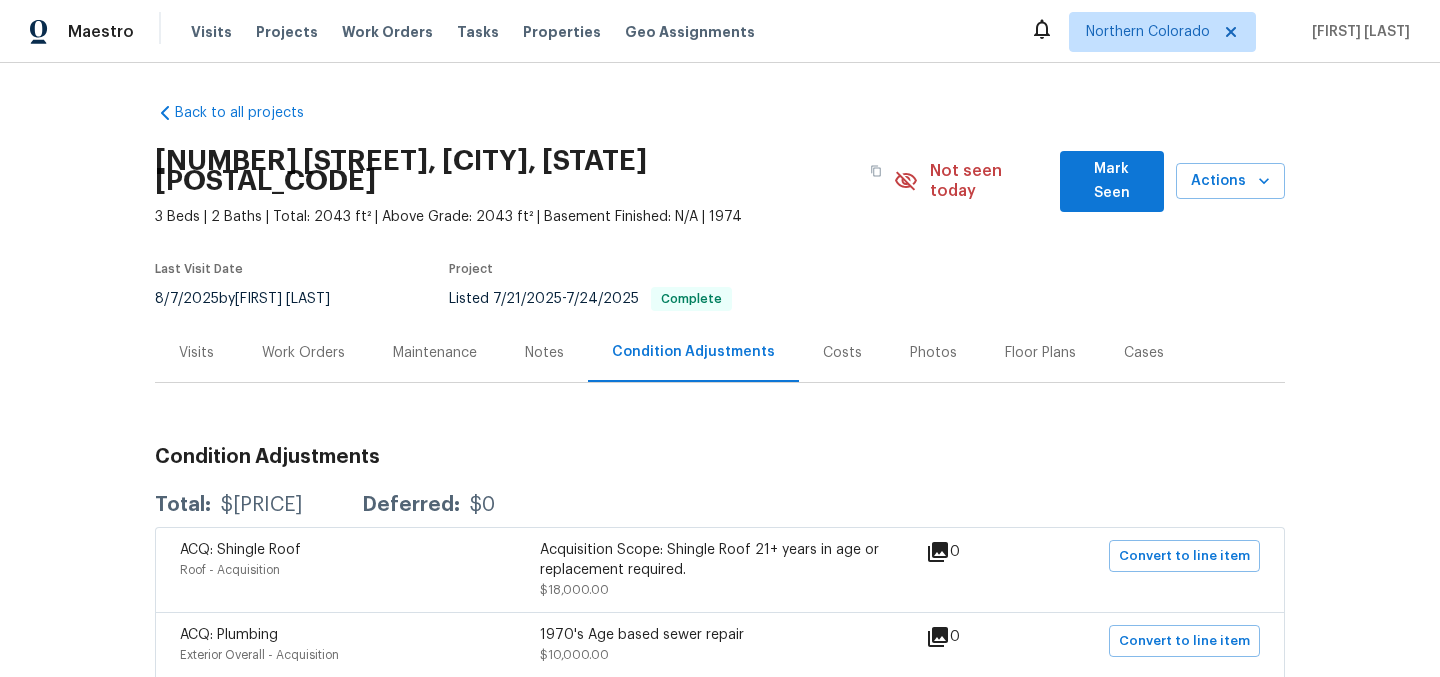 click on "Costs" at bounding box center [842, 353] 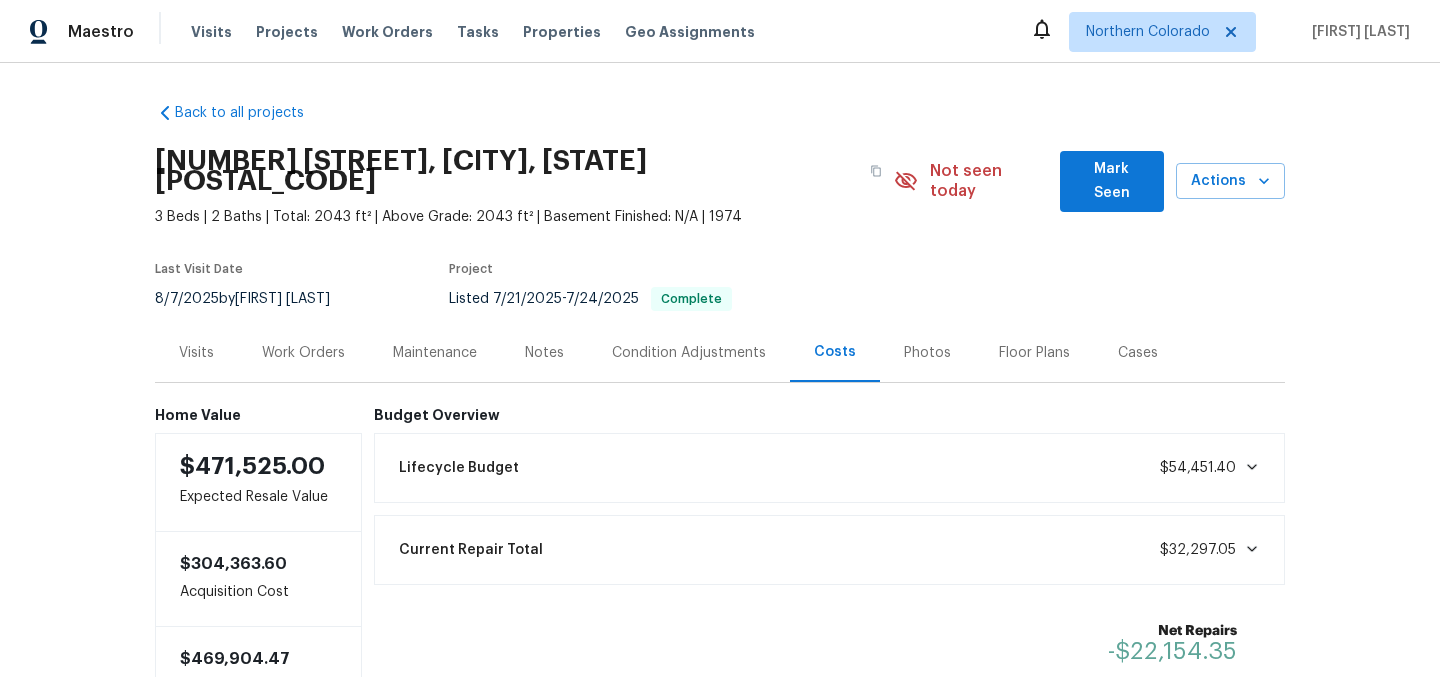 click on "Last Visit Date 8/7/2025  by  John Gonzalez   Project Listed   7/21/2025  -  7/24/2025 Complete" at bounding box center [494, 287] 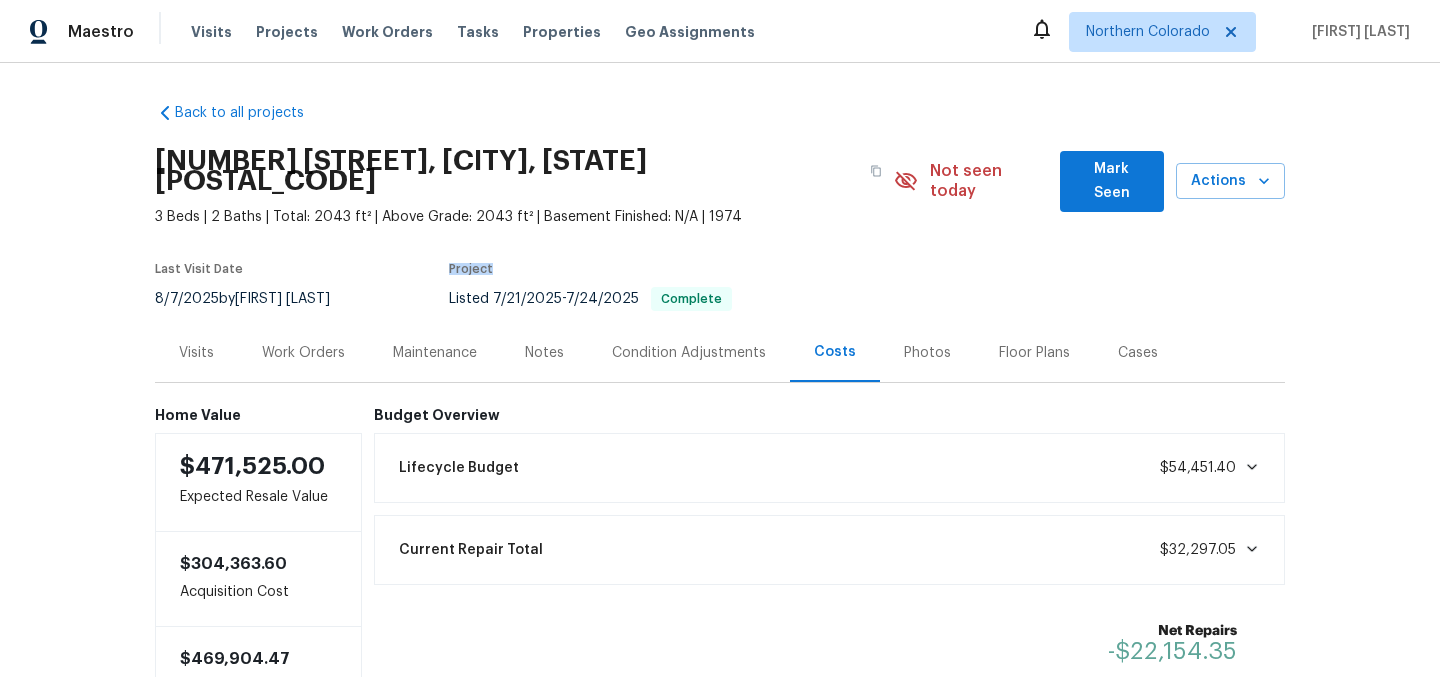click on "Last Visit Date 8/7/2025  by  John Gonzalez   Project Listed   7/21/2025  -  7/24/2025 Complete" at bounding box center [494, 287] 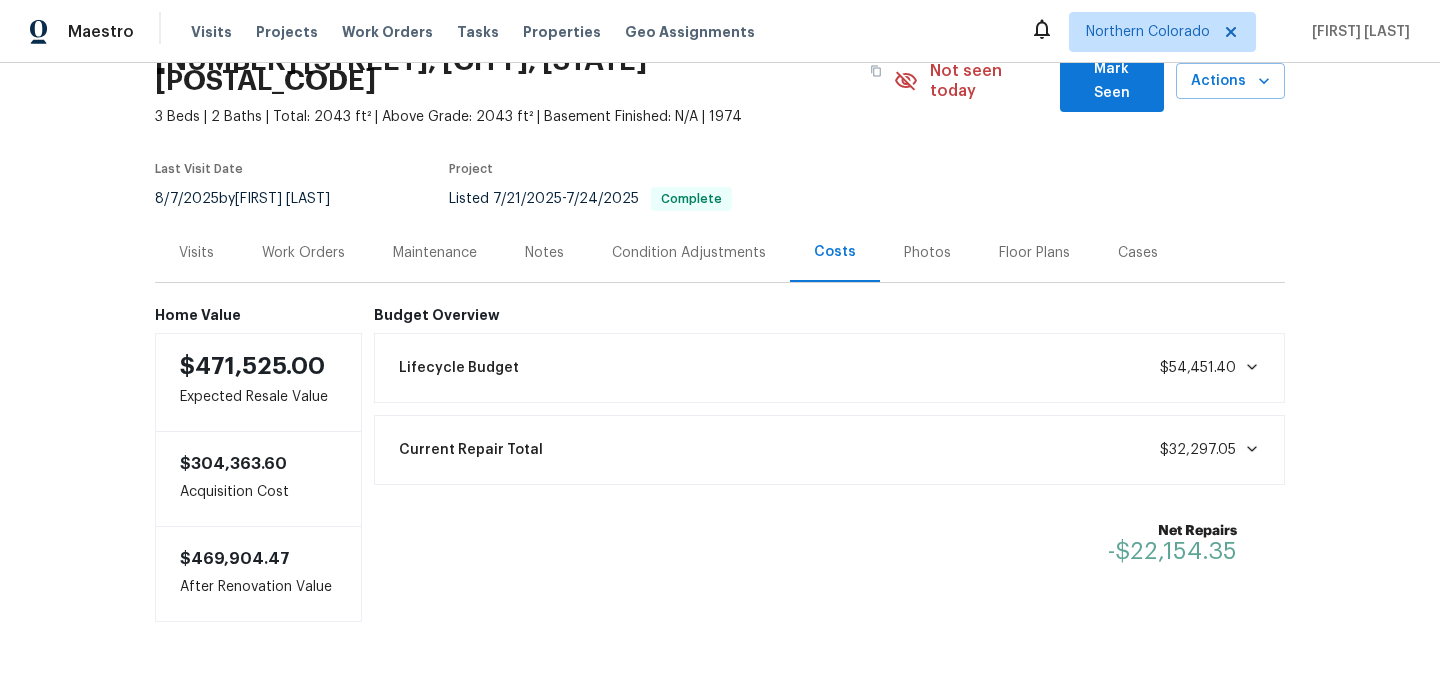 scroll, scrollTop: 104, scrollLeft: 0, axis: vertical 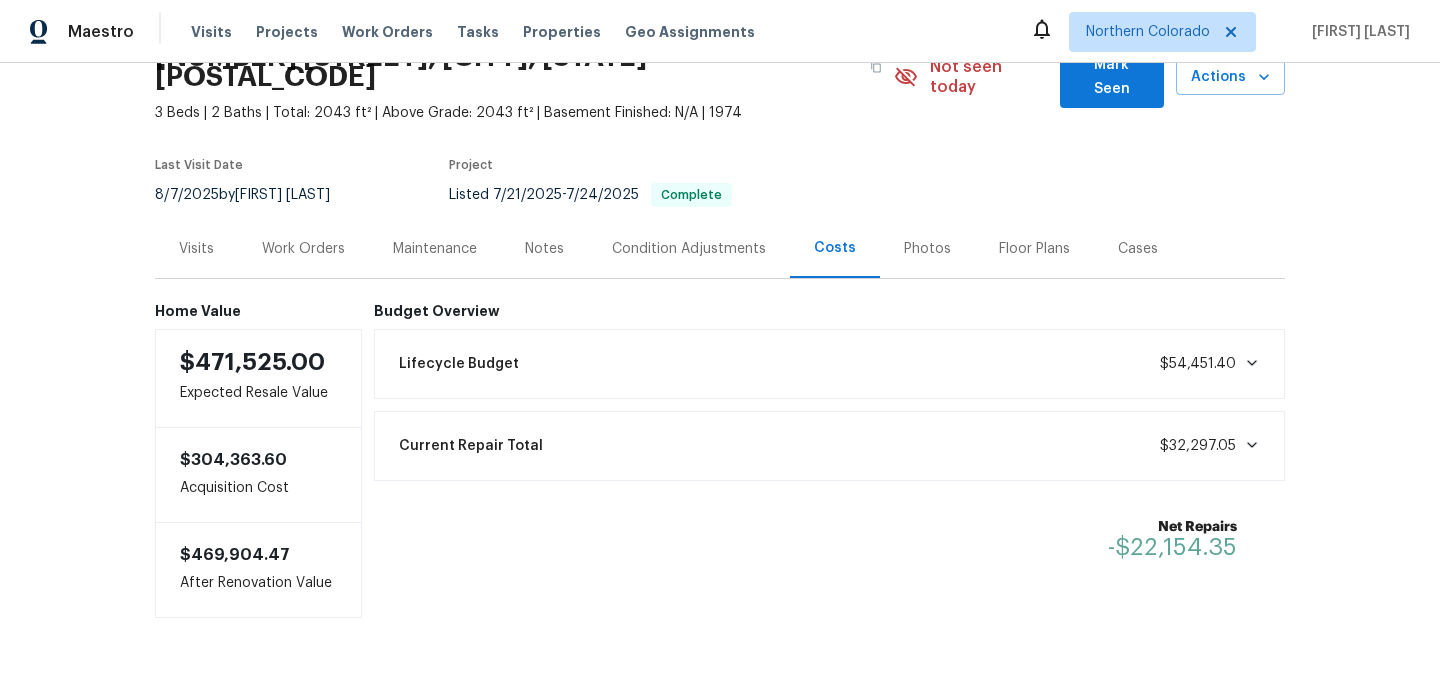 click on "Visits" at bounding box center (196, 249) 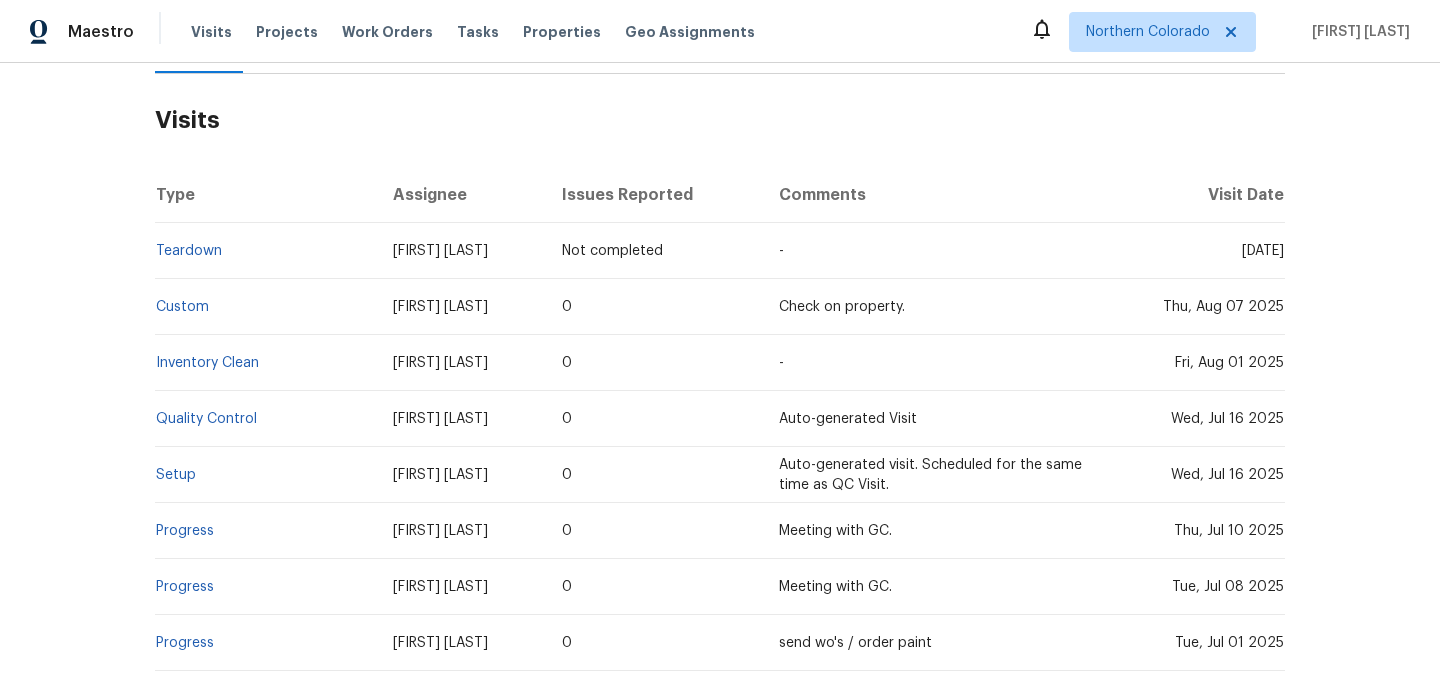 scroll, scrollTop: 322, scrollLeft: 0, axis: vertical 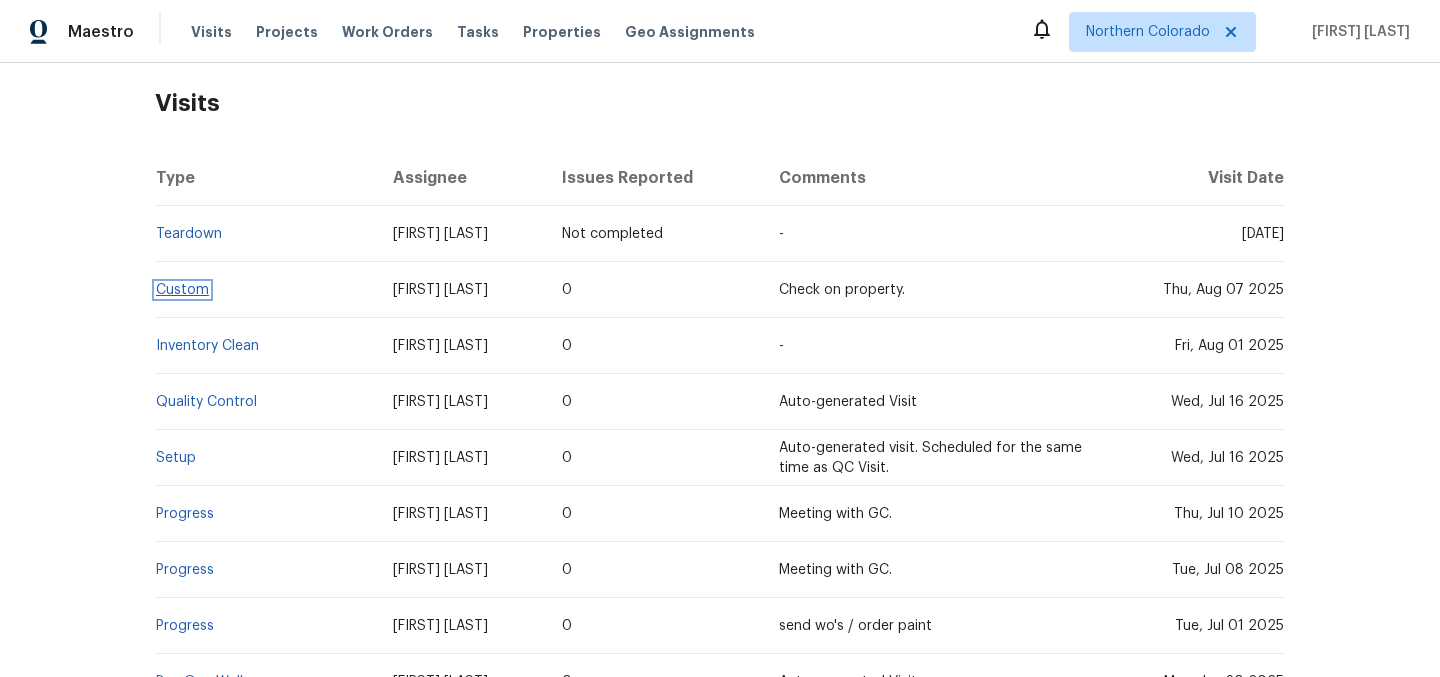 click on "Custom" at bounding box center [182, 290] 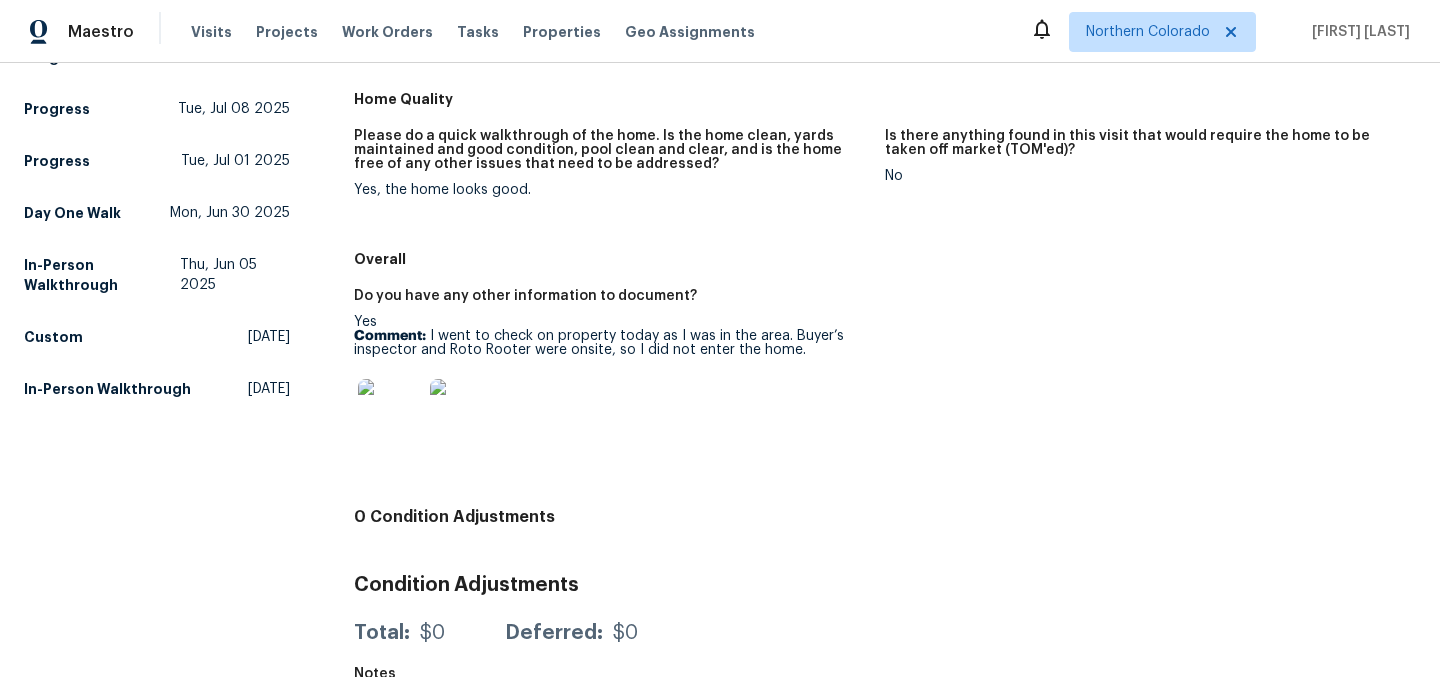 scroll, scrollTop: 525, scrollLeft: 0, axis: vertical 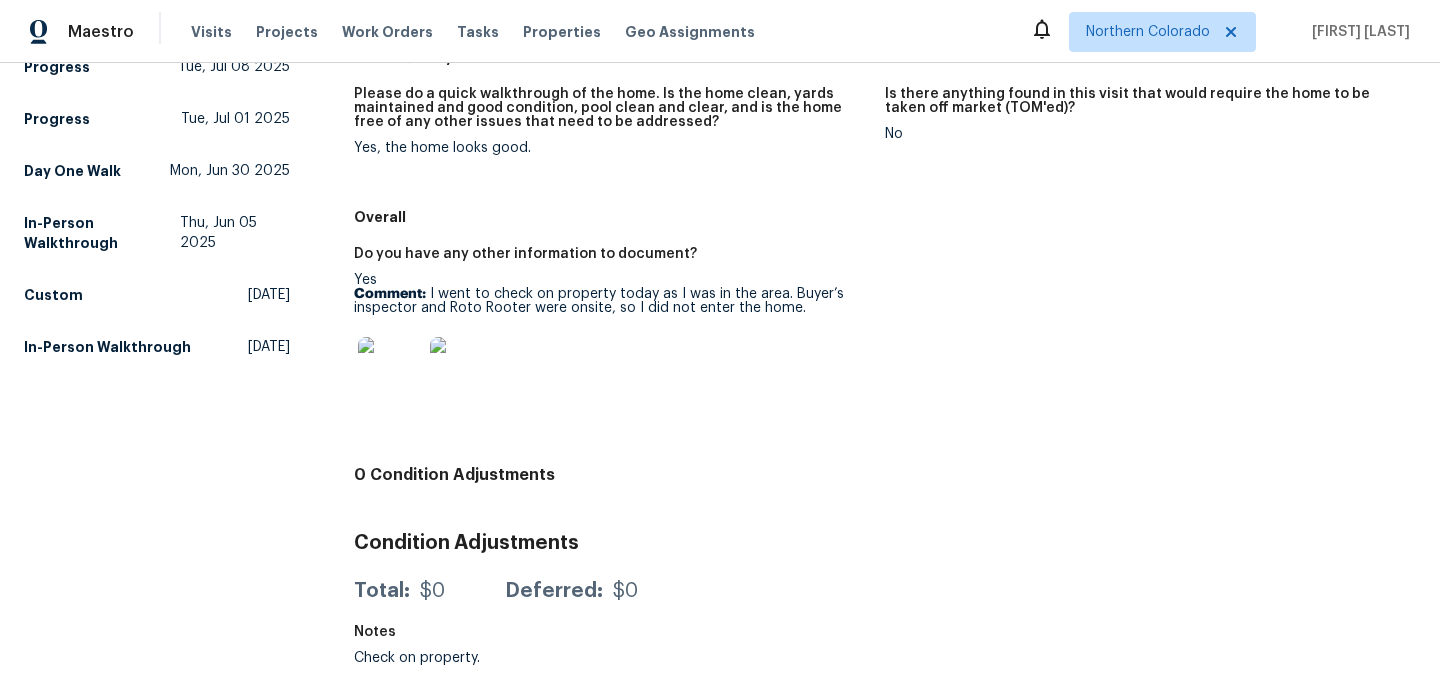 click at bounding box center (390, 369) 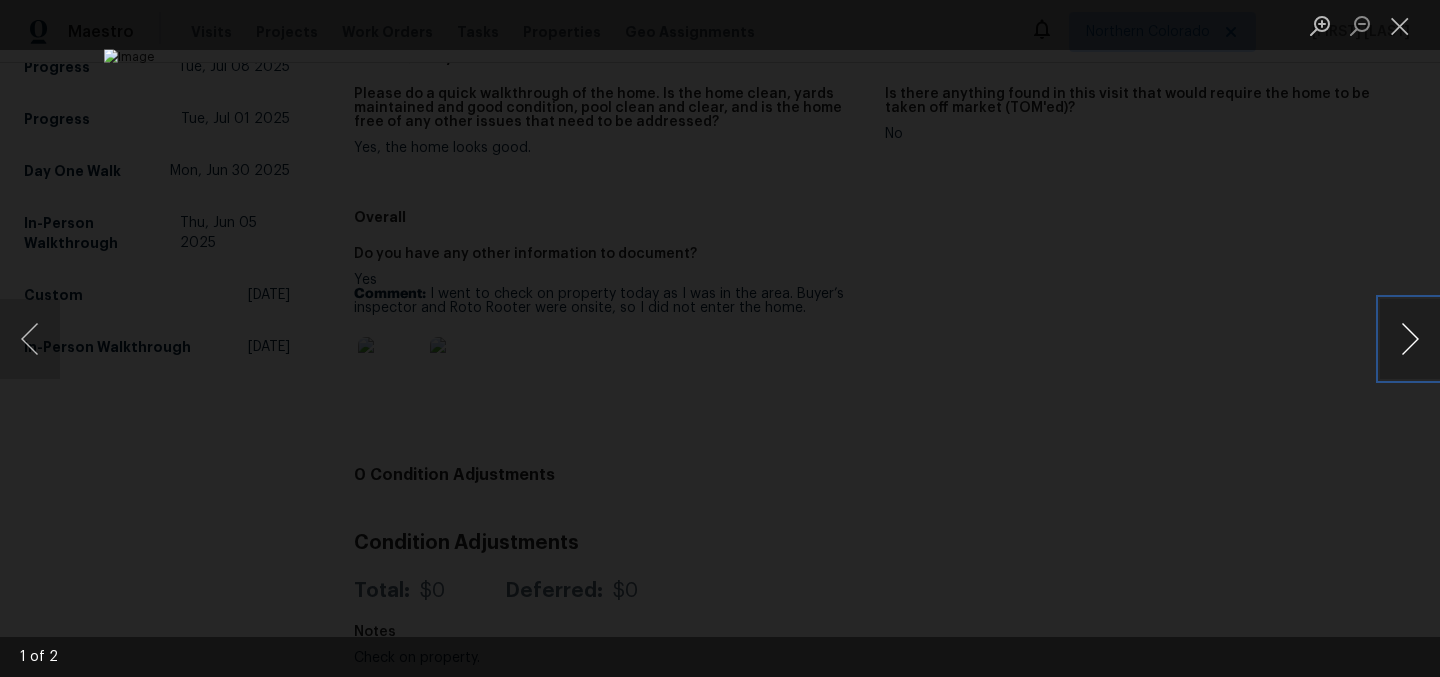 click at bounding box center [1410, 339] 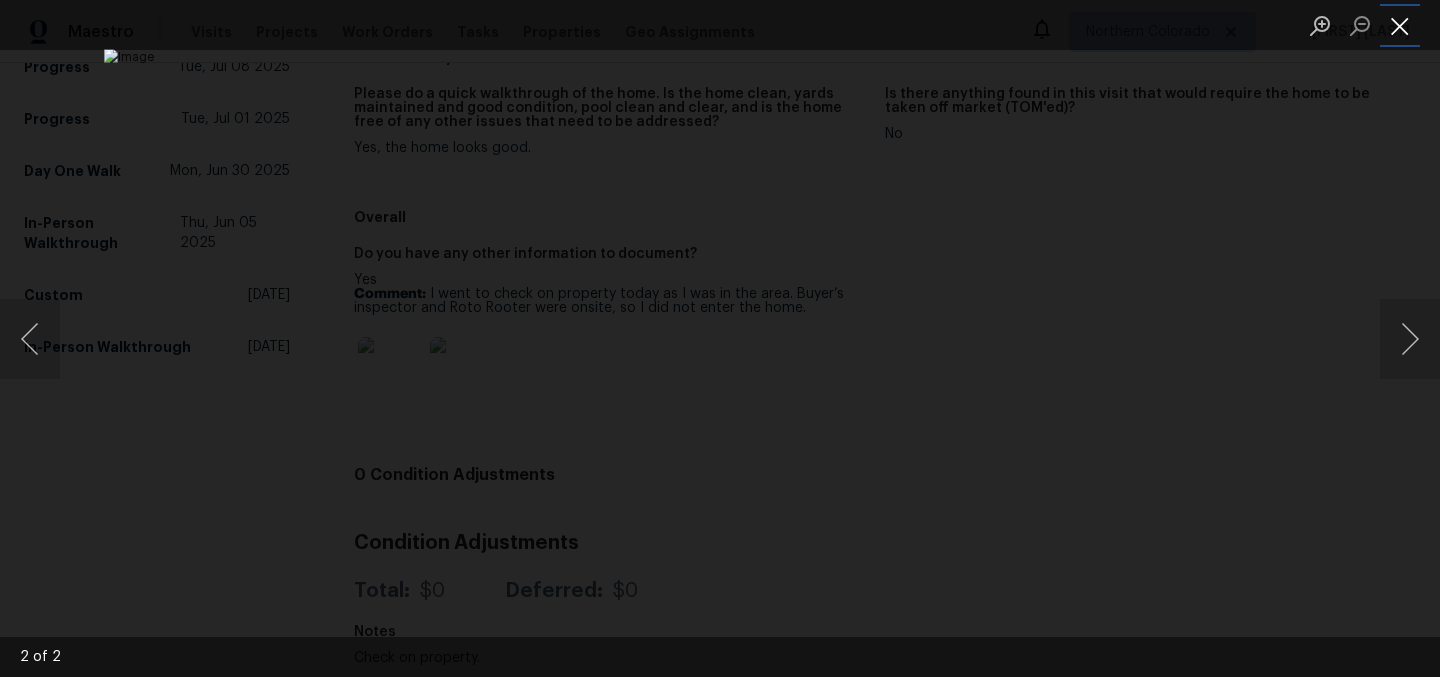 click at bounding box center (1400, 25) 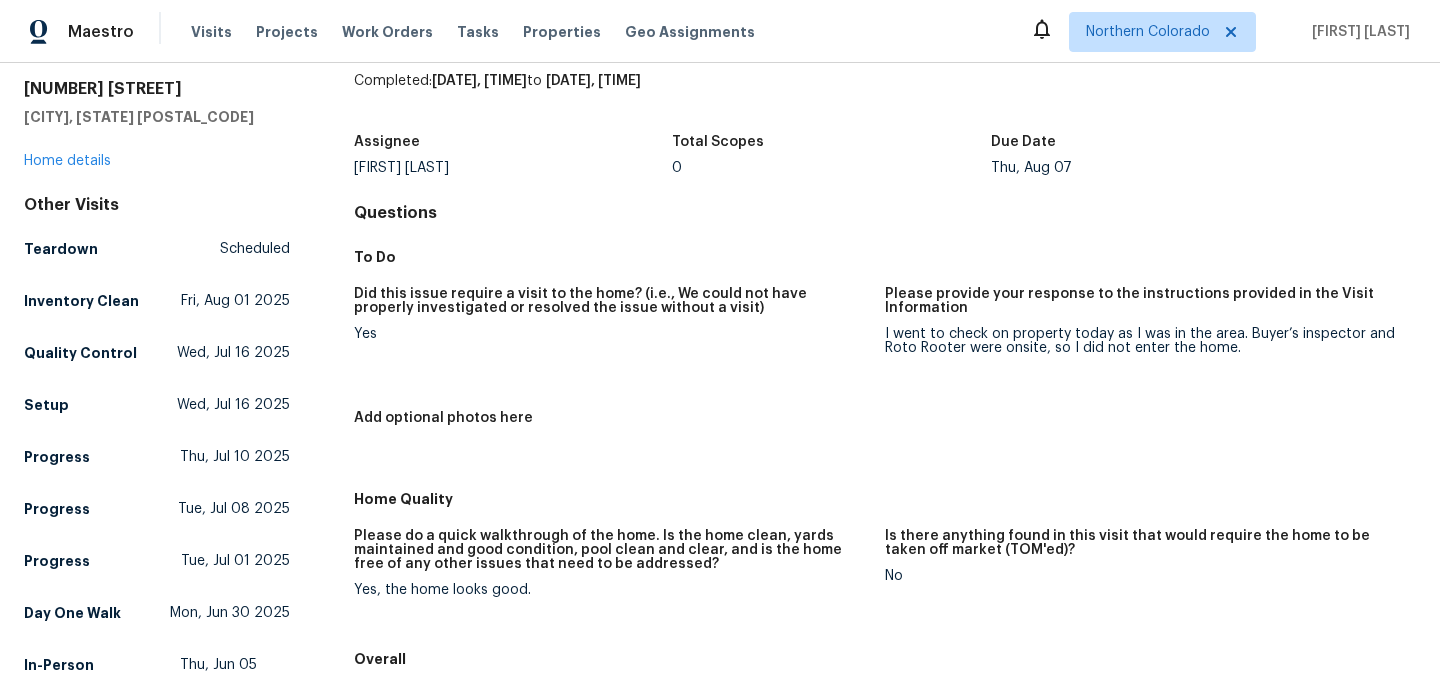 scroll, scrollTop: 0, scrollLeft: 0, axis: both 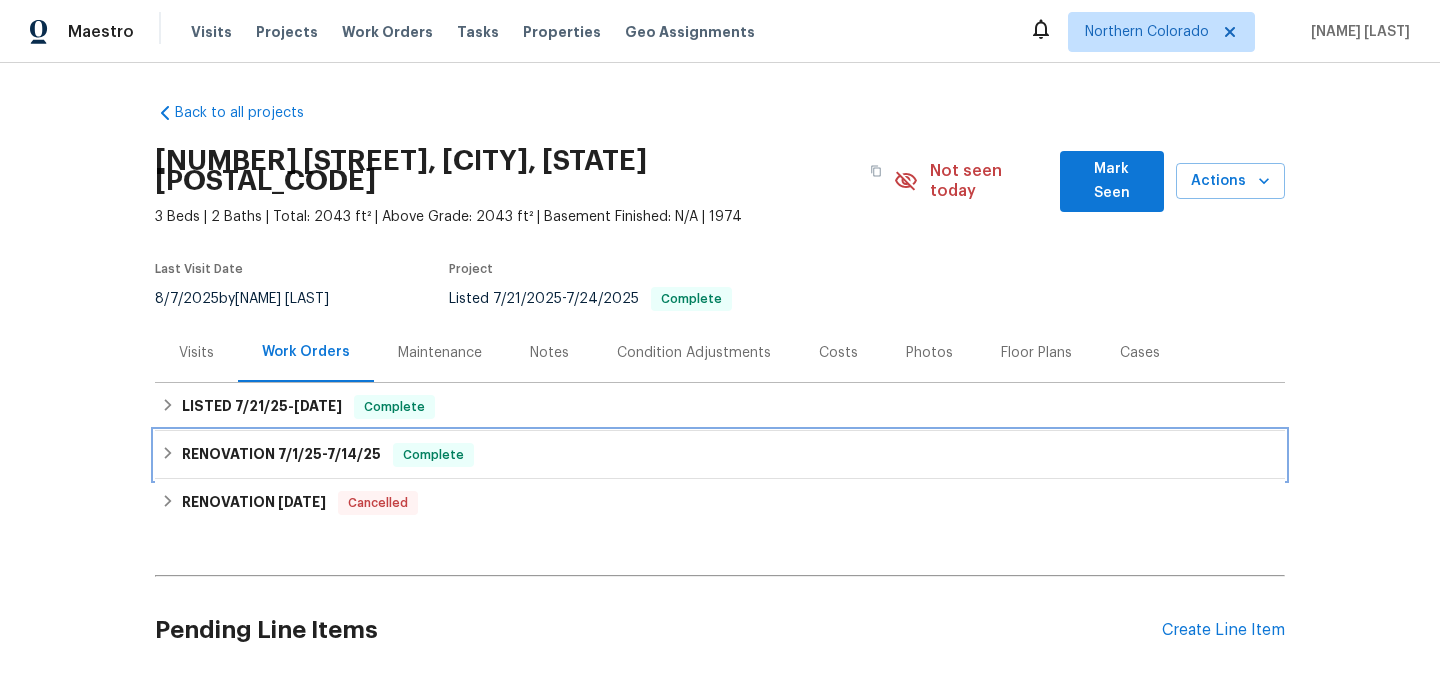 click on "7/1/25  -  7/14/25" at bounding box center [329, 454] 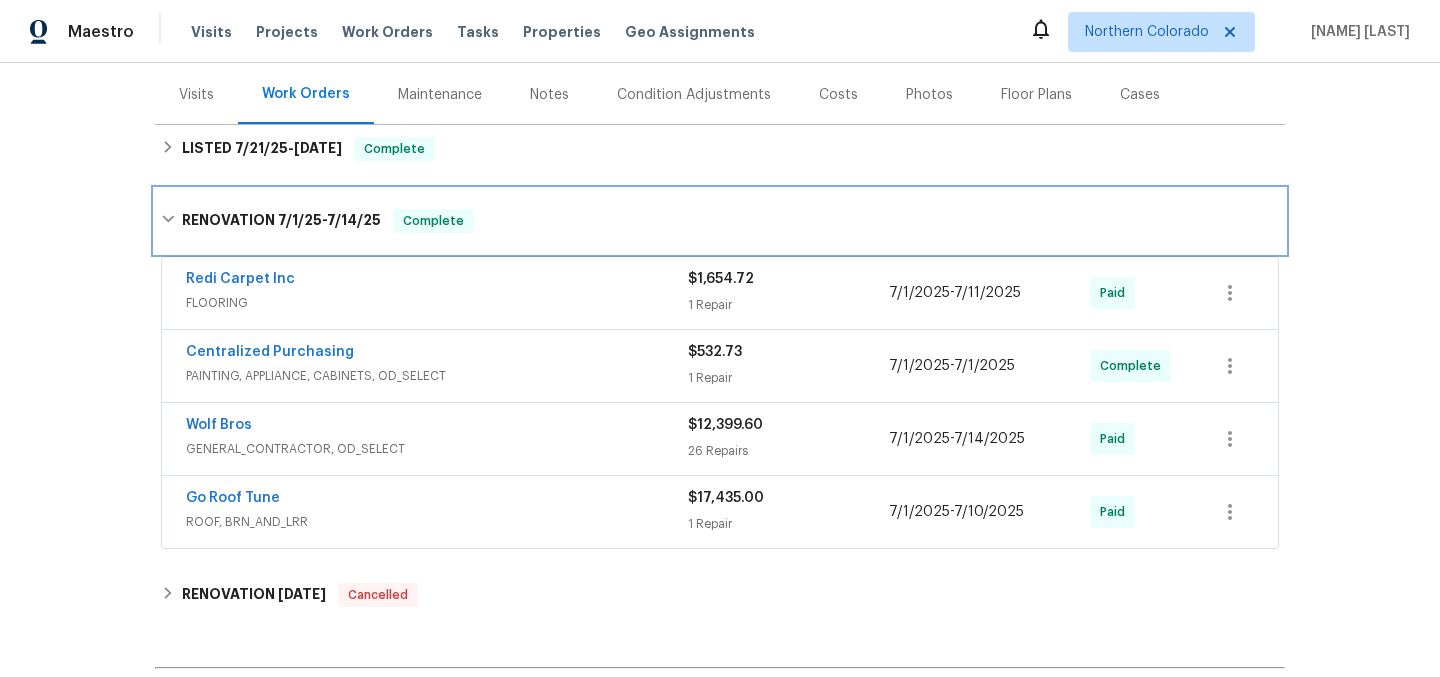 scroll, scrollTop: 247, scrollLeft: 0, axis: vertical 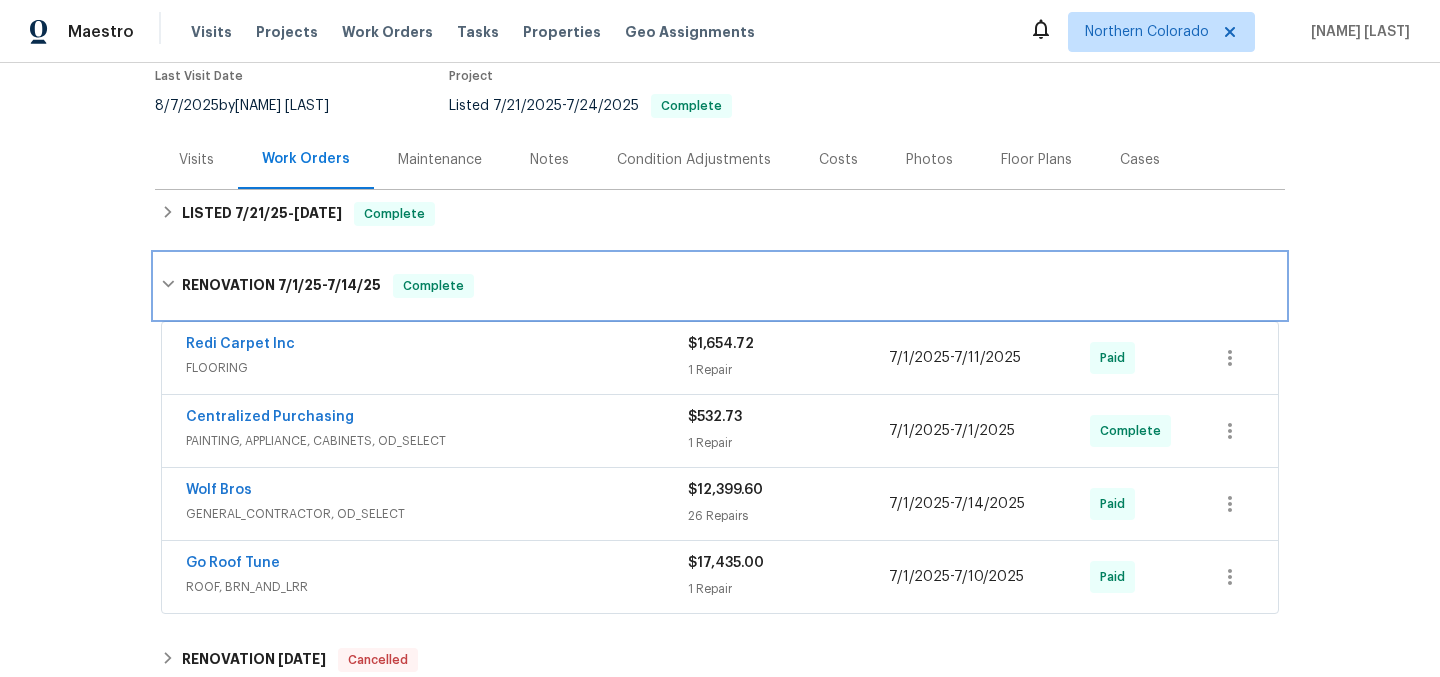click on "RENOVATION   7/1/25  -  7/14/25 Complete" at bounding box center (720, 286) 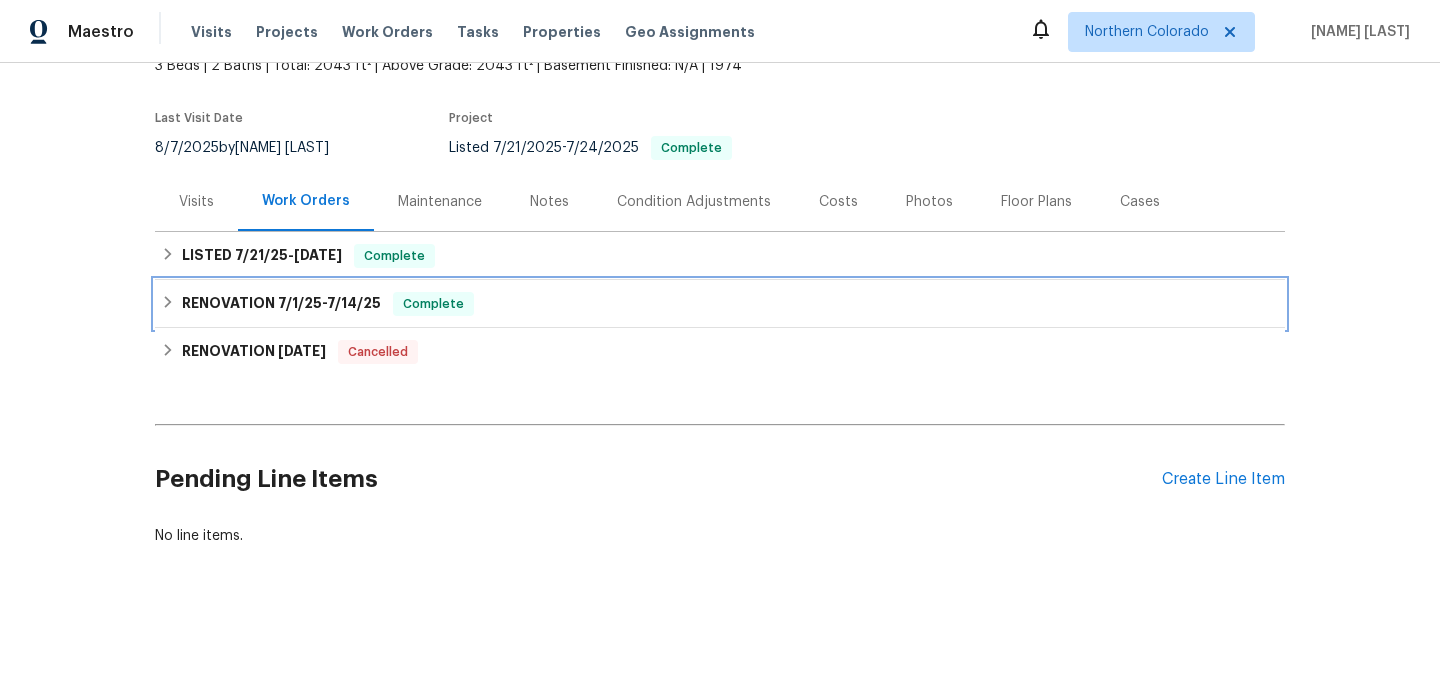 scroll, scrollTop: 151, scrollLeft: 0, axis: vertical 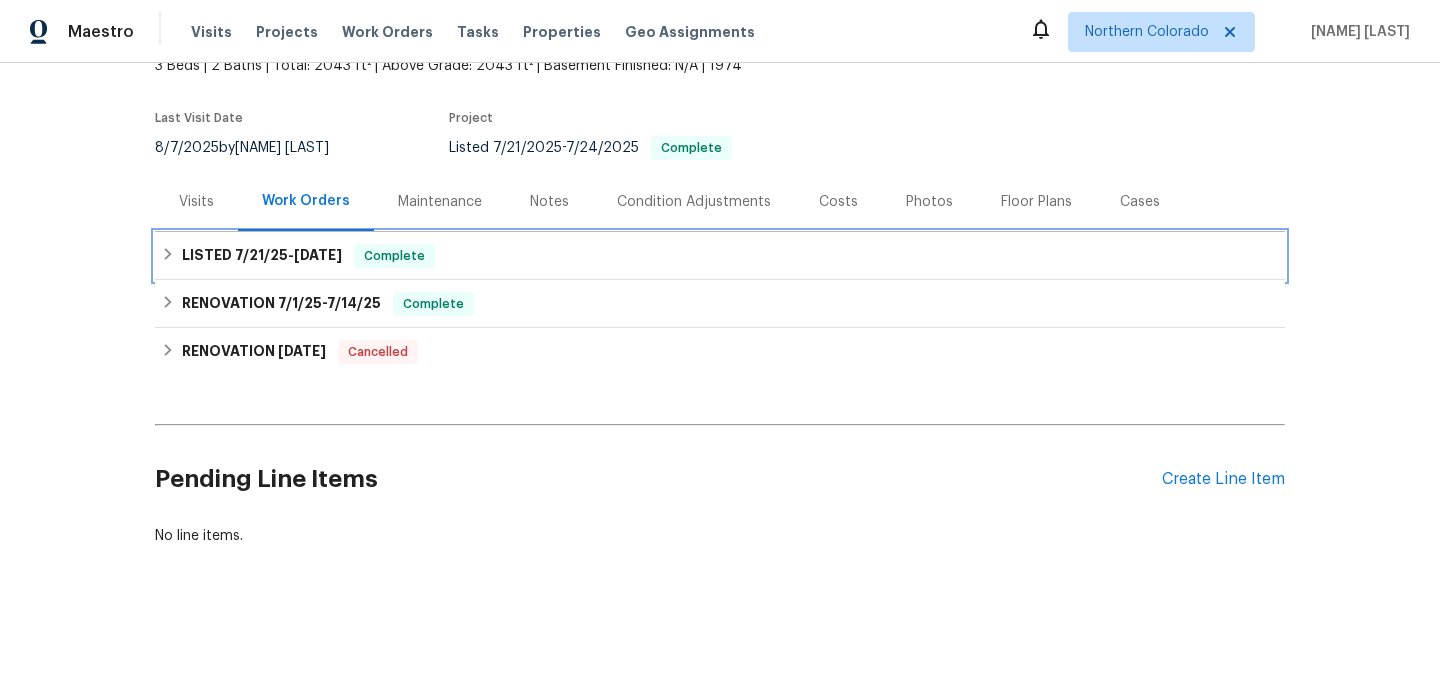 click on "LISTED   7/21/25  -  7/24/25 Complete" at bounding box center [720, 256] 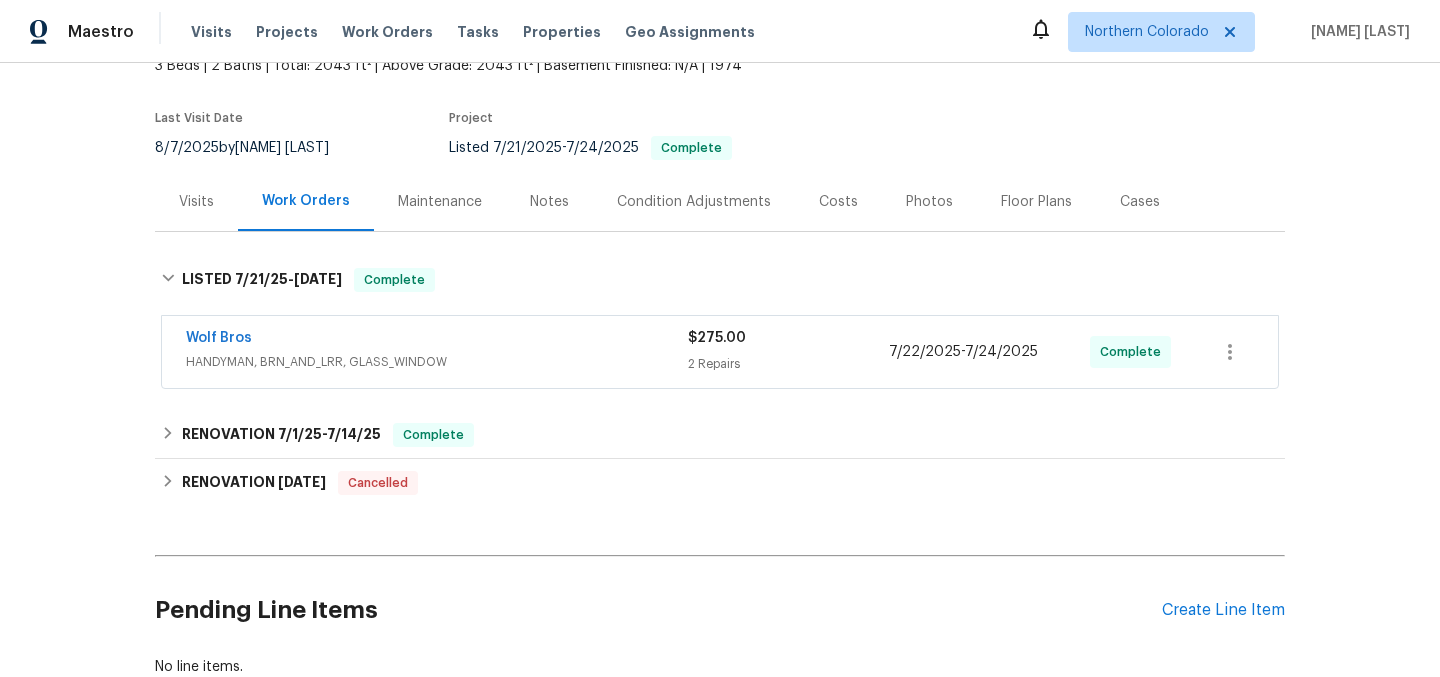 click on "Wolf Bros" at bounding box center [437, 340] 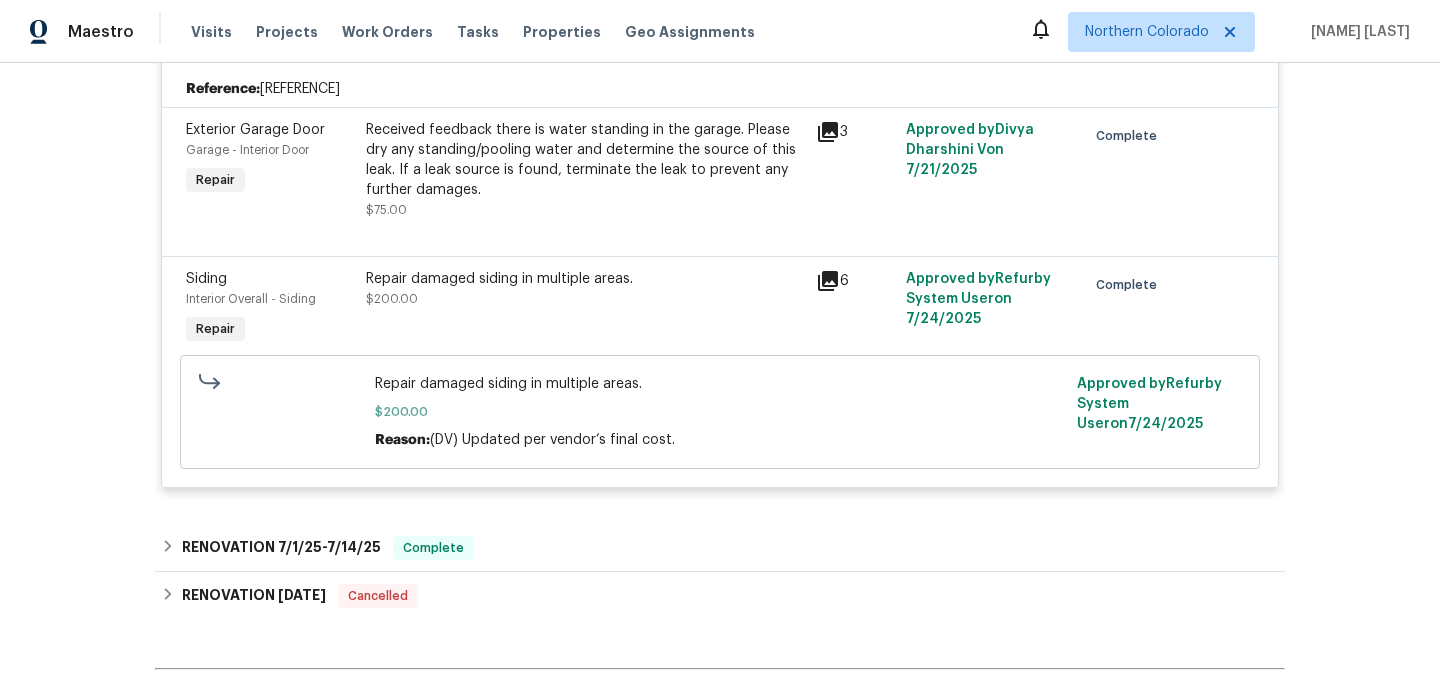 scroll, scrollTop: 484, scrollLeft: 0, axis: vertical 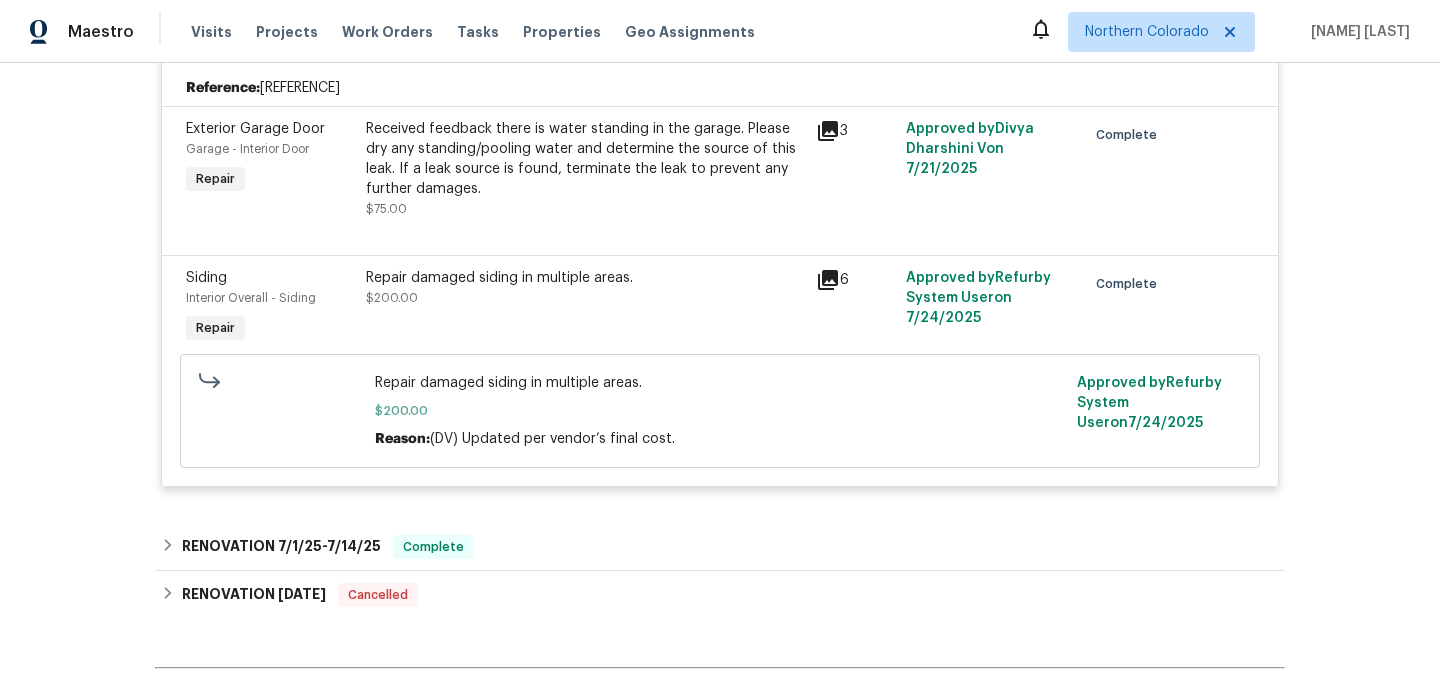click on "Repair damaged siding in multiple areas. $200.00" at bounding box center (585, 288) 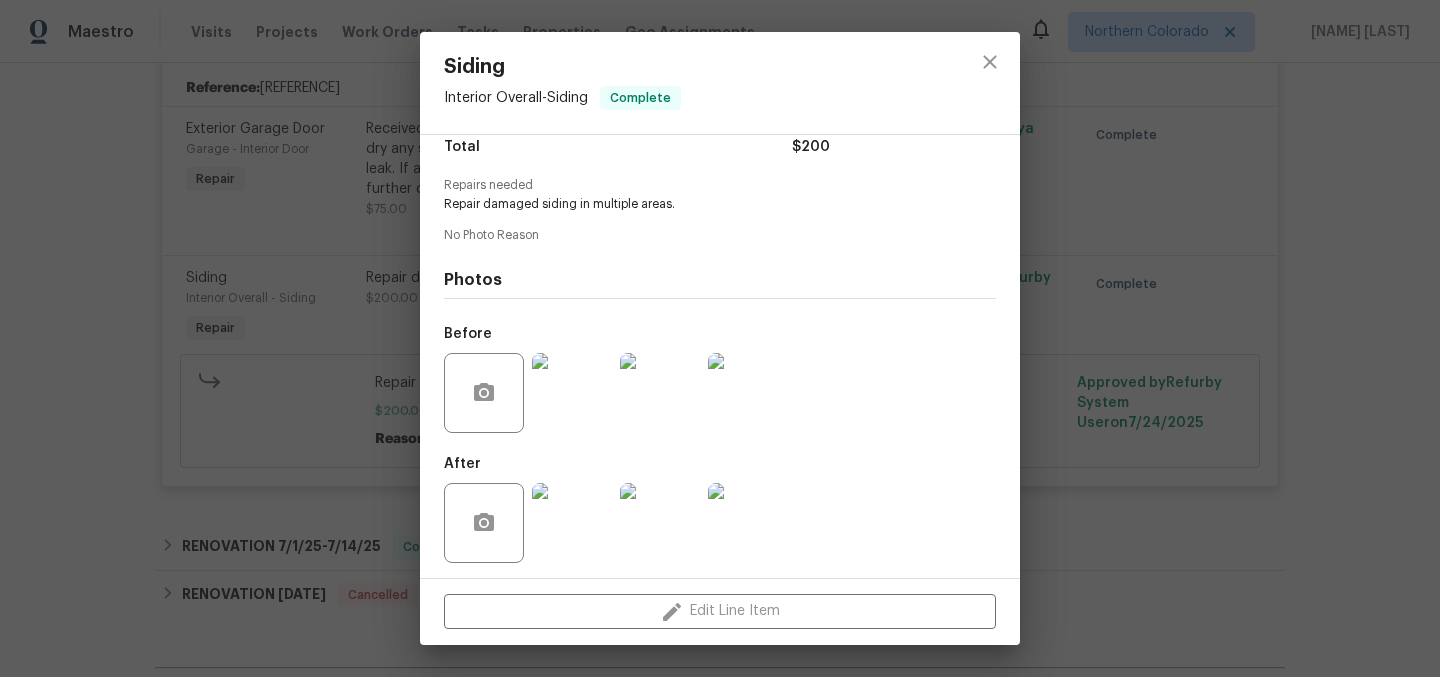 scroll, scrollTop: 176, scrollLeft: 0, axis: vertical 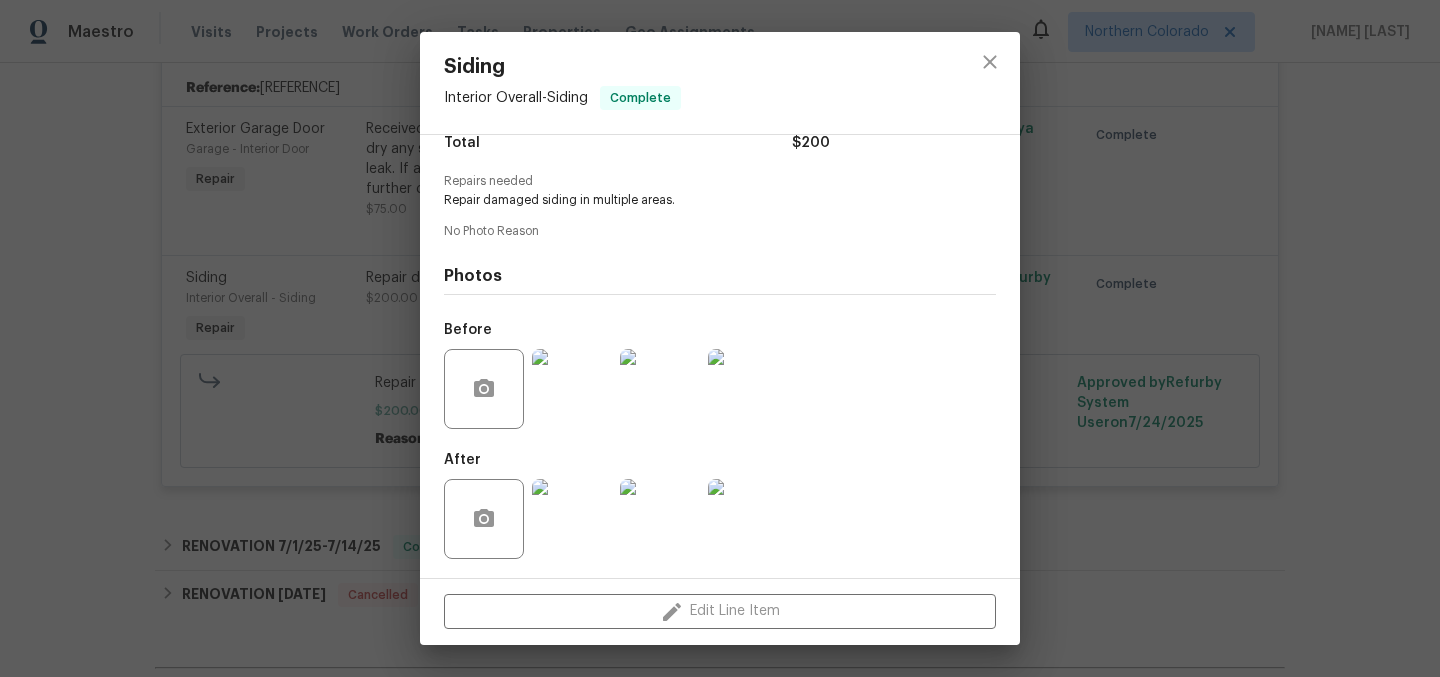 click at bounding box center [572, 519] 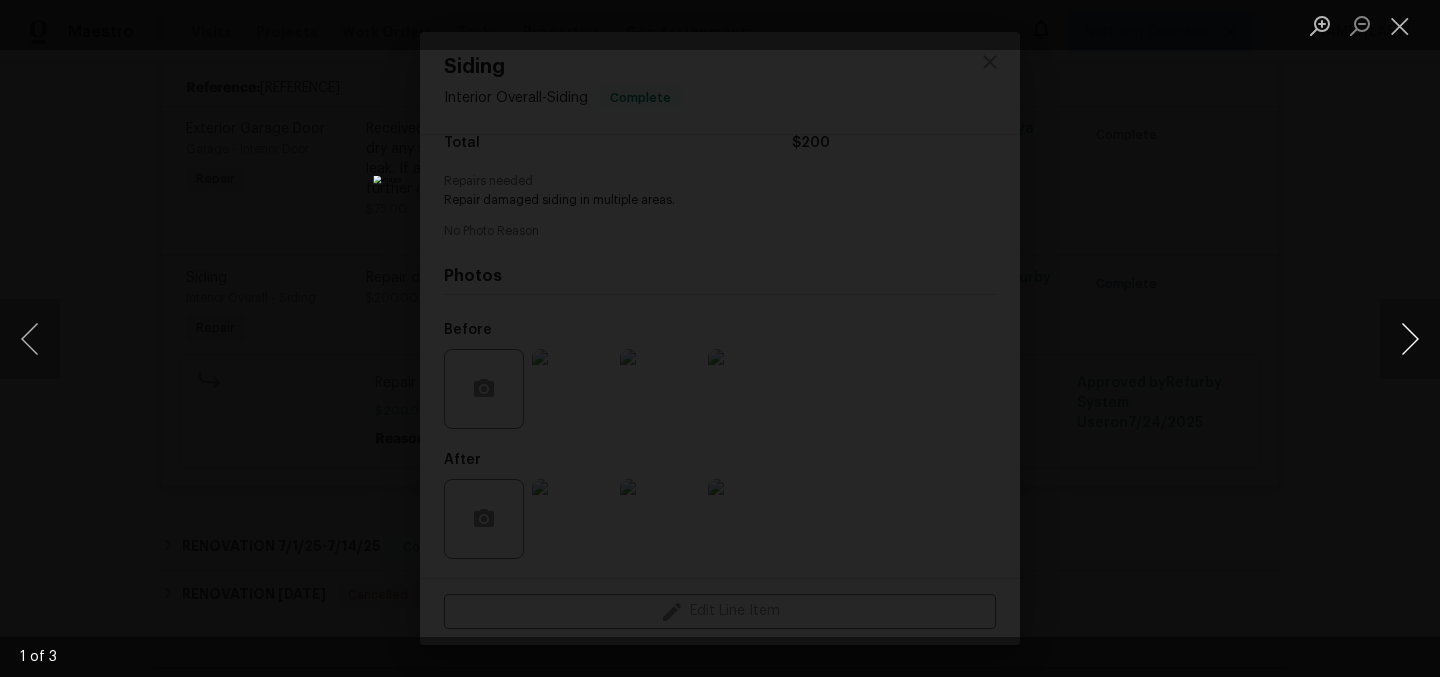 click at bounding box center (1410, 339) 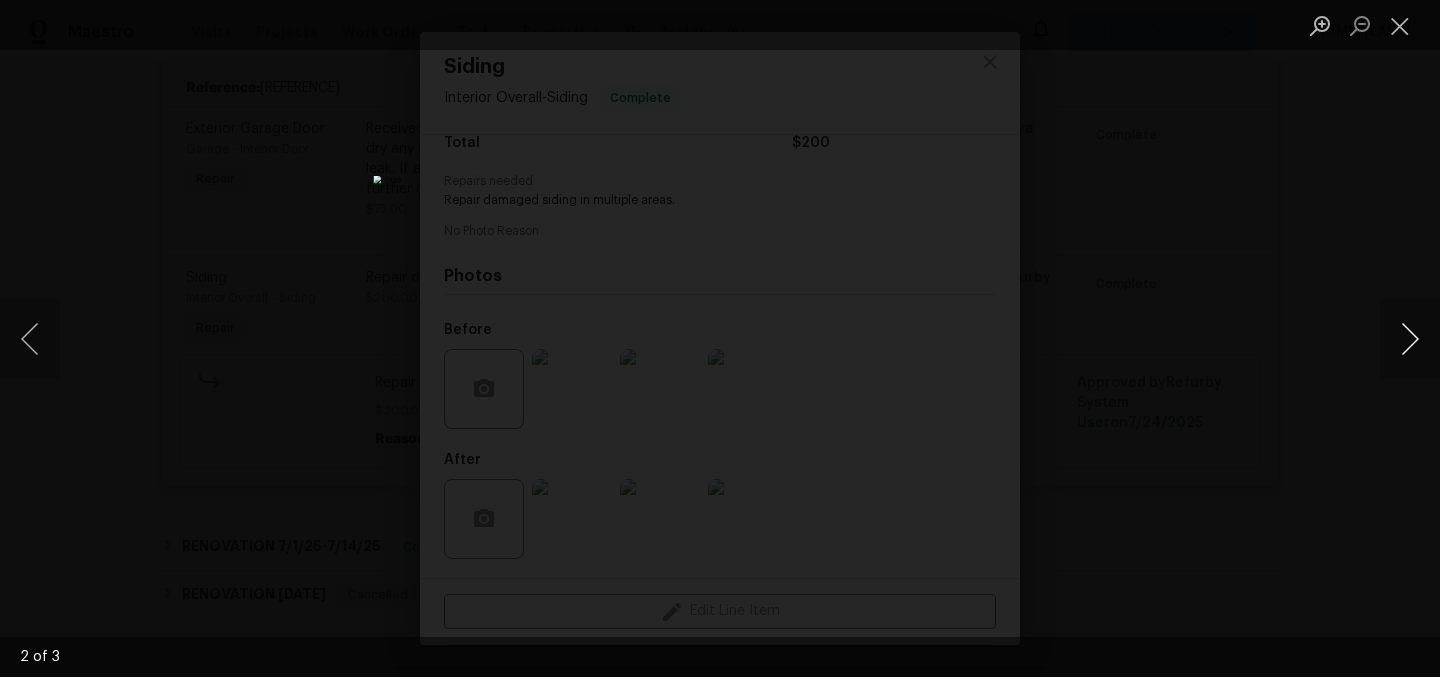click at bounding box center (1410, 339) 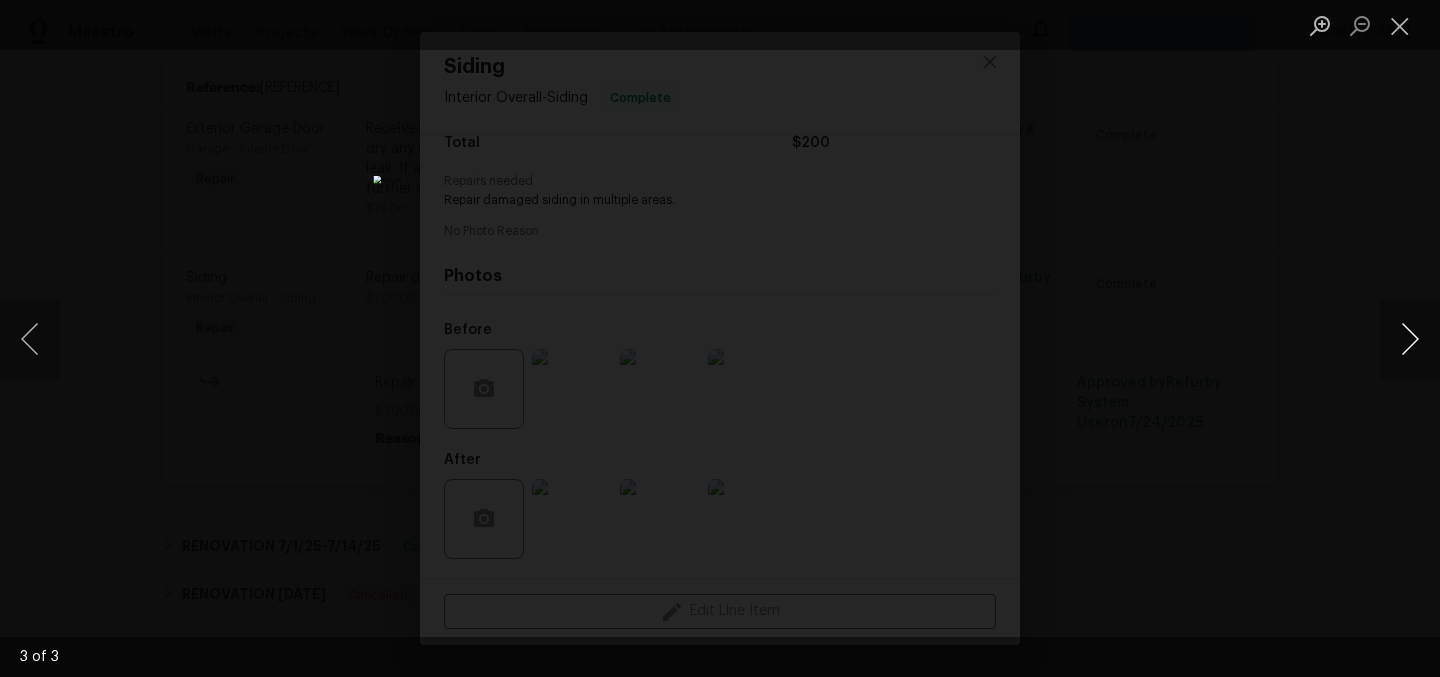 click at bounding box center [1410, 339] 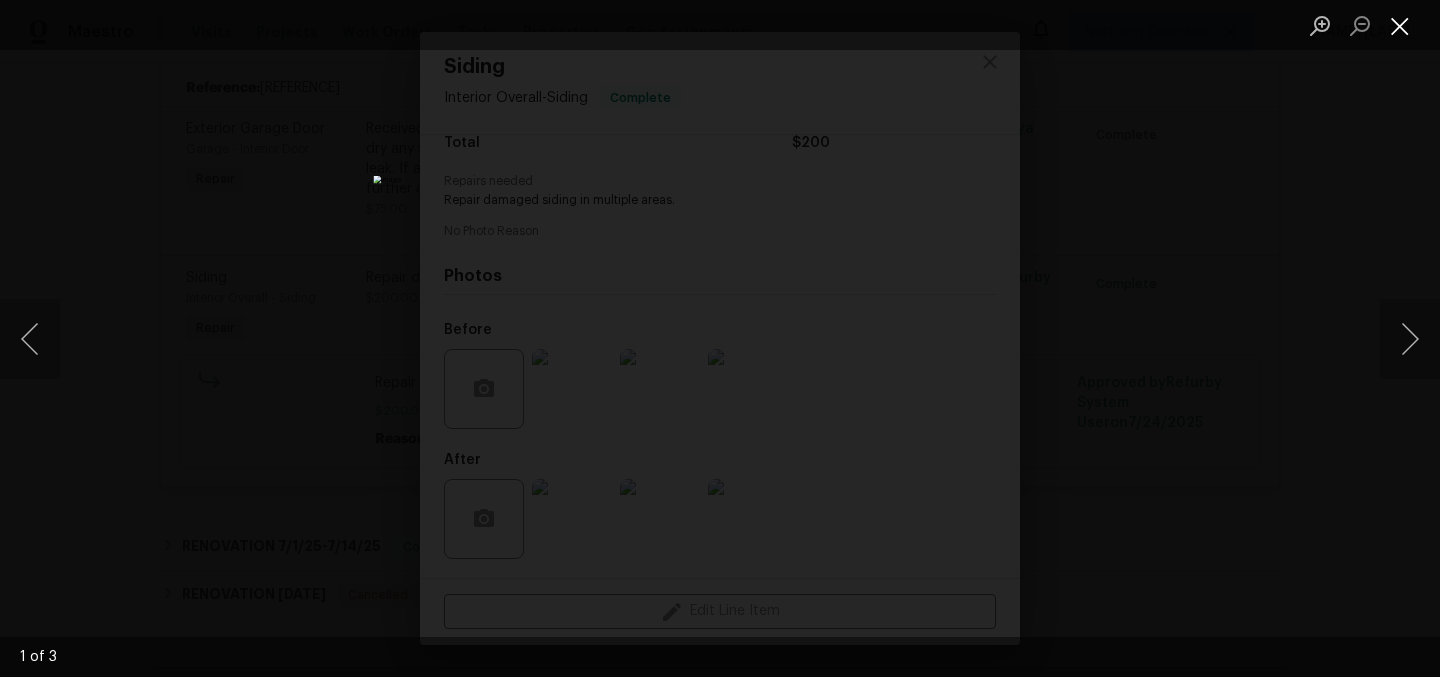 click at bounding box center [1400, 25] 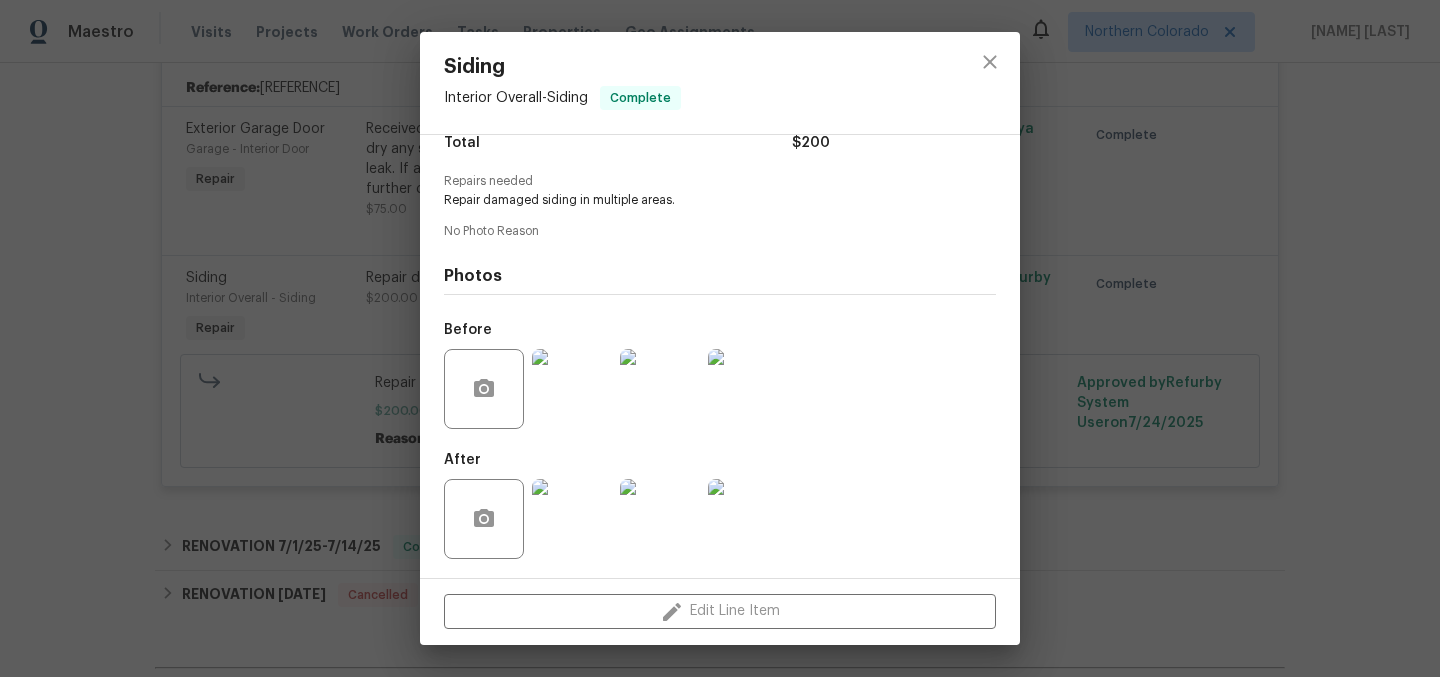 click at bounding box center [572, 389] 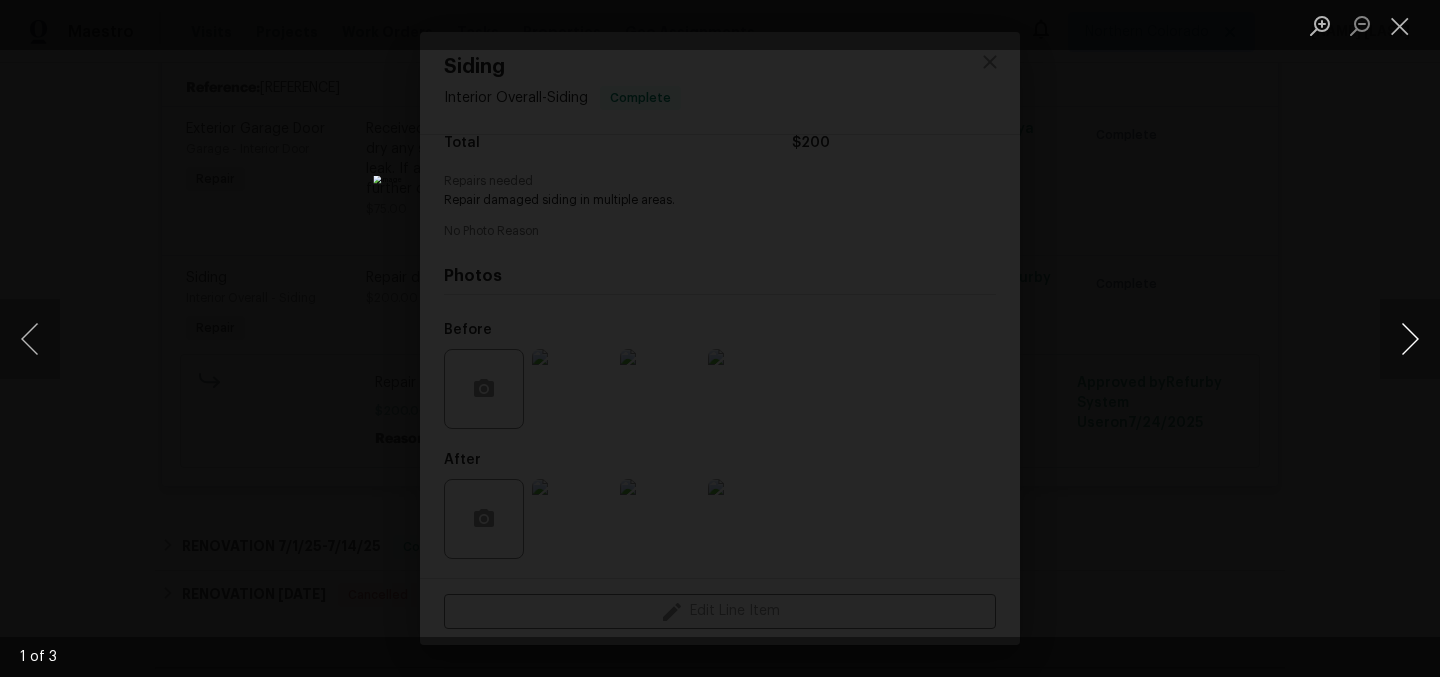 click at bounding box center (1410, 339) 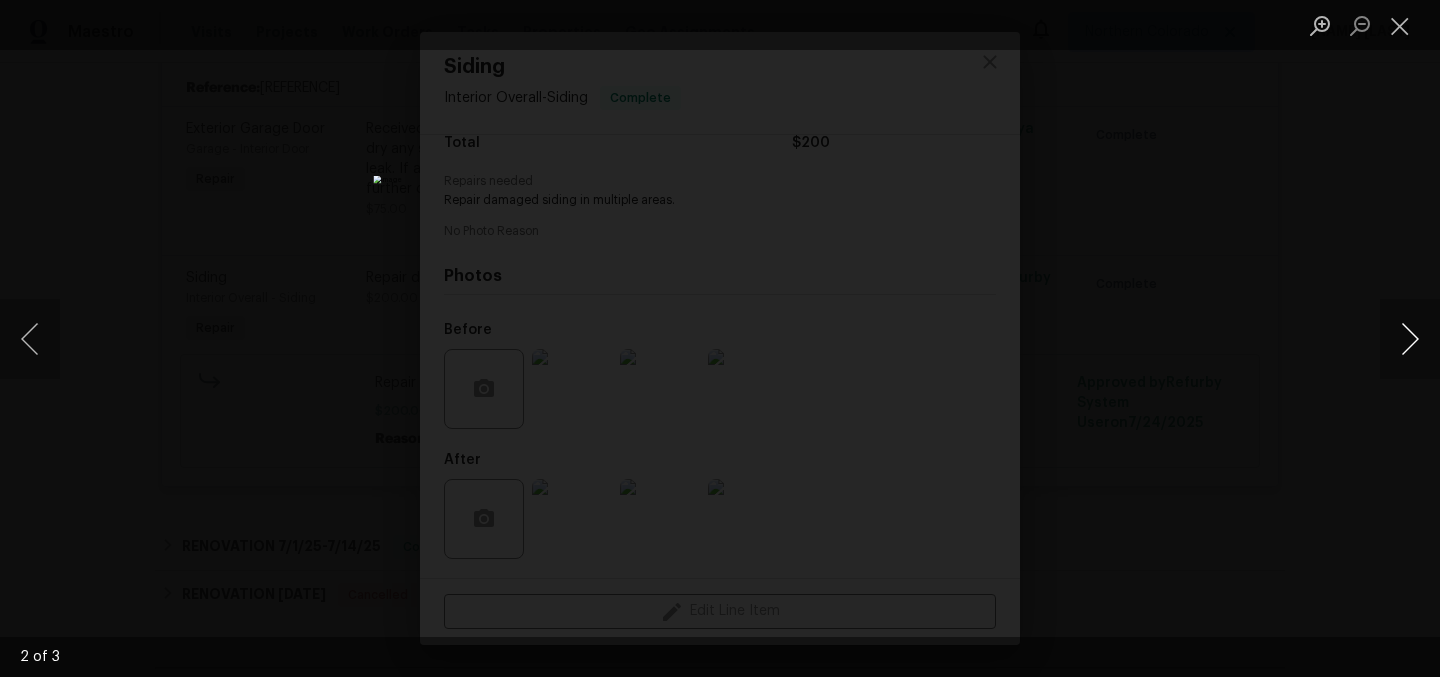click at bounding box center [1410, 339] 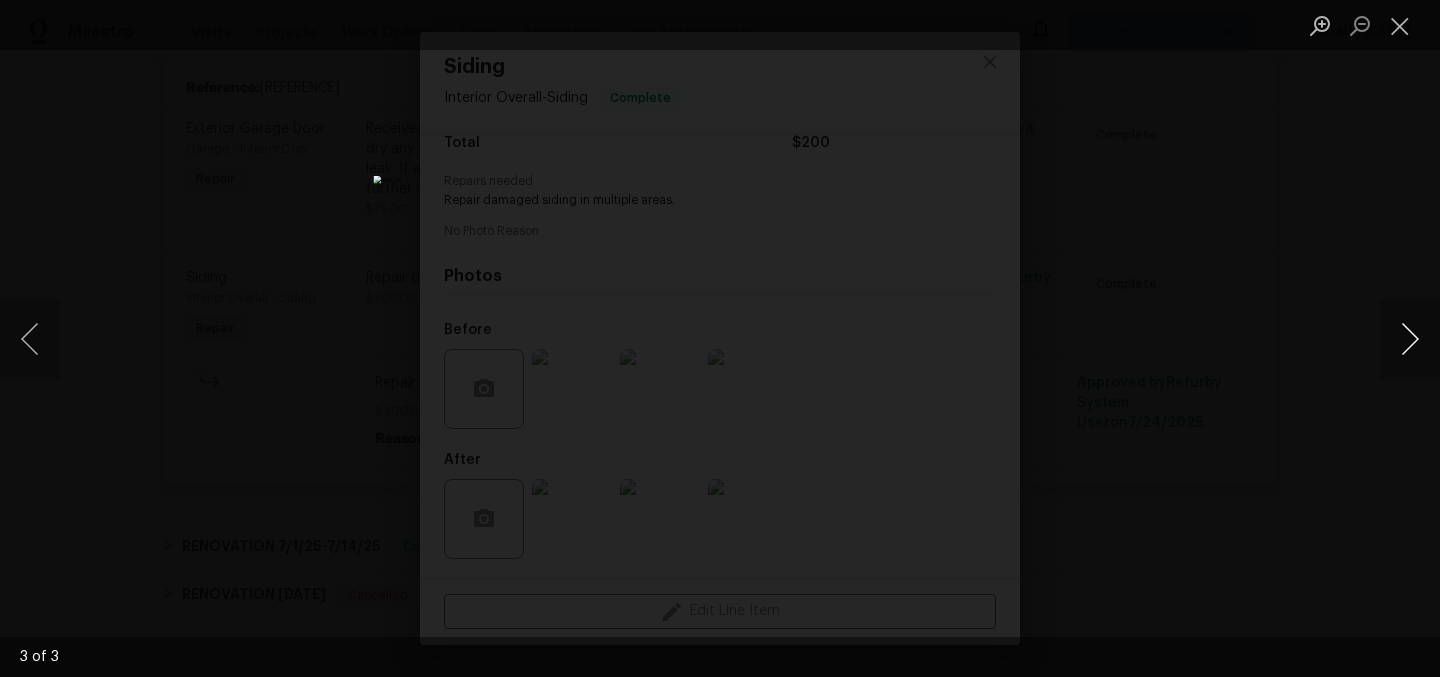 click at bounding box center (1410, 339) 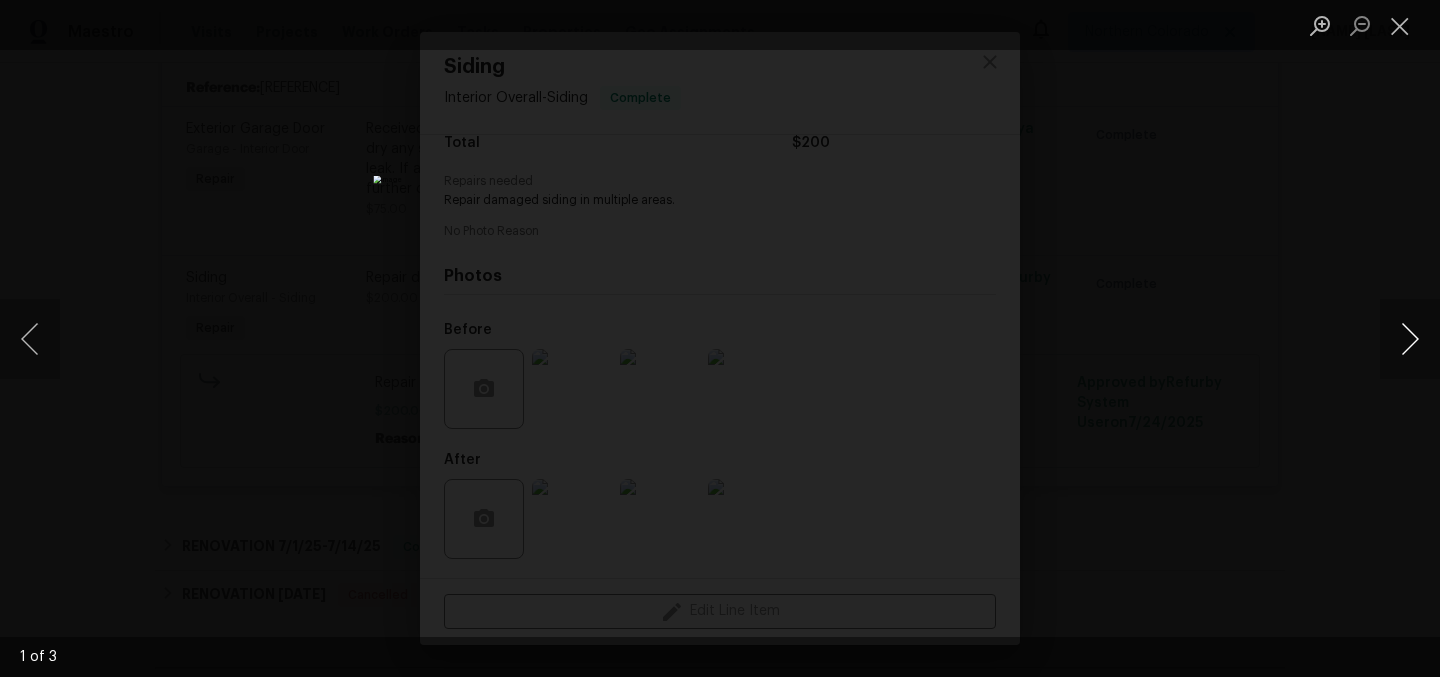 click at bounding box center [1410, 339] 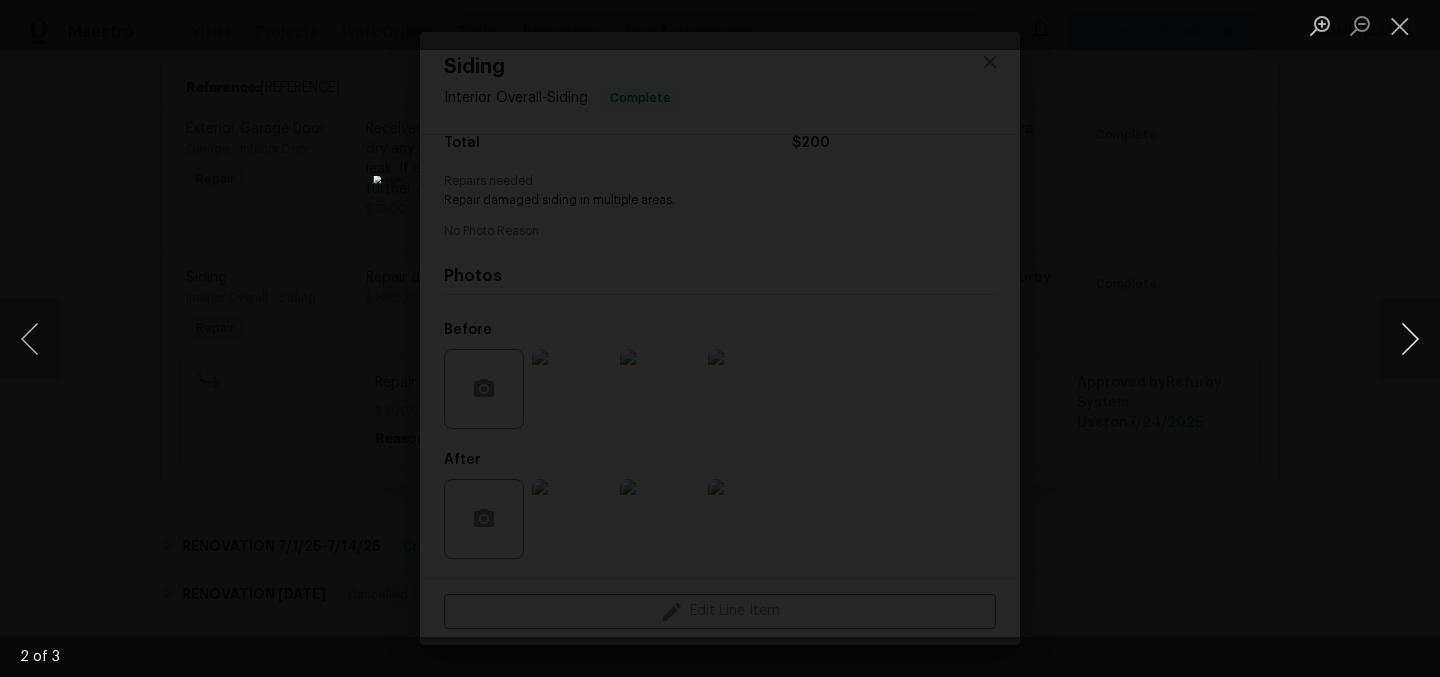 click at bounding box center [1410, 339] 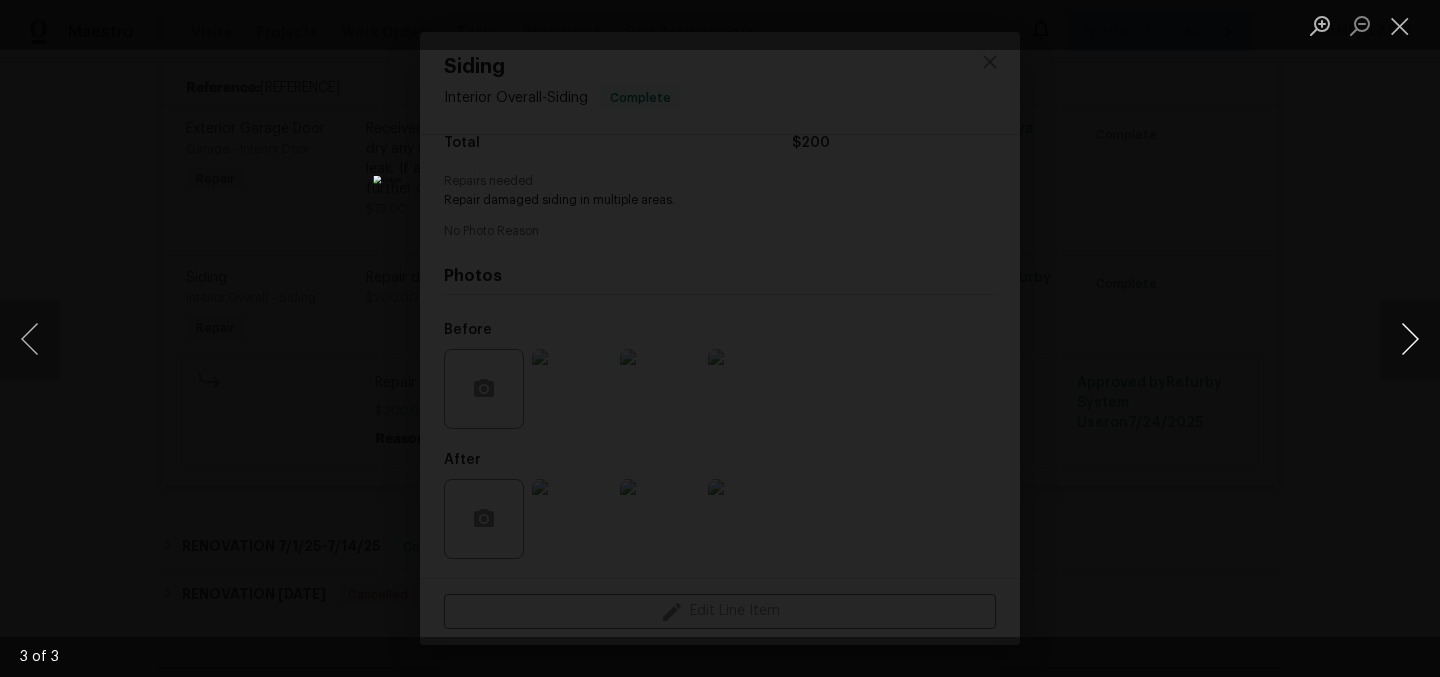 click at bounding box center (1410, 339) 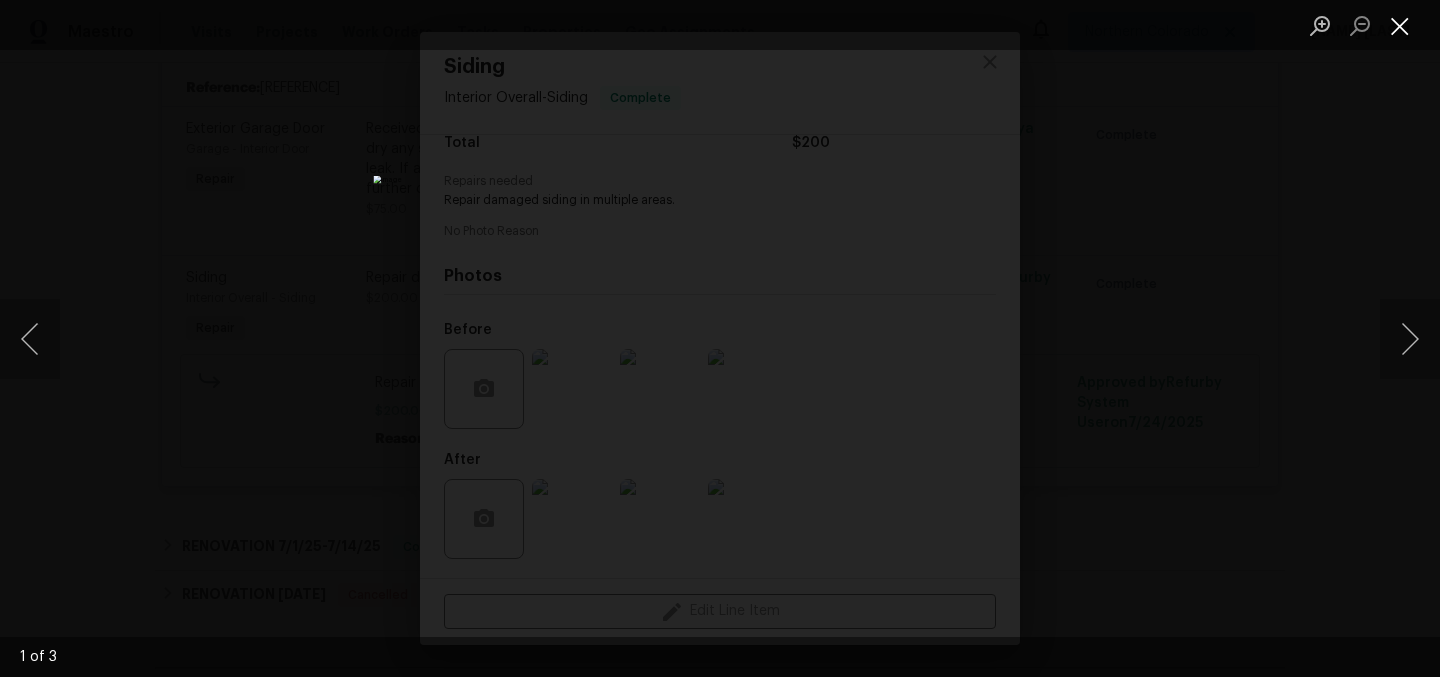 click at bounding box center (1400, 25) 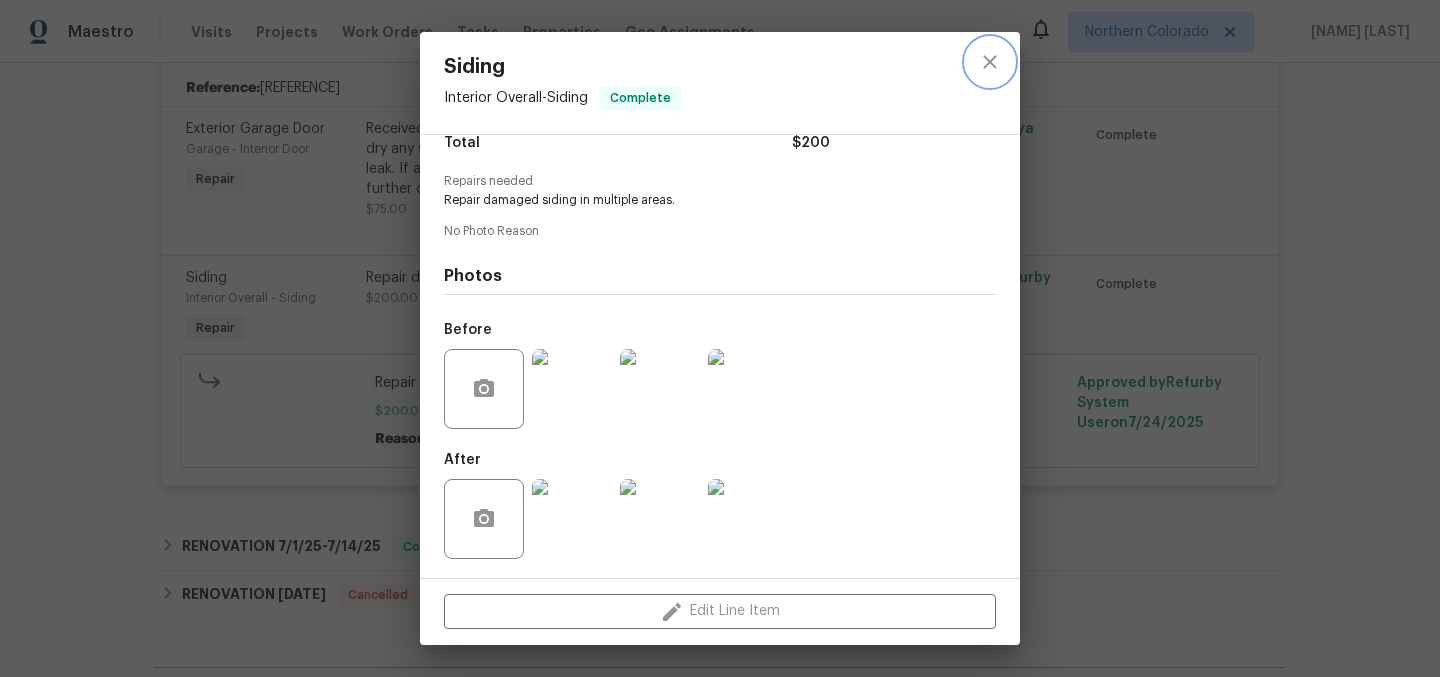 click 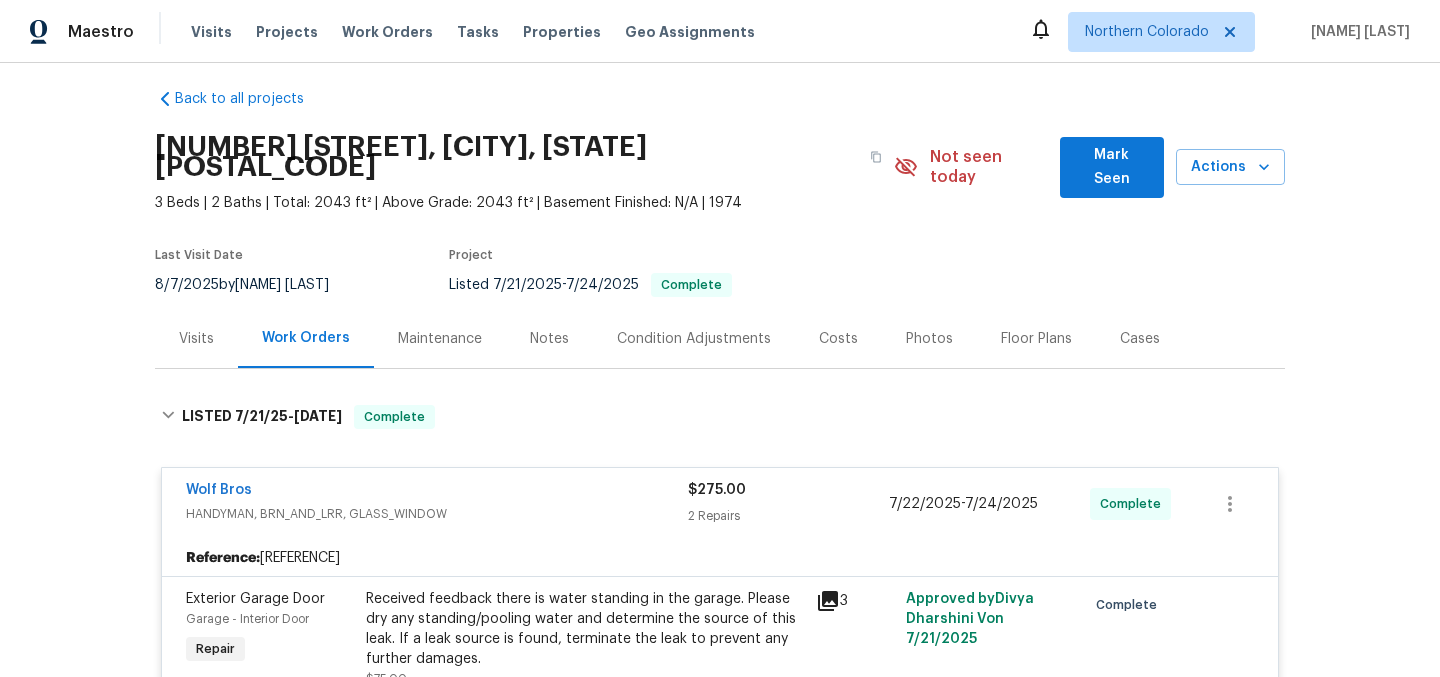 scroll, scrollTop: 0, scrollLeft: 0, axis: both 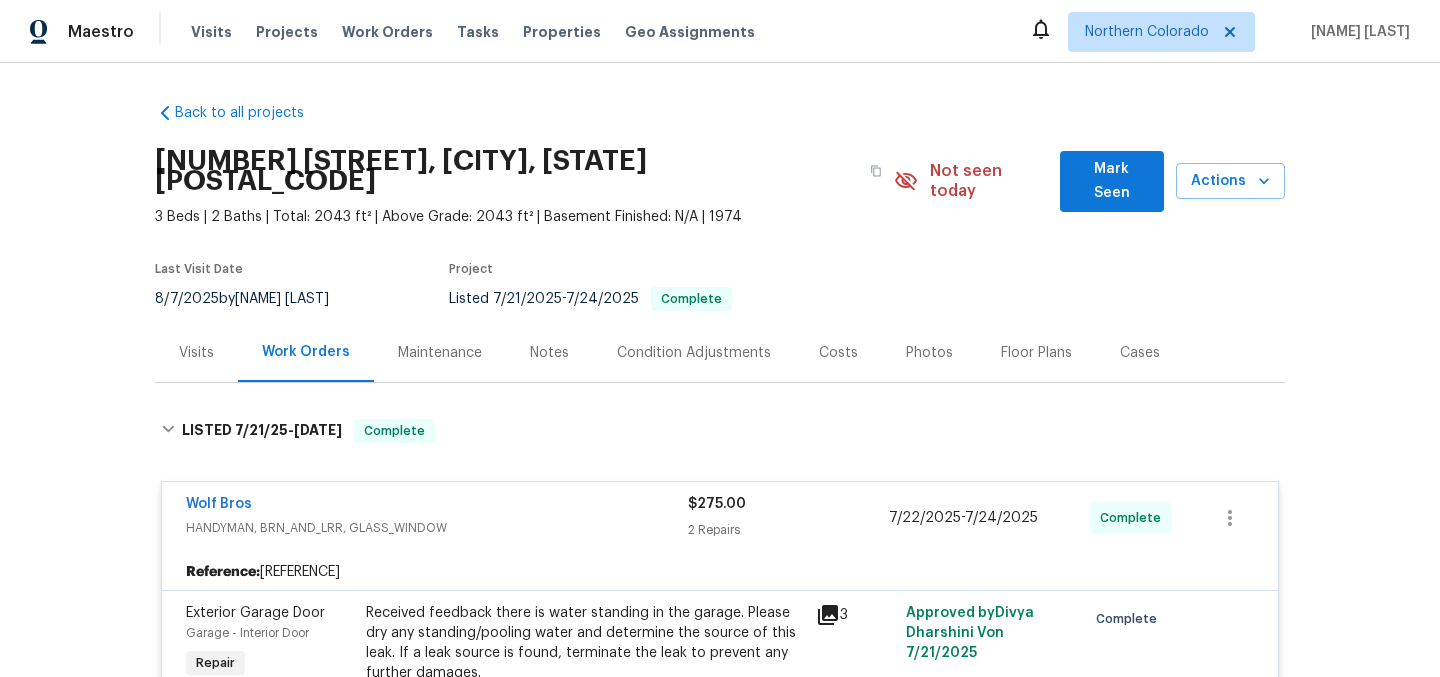 click on "Work Orders" at bounding box center [306, 352] 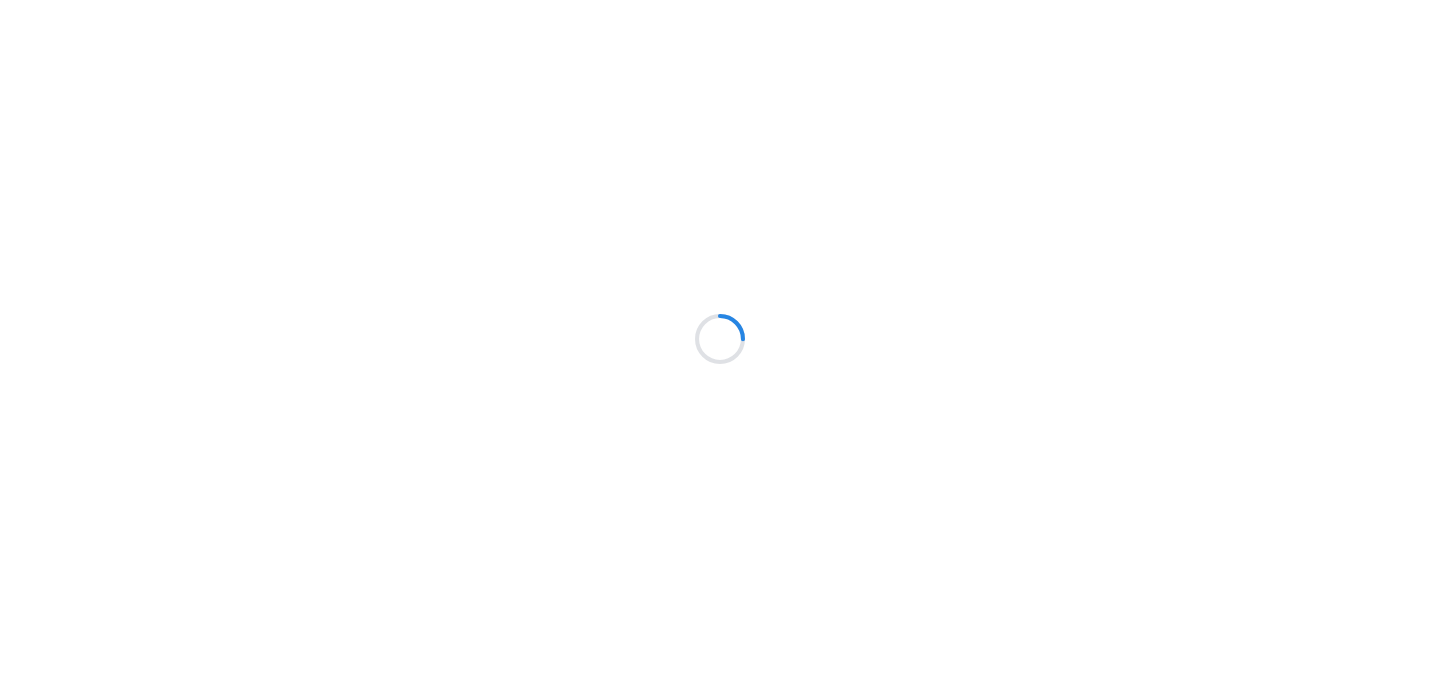 scroll, scrollTop: 0, scrollLeft: 0, axis: both 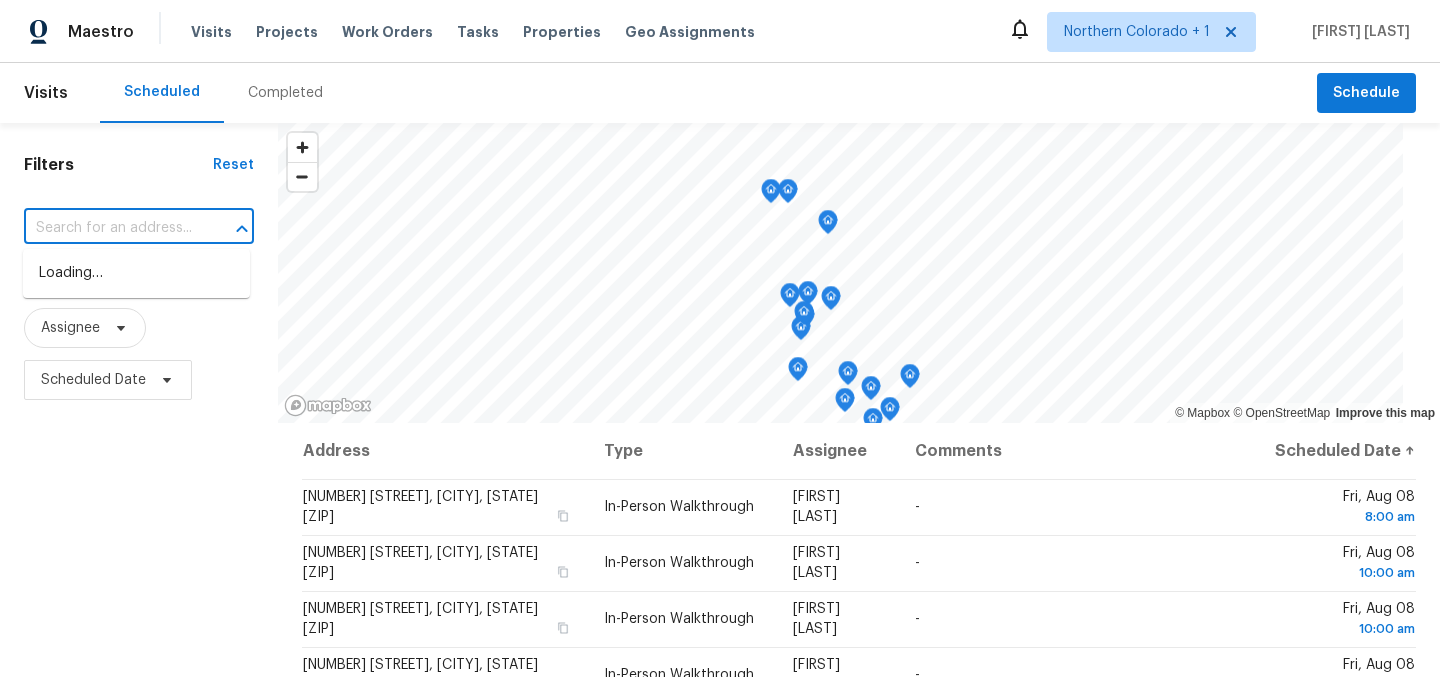 click at bounding box center (111, 228) 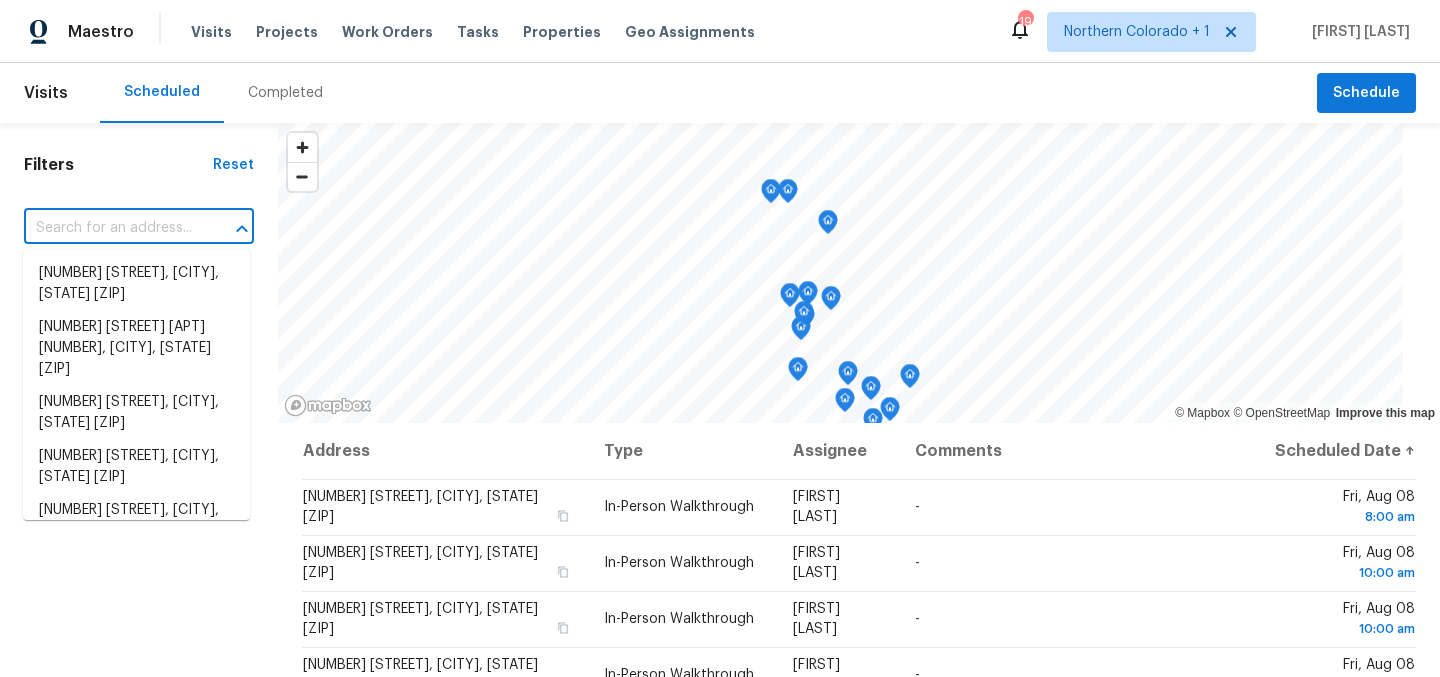 click at bounding box center [111, 228] 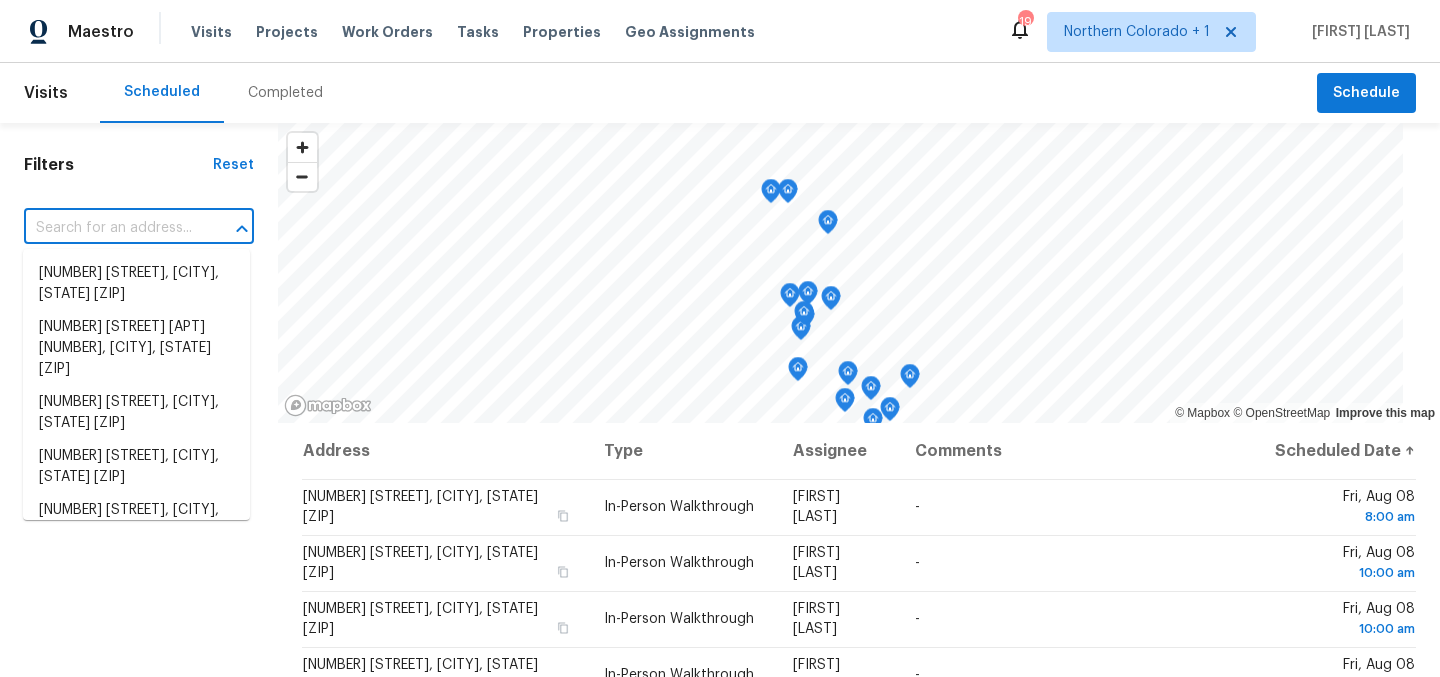 click at bounding box center [111, 228] 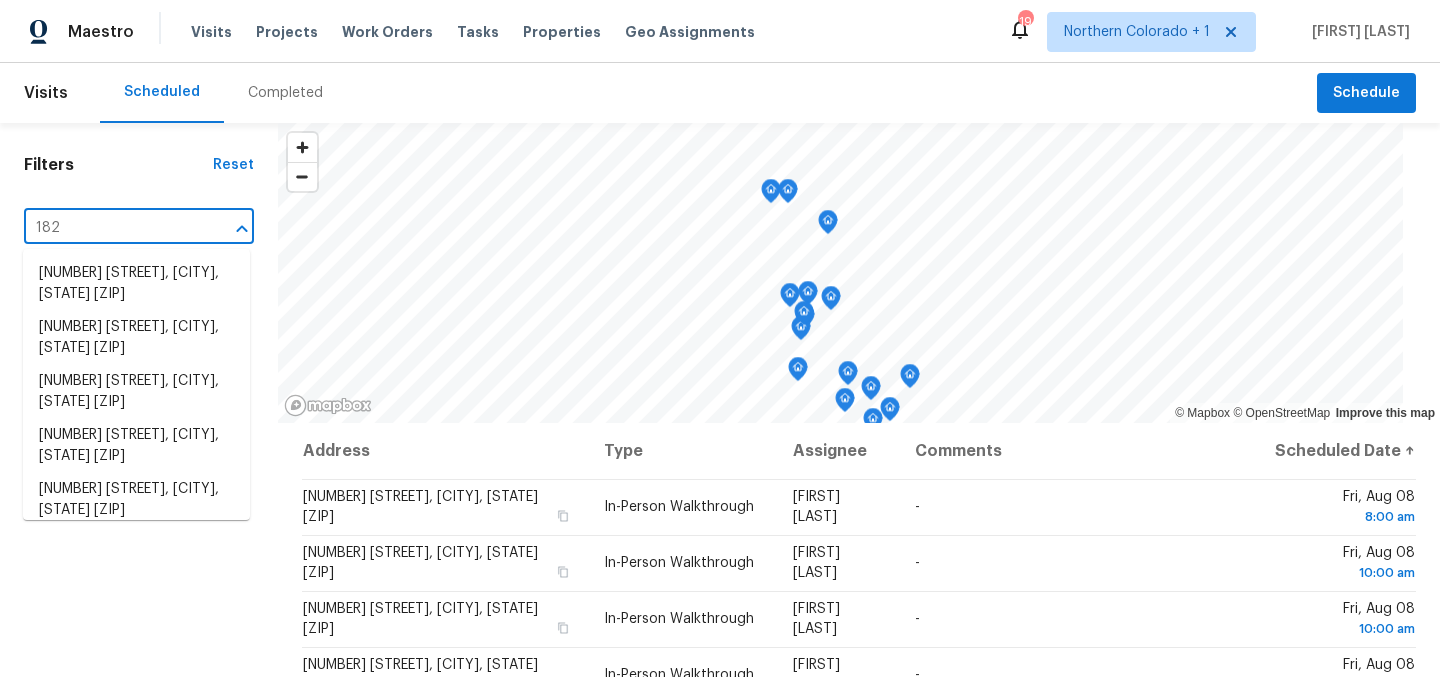type on "1826" 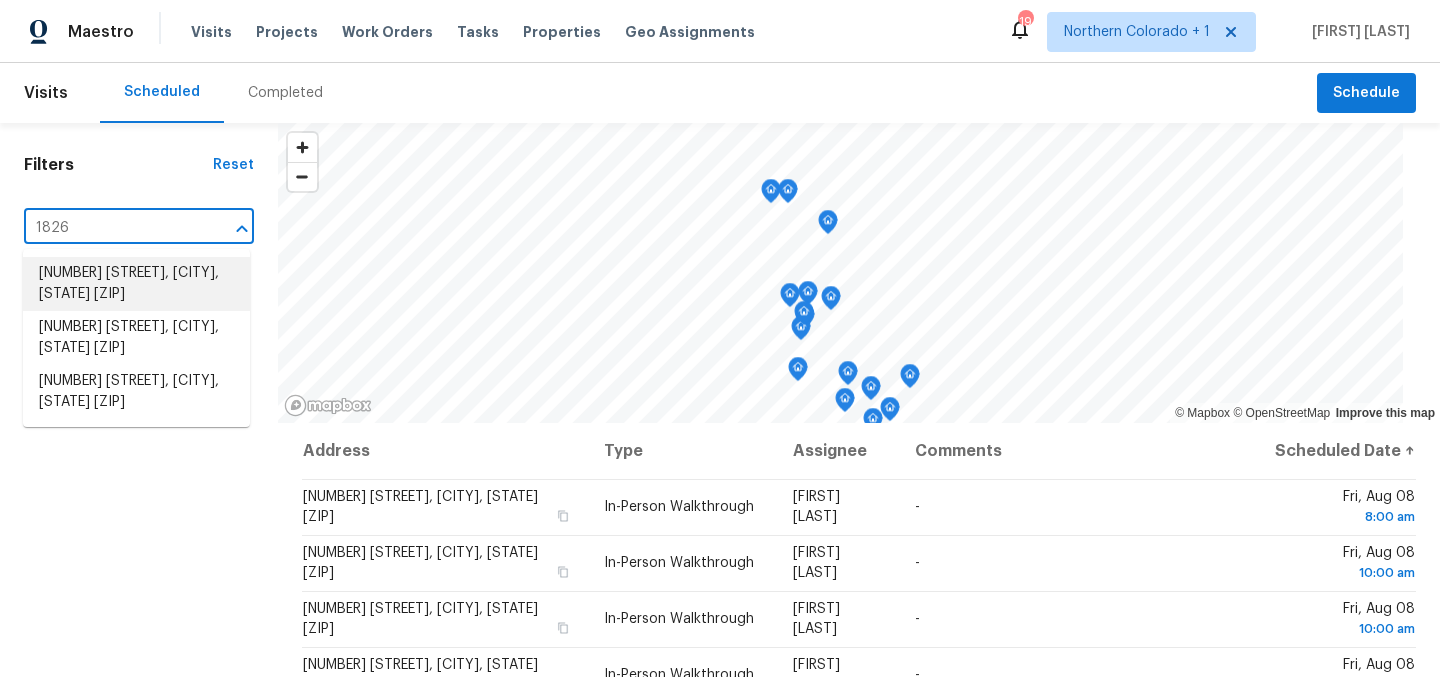 click on "[NUMBER] [STREET], [CITY], [STATE] [ZIP]" at bounding box center (136, 284) 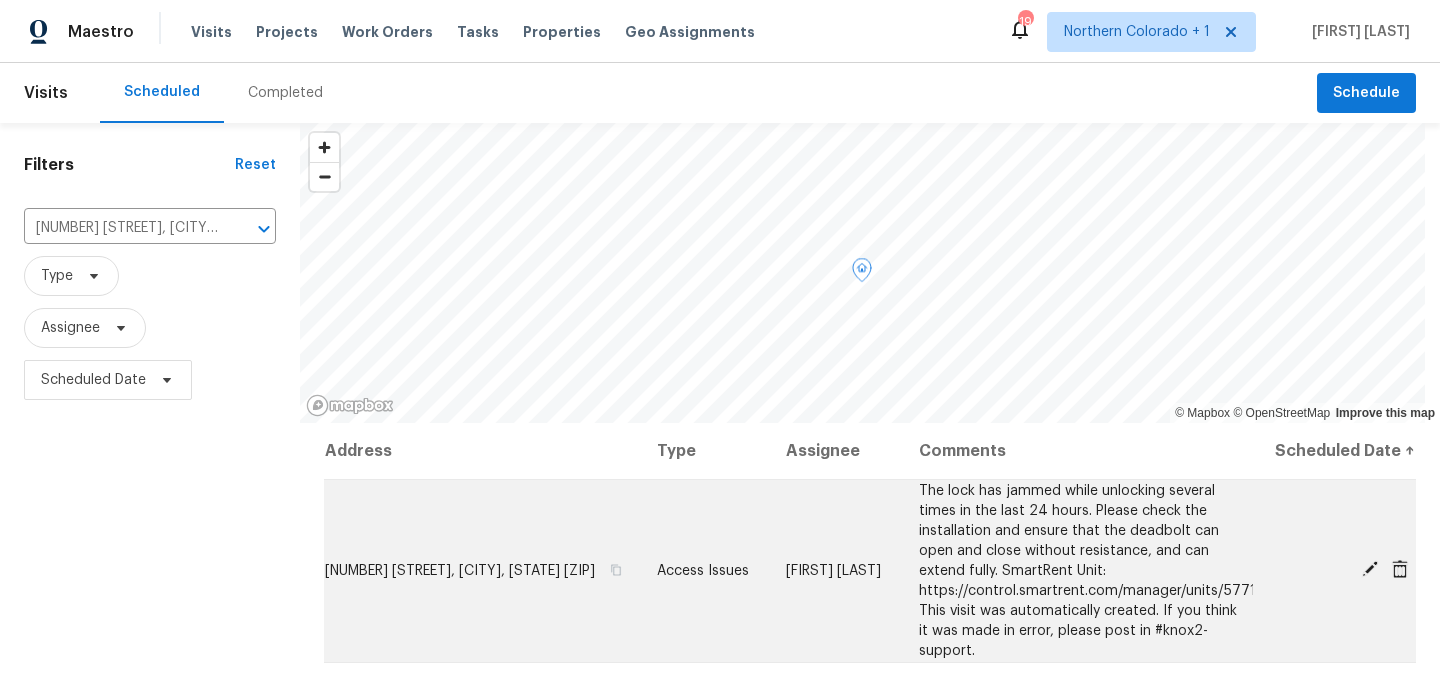 click 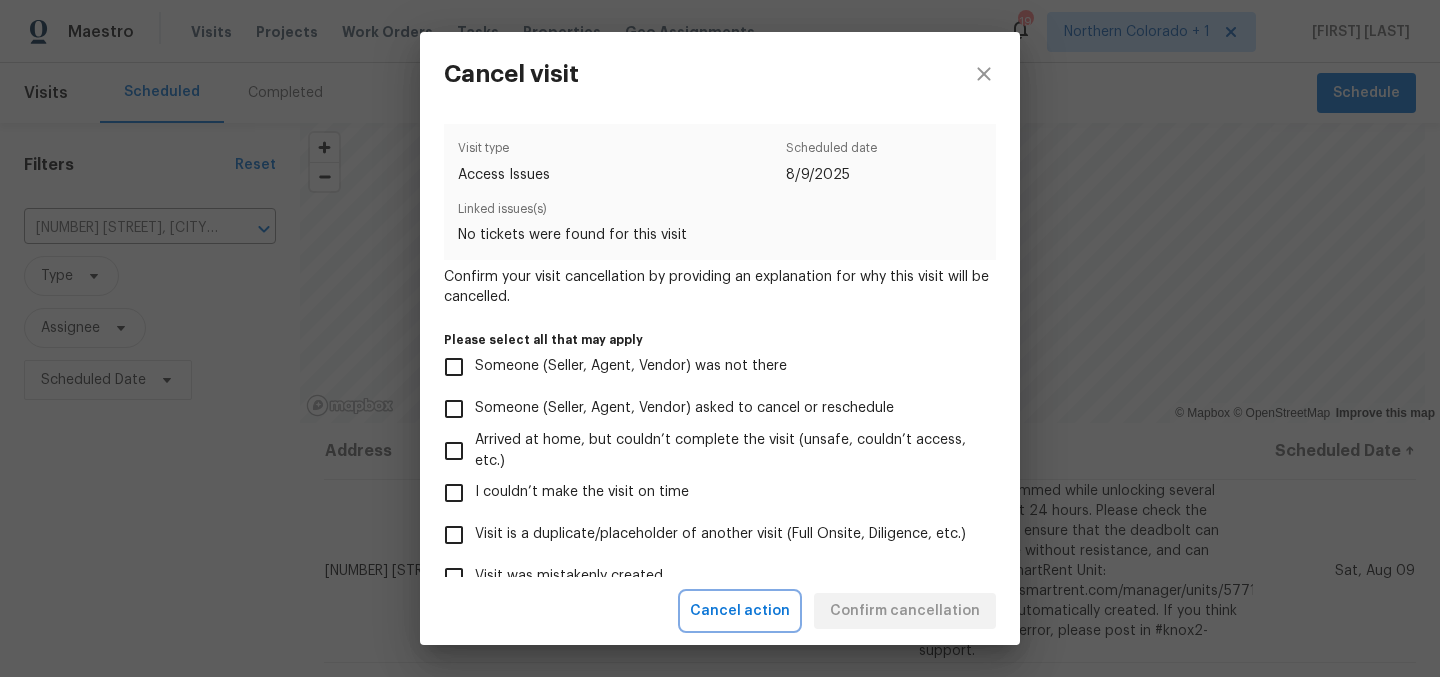 click on "Cancel action" at bounding box center [740, 611] 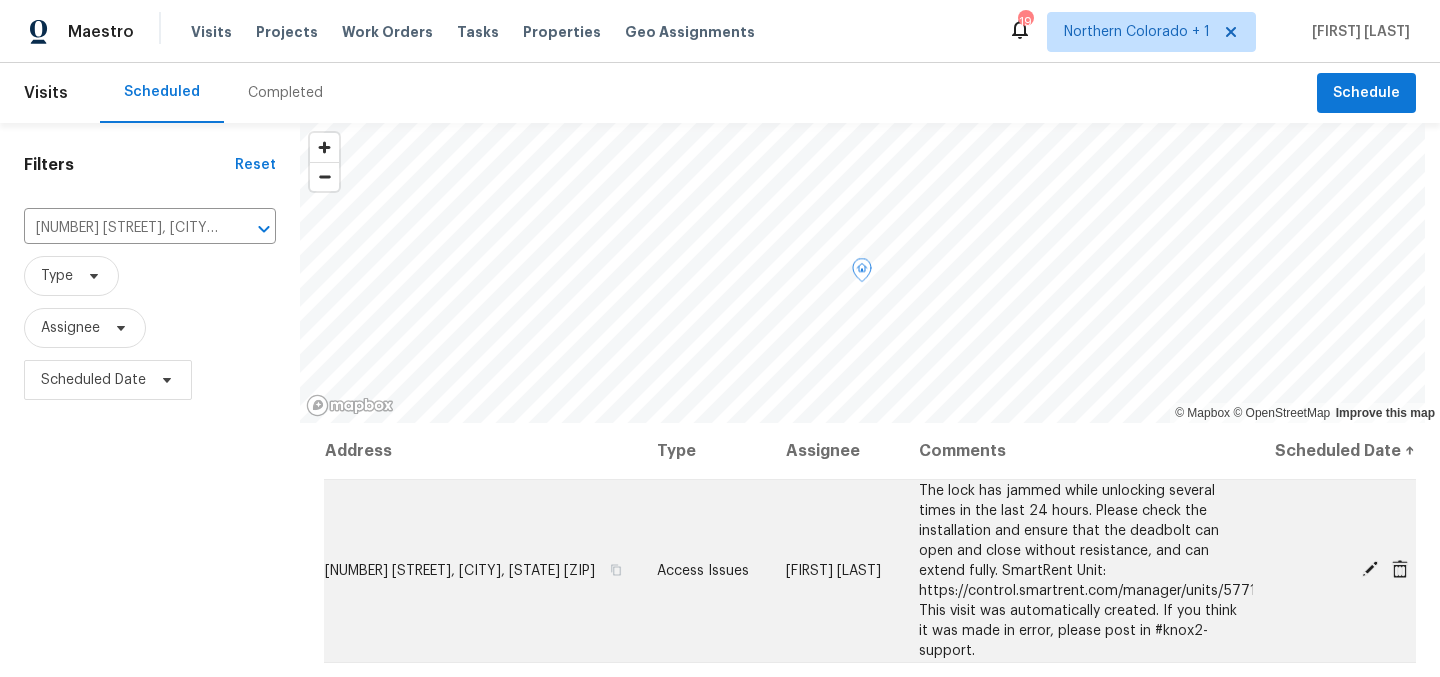 click 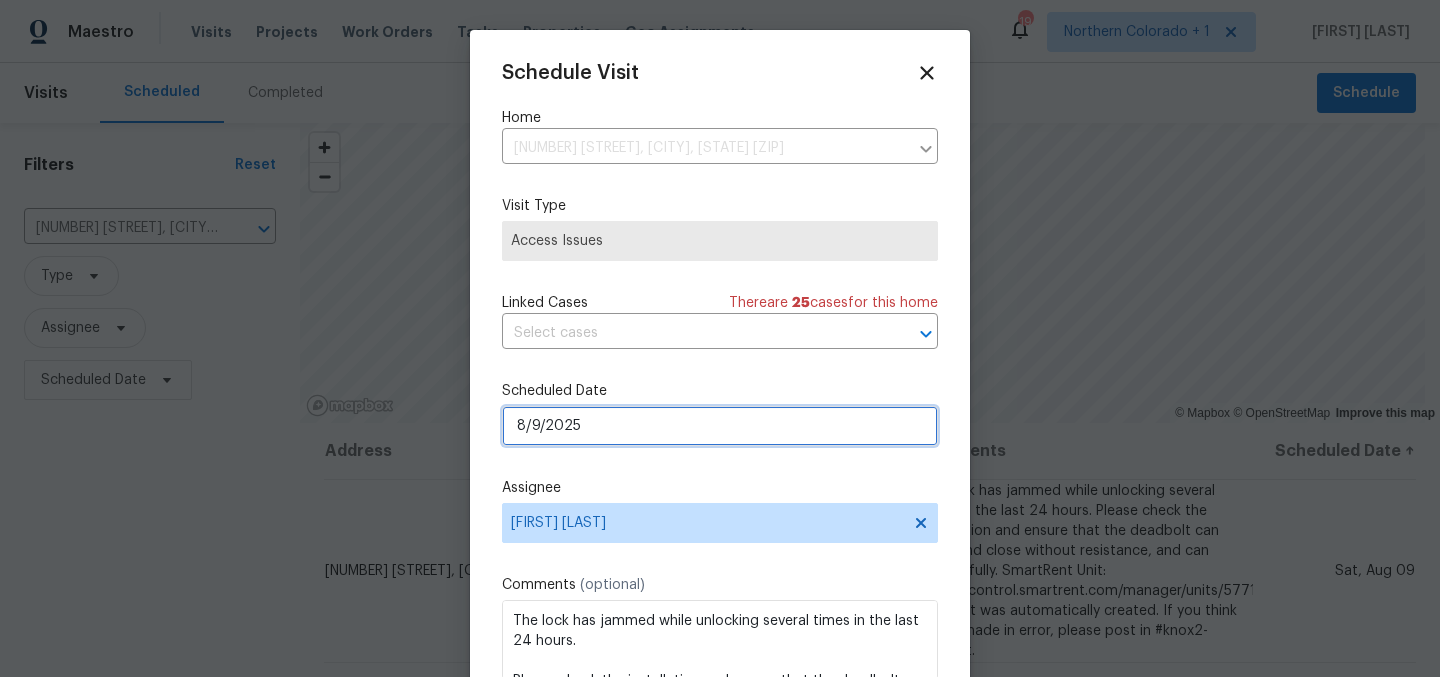 click on "8/9/2025" at bounding box center [720, 426] 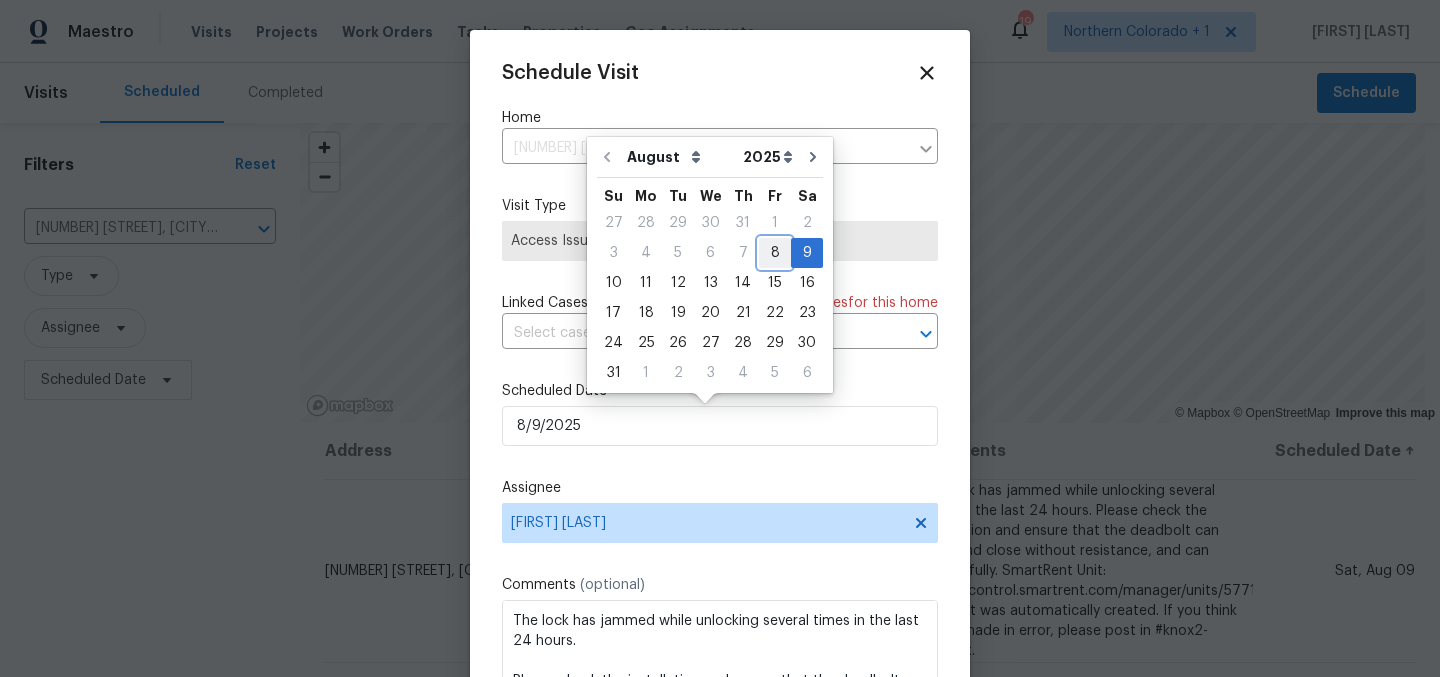 click on "8" at bounding box center (775, 253) 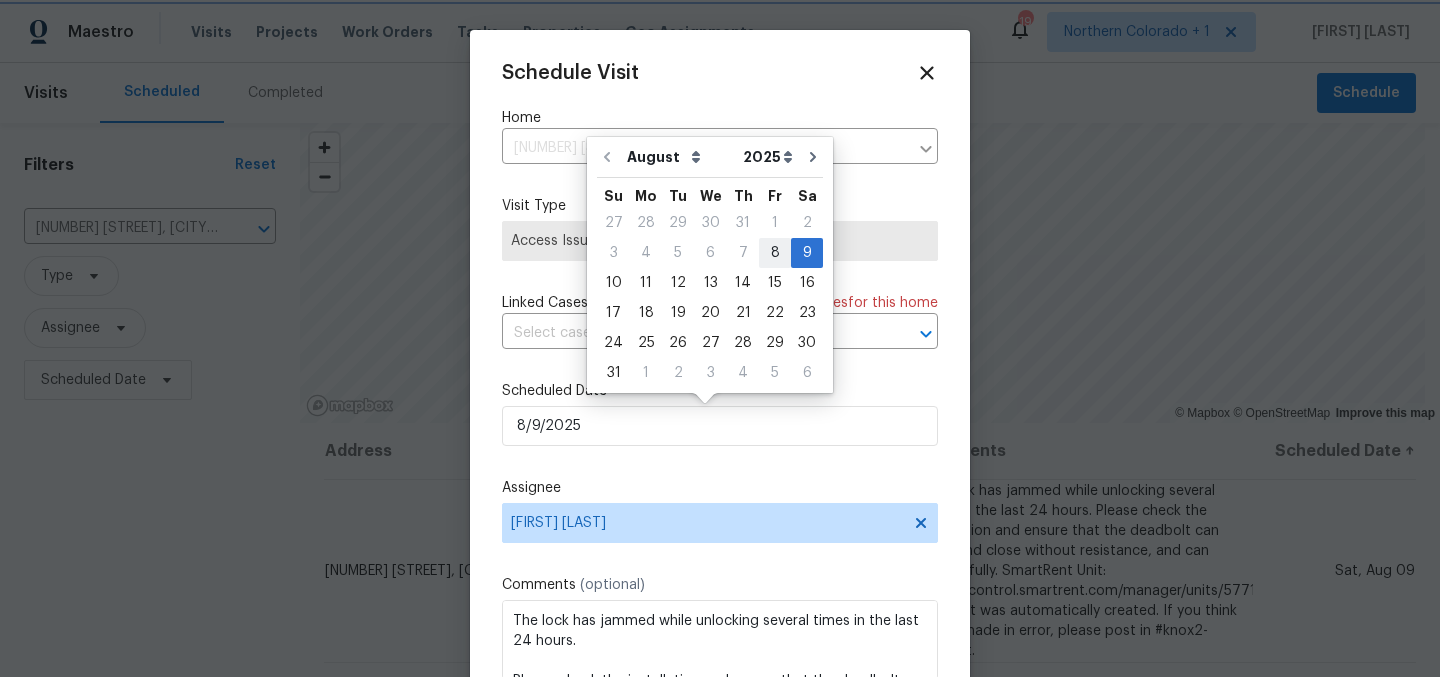 type on "8/8/2025" 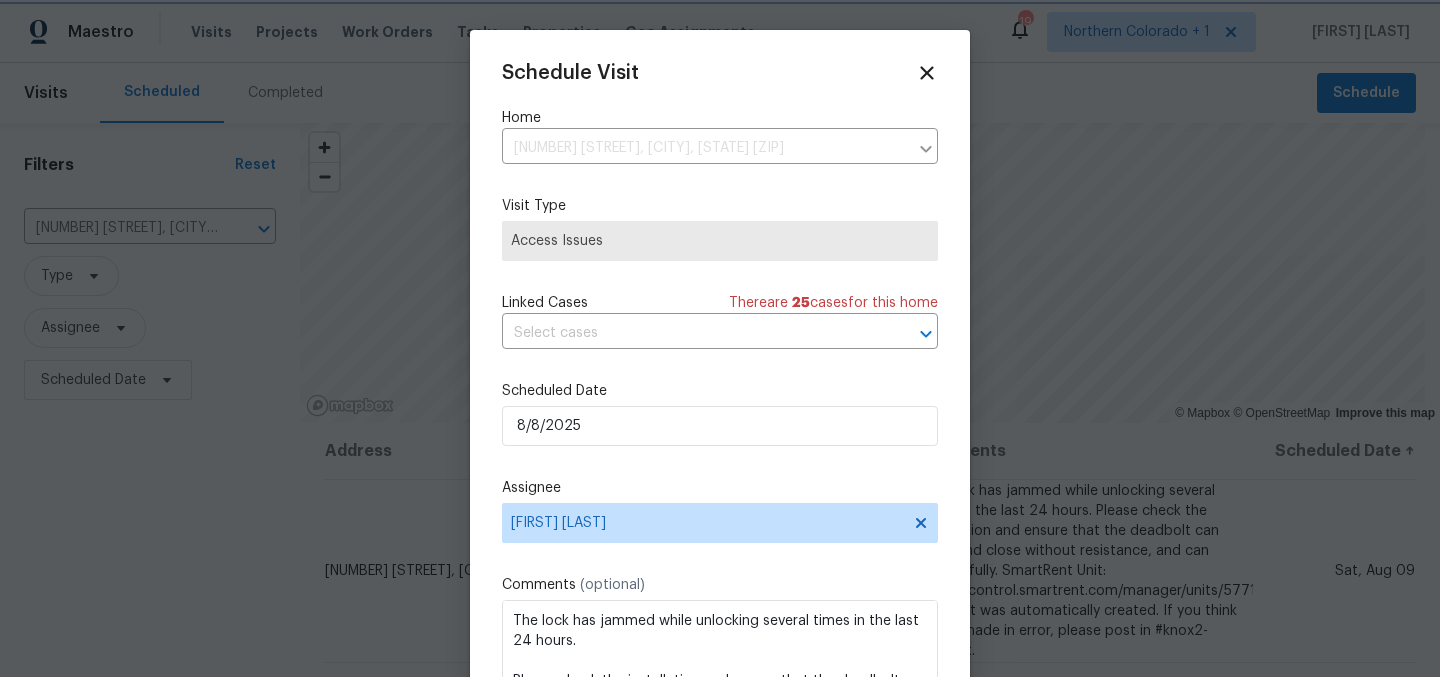scroll, scrollTop: 36, scrollLeft: 0, axis: vertical 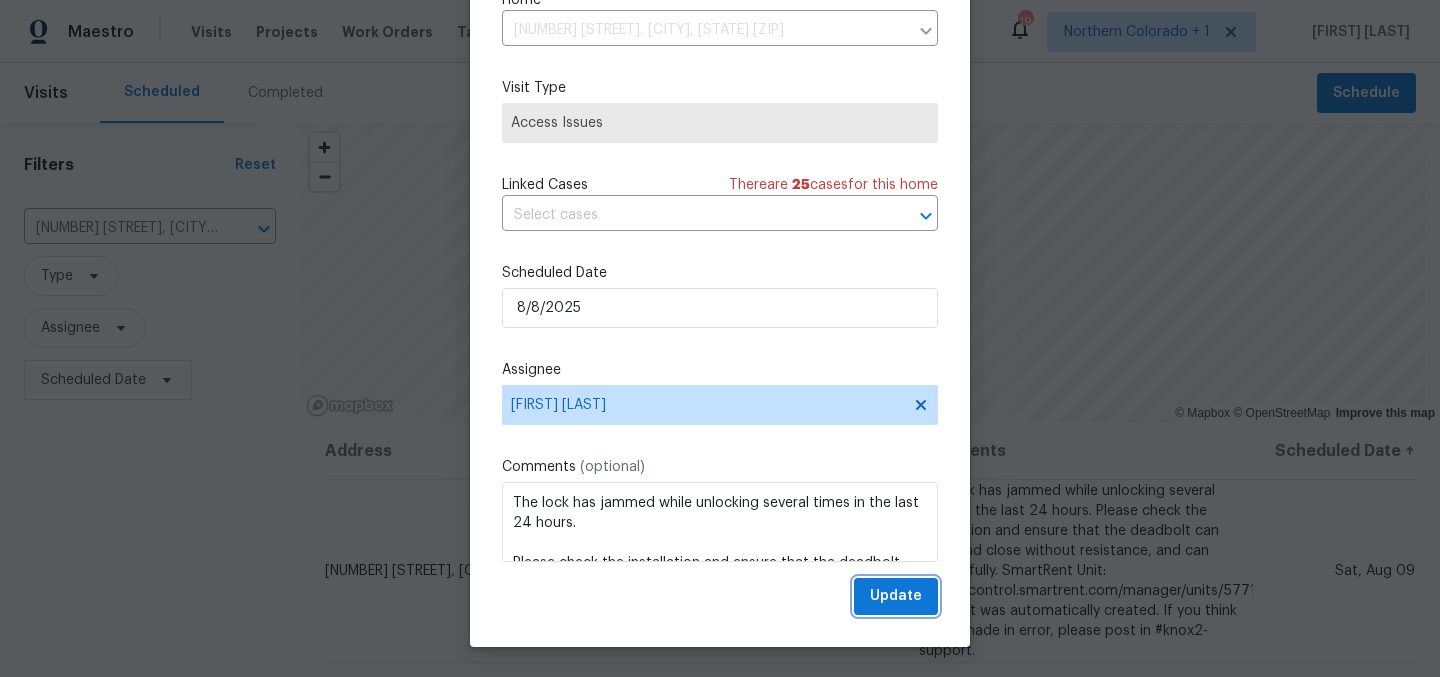 click on "Update" at bounding box center (896, 596) 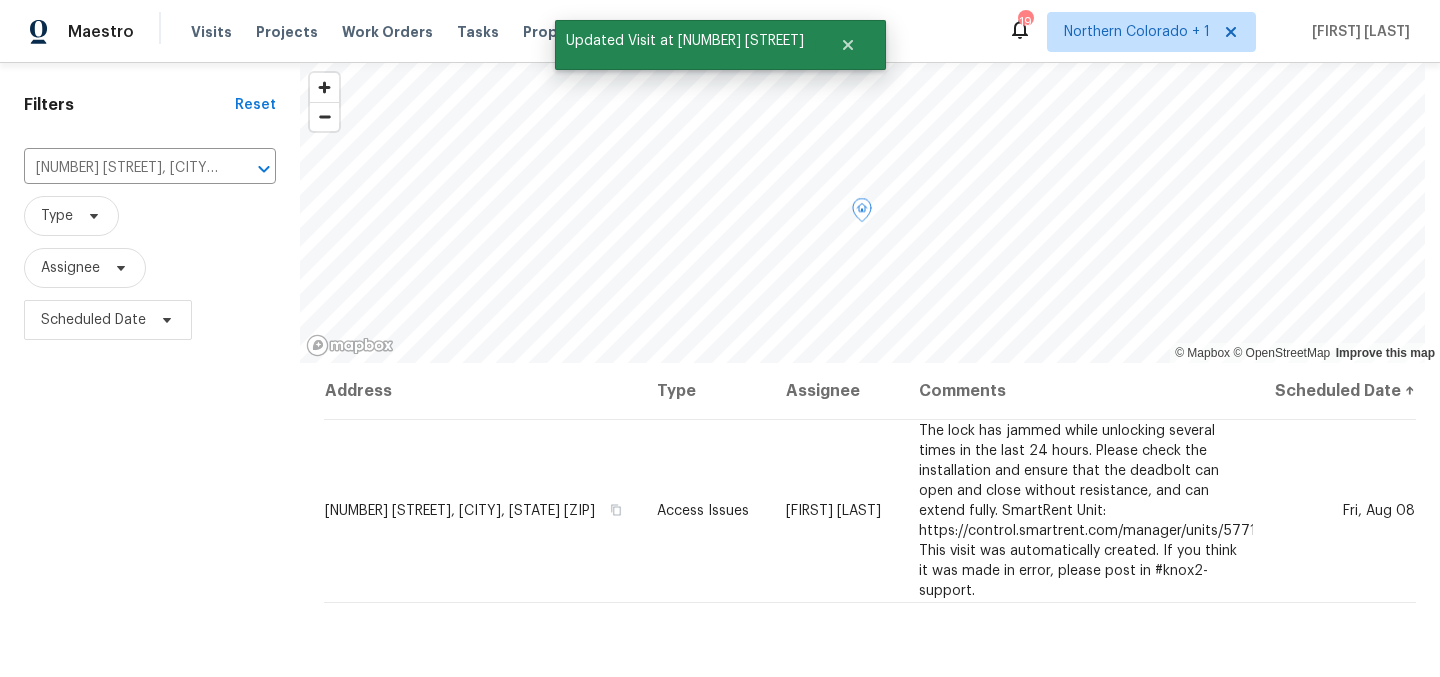 scroll, scrollTop: 84, scrollLeft: 0, axis: vertical 